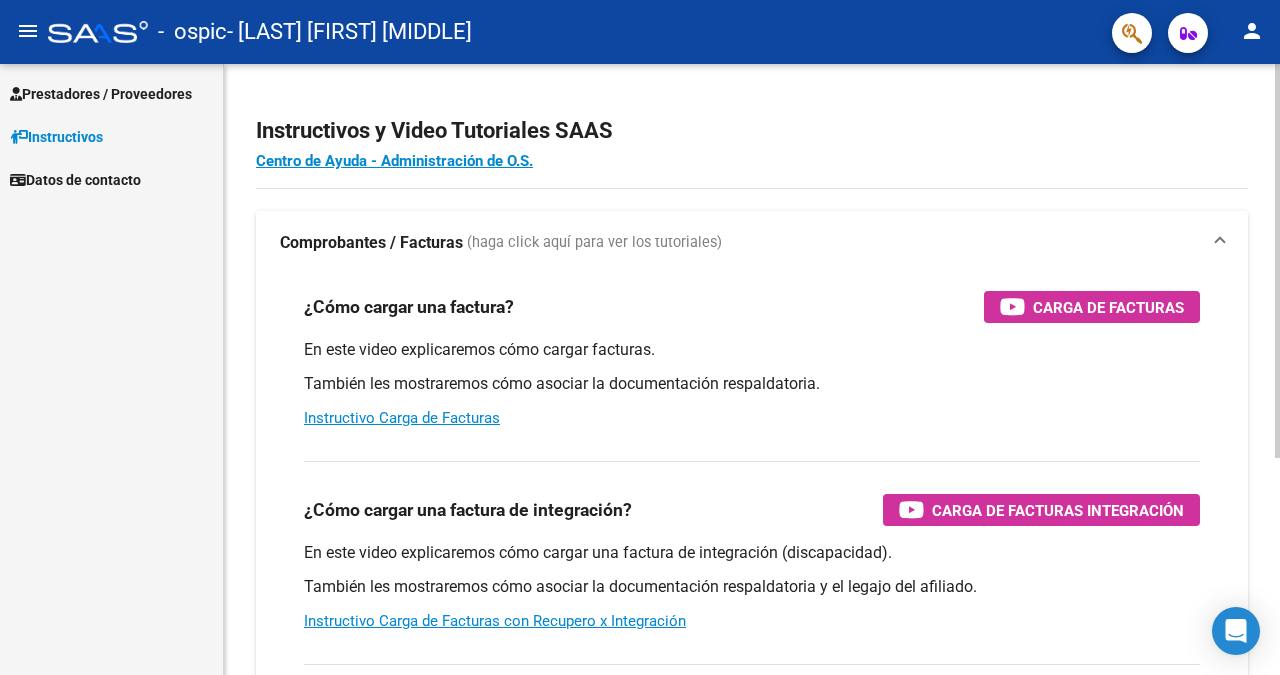 scroll, scrollTop: 0, scrollLeft: 0, axis: both 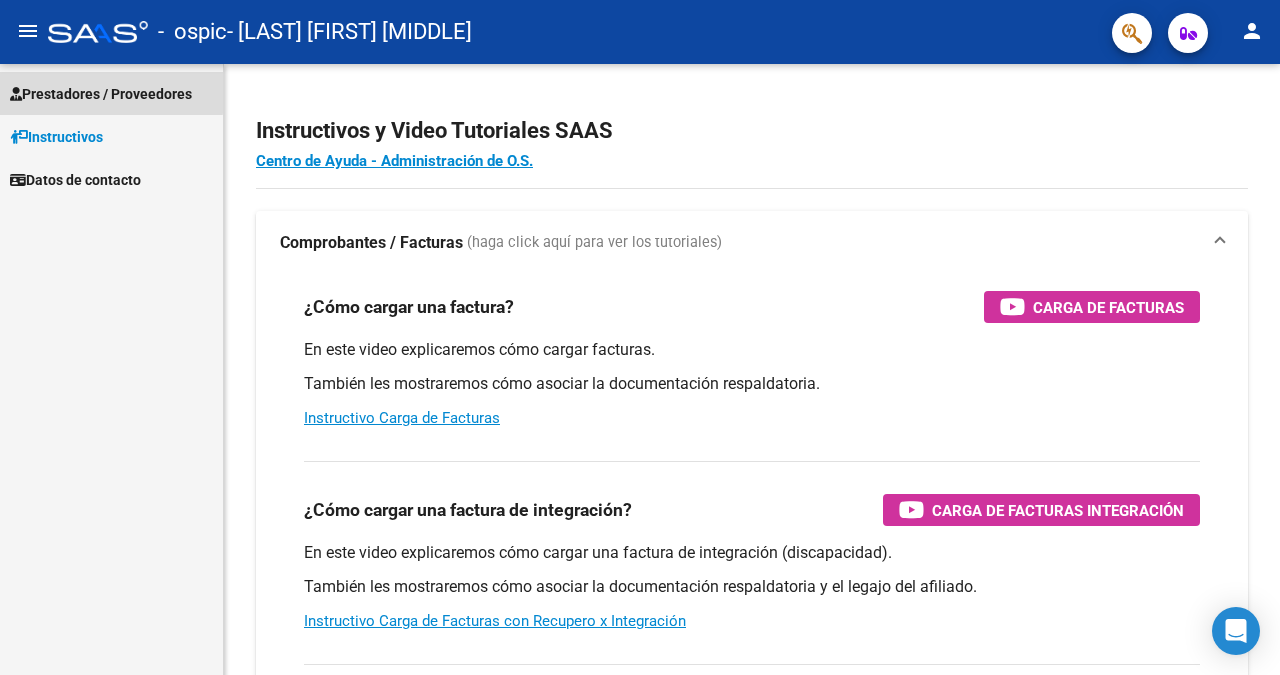 click on "Prestadores / Proveedores" at bounding box center (101, 94) 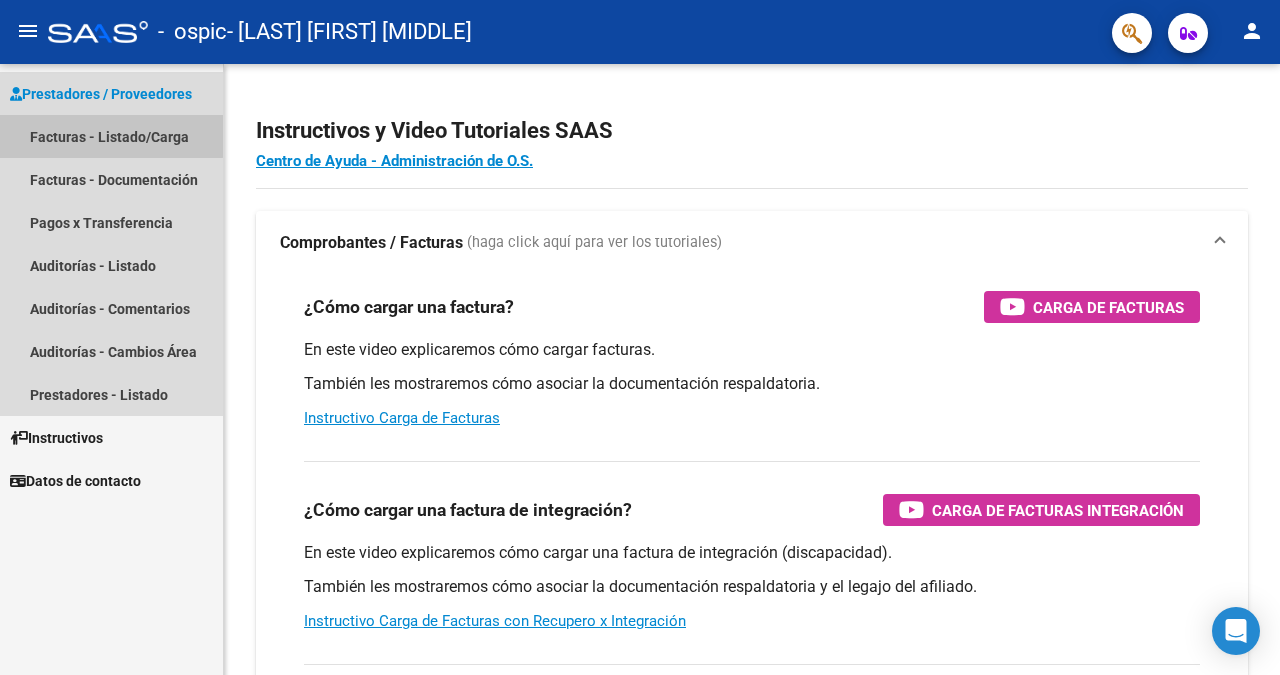 click on "Facturas - Listado/Carga" at bounding box center (111, 136) 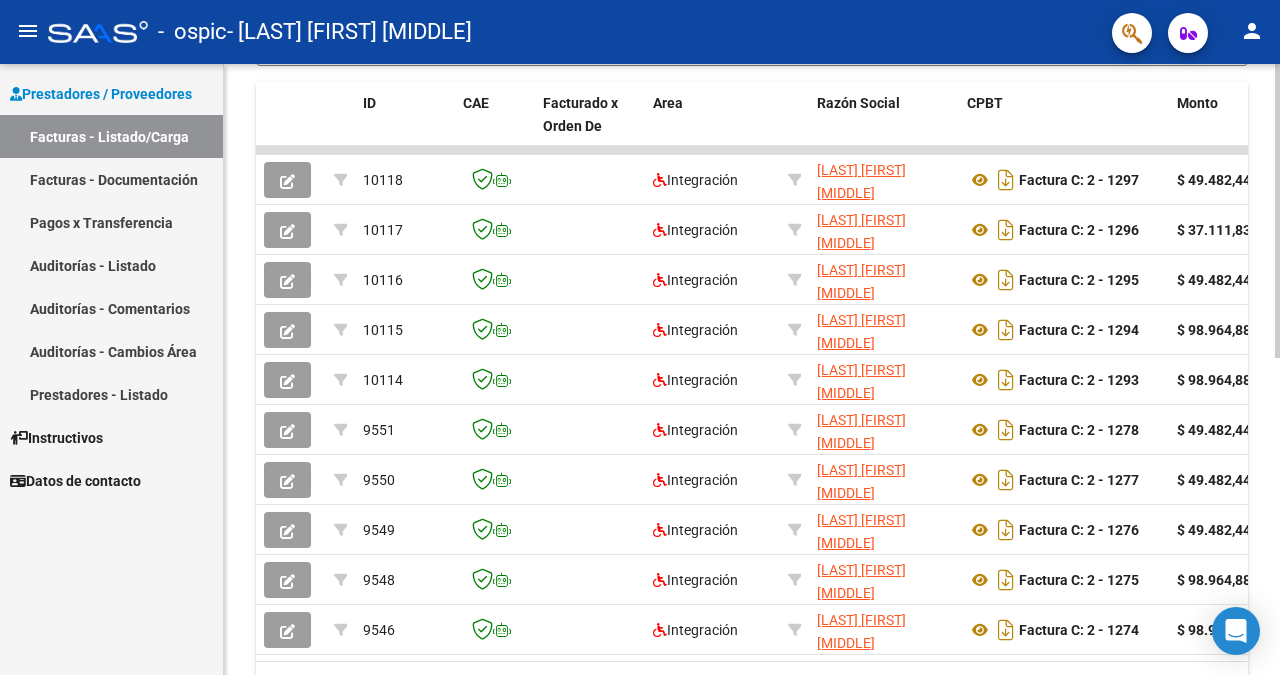 scroll, scrollTop: 659, scrollLeft: 0, axis: vertical 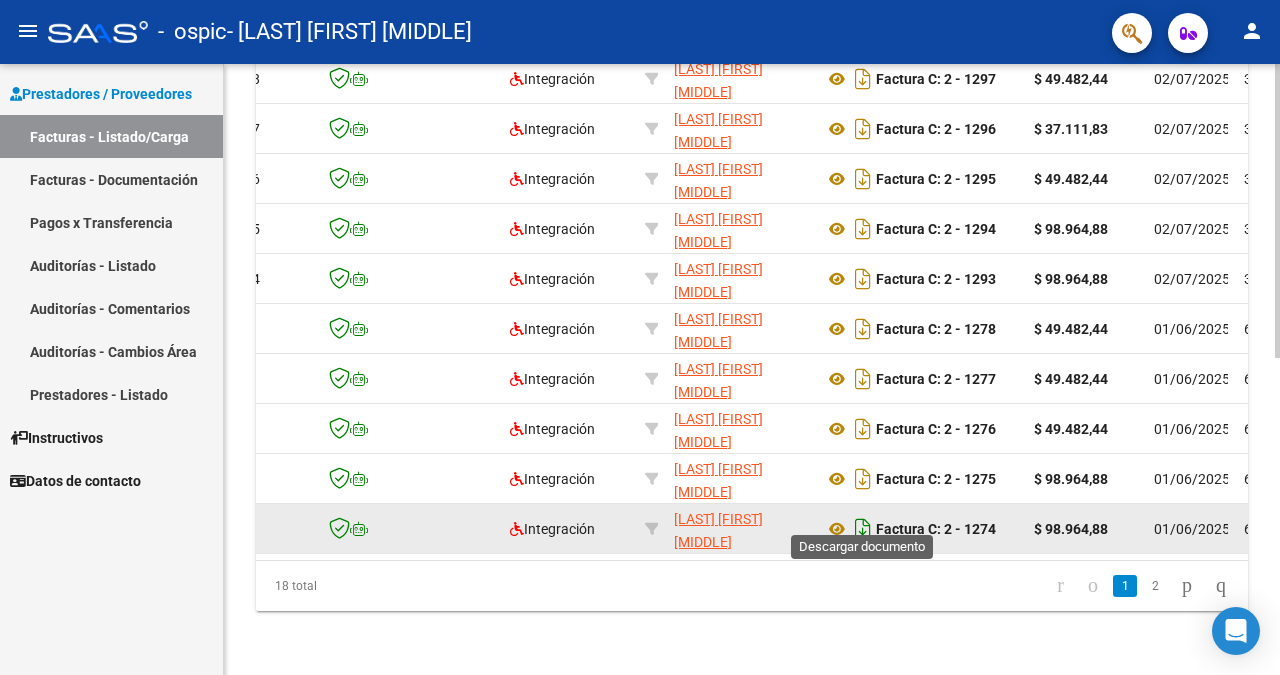 click 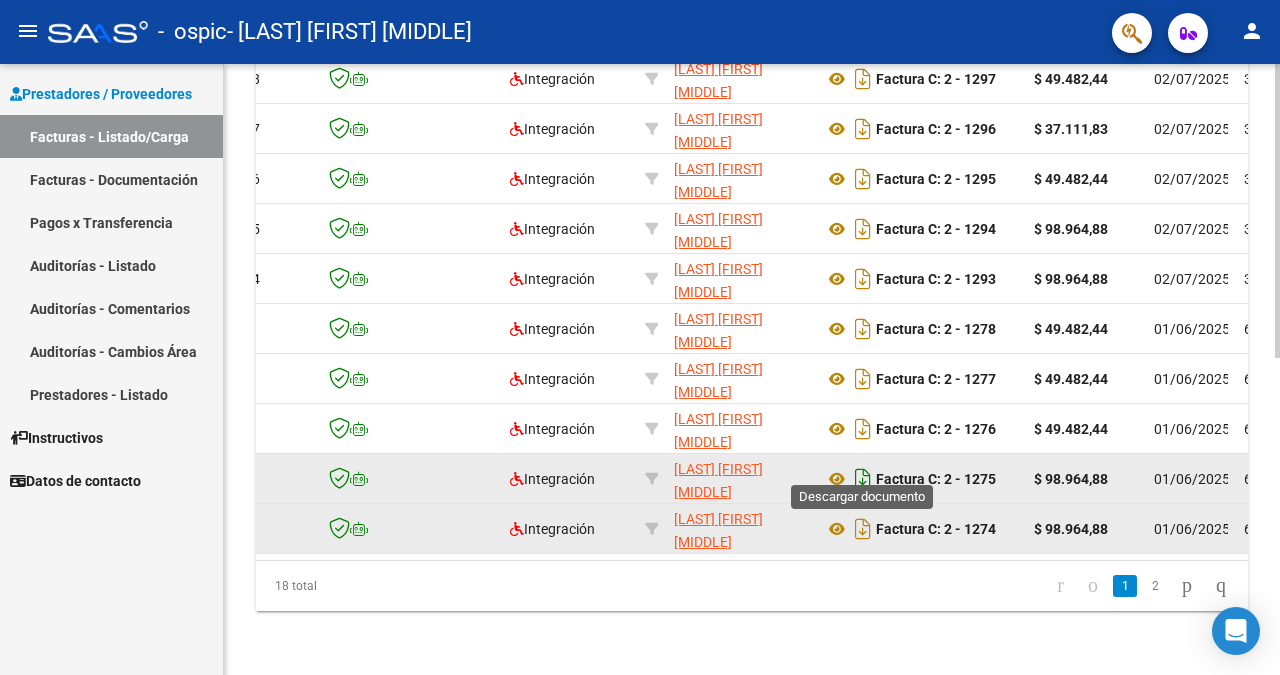 click 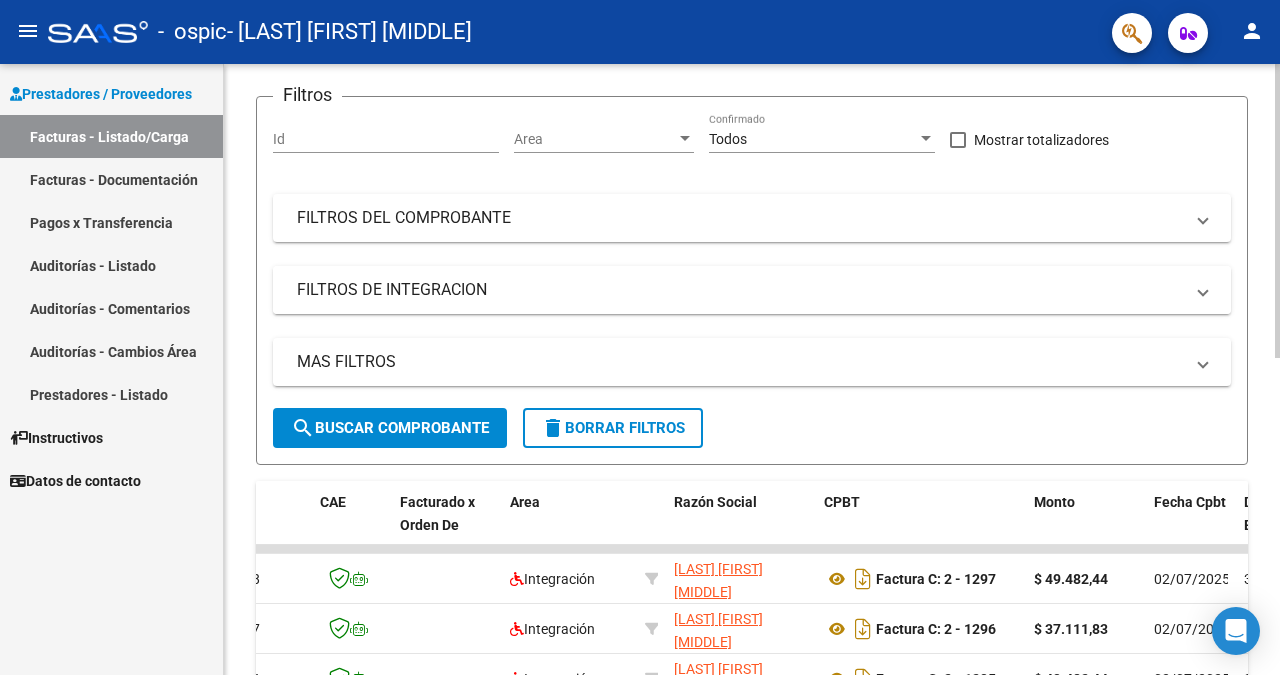 scroll, scrollTop: 0, scrollLeft: 0, axis: both 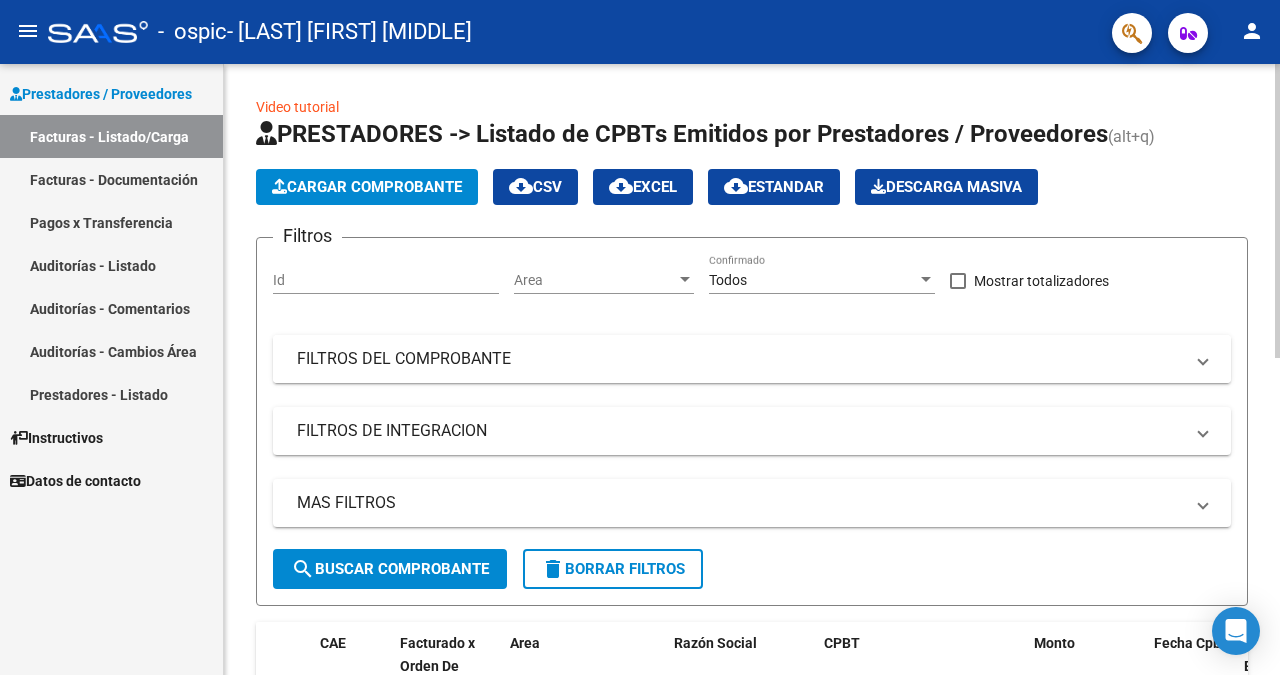 click on "FILTROS DEL COMPROBANTE" at bounding box center [740, 359] 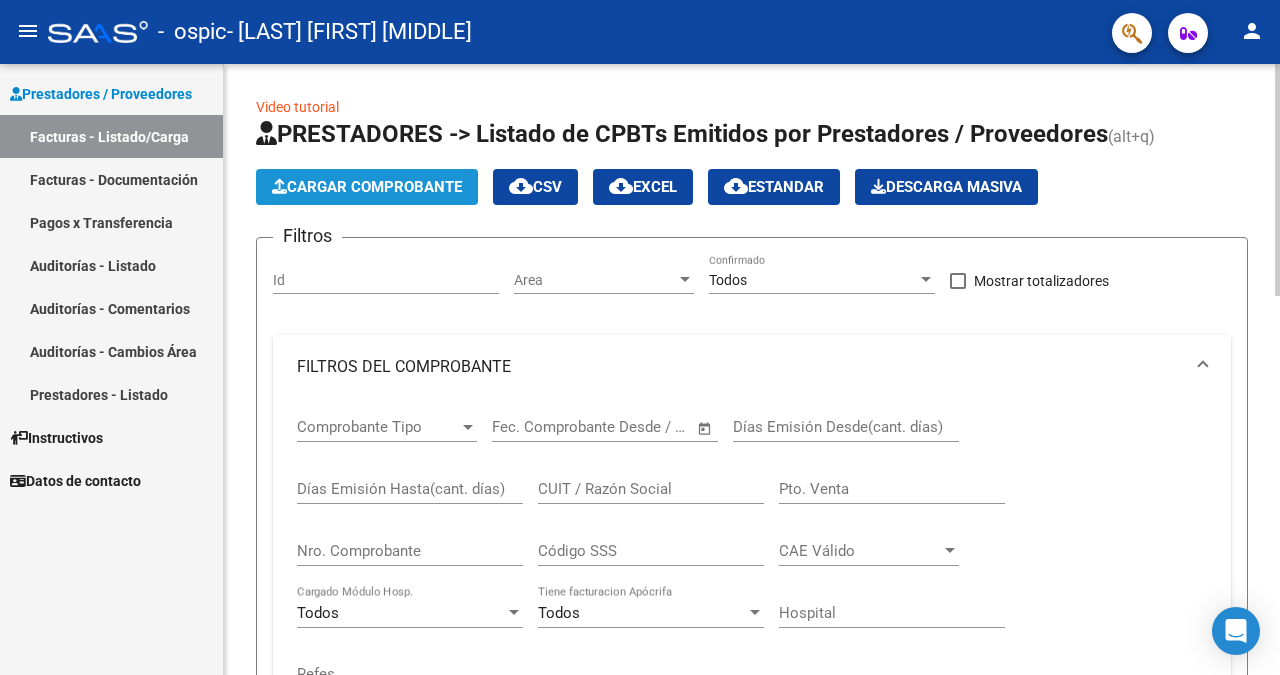 click on "Cargar Comprobante" 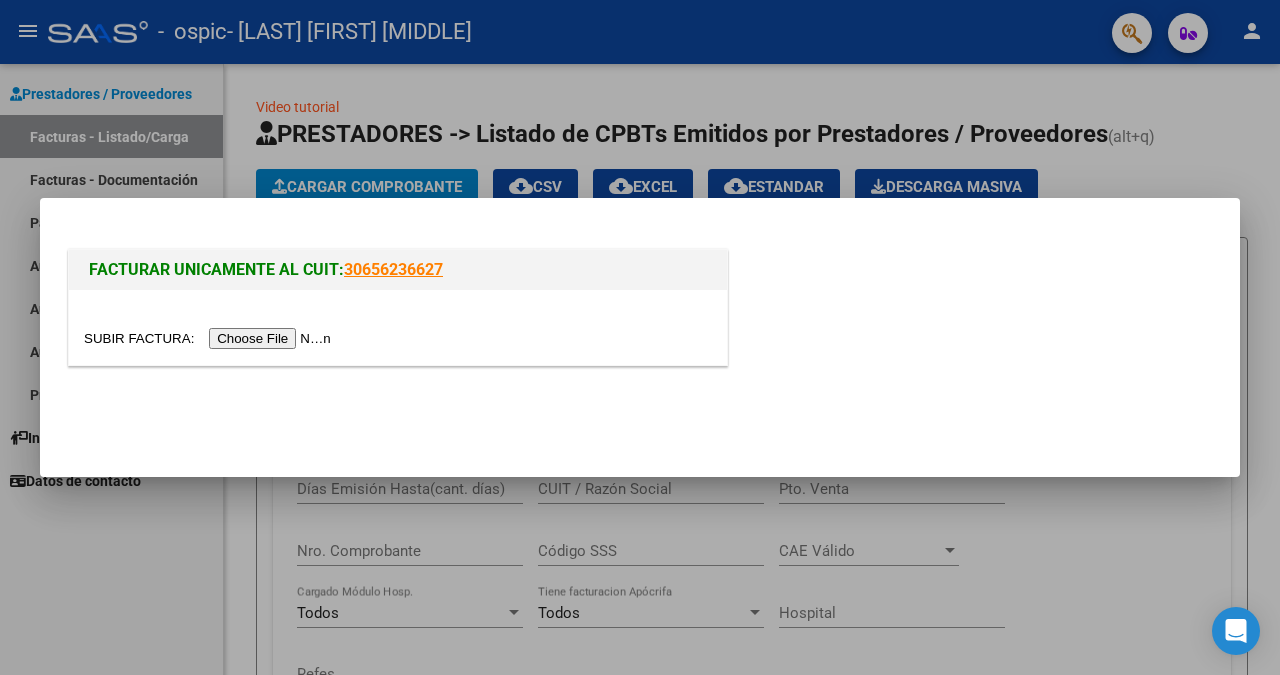 click at bounding box center (210, 338) 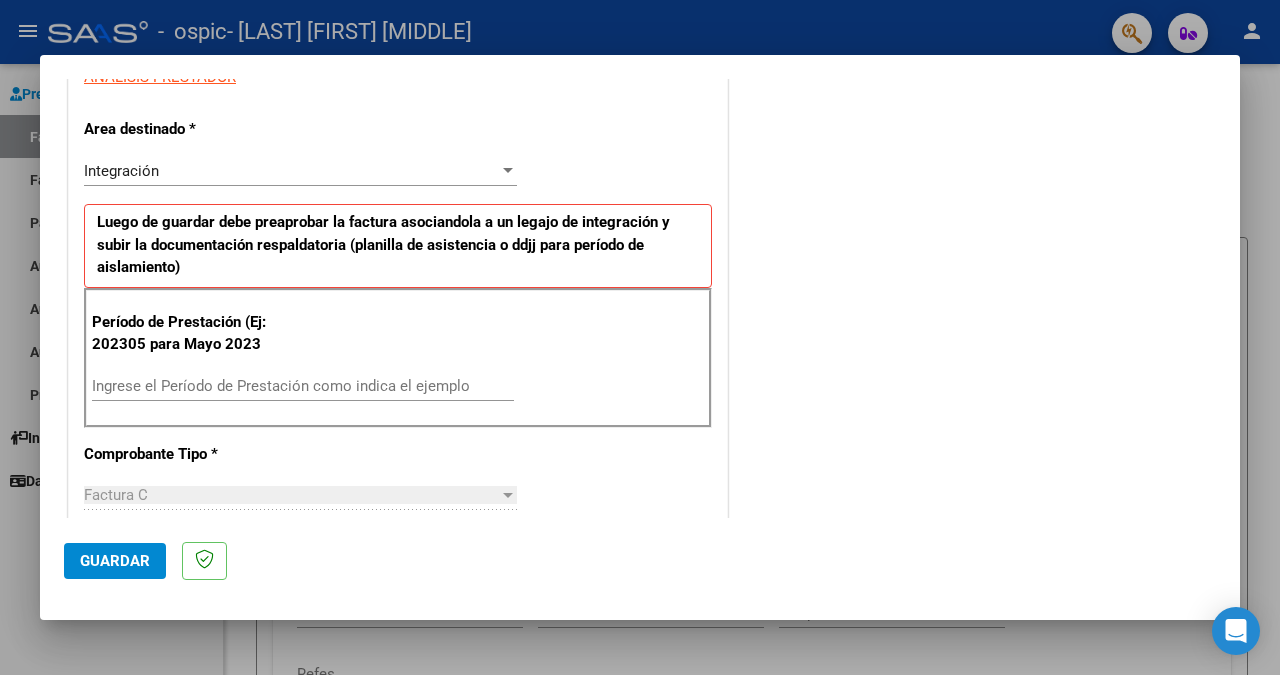 scroll, scrollTop: 432, scrollLeft: 0, axis: vertical 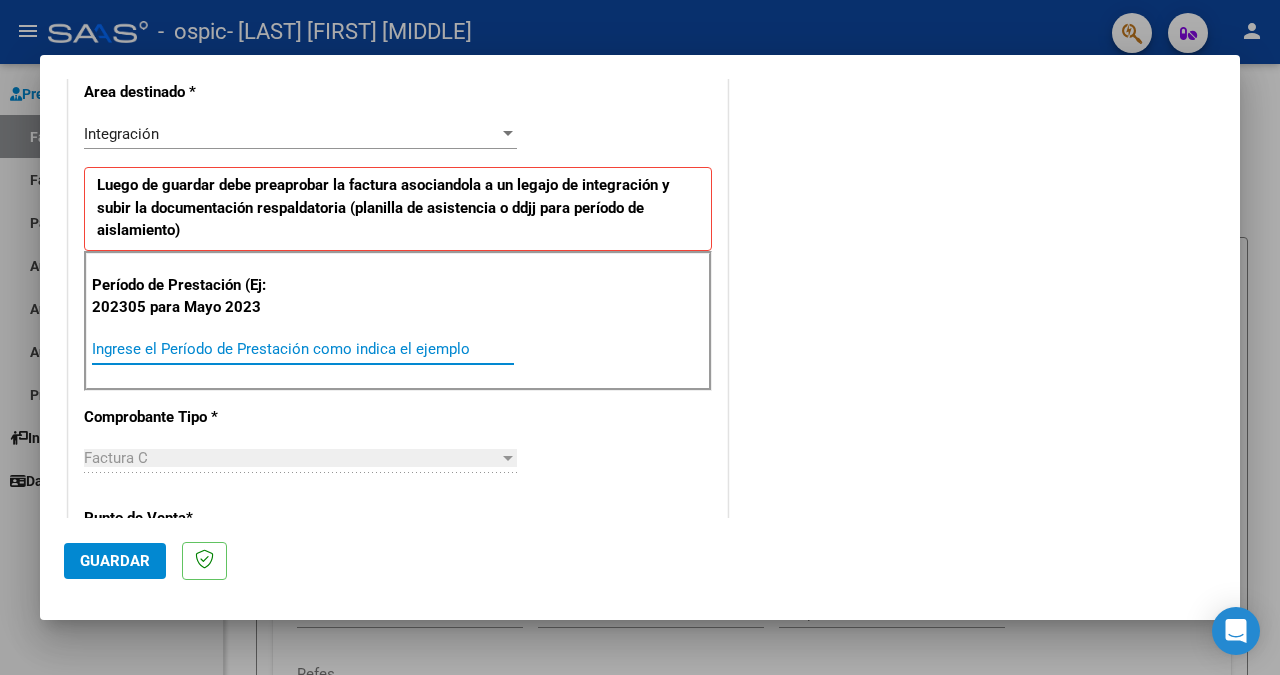click on "Ingrese el Período de Prestación como indica el ejemplo" at bounding box center (303, 349) 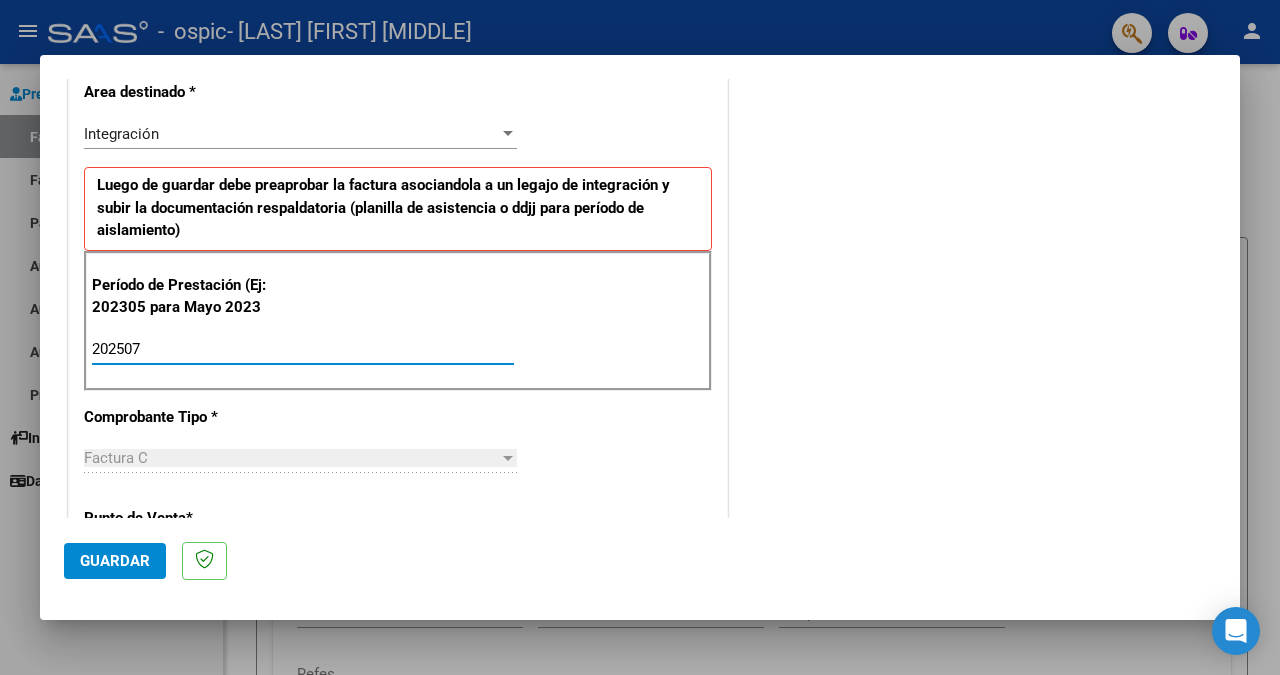 type on "202507" 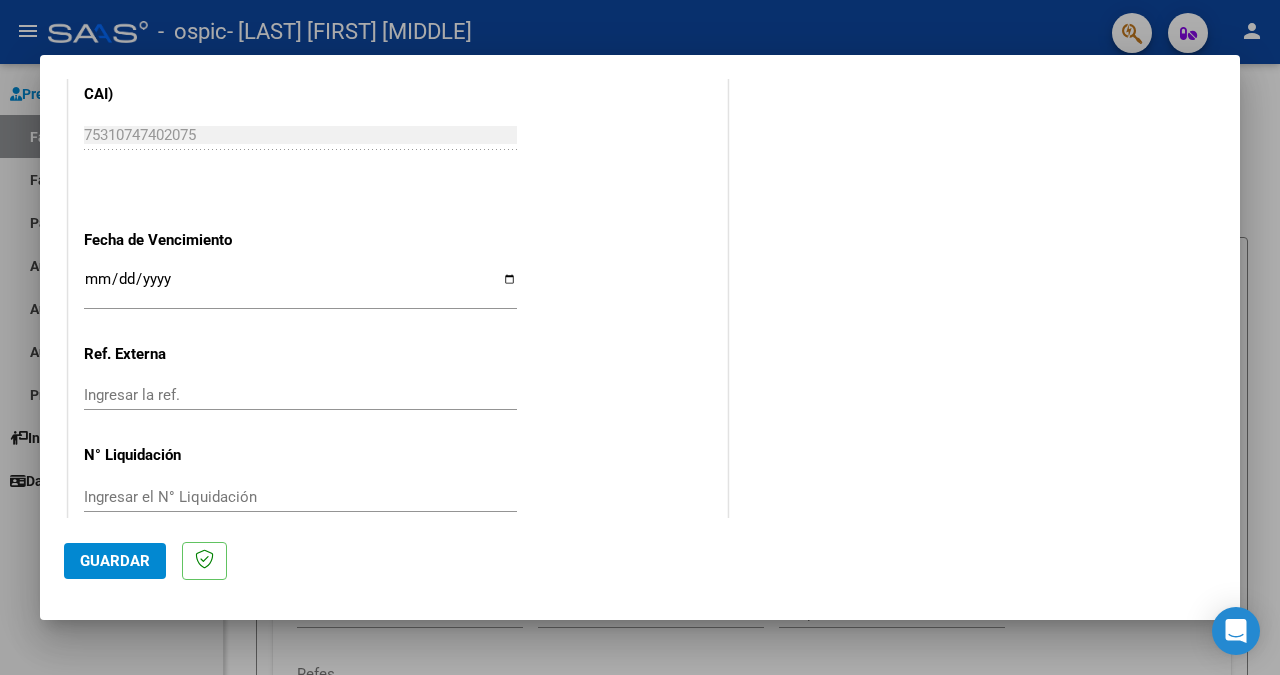 scroll, scrollTop: 1304, scrollLeft: 0, axis: vertical 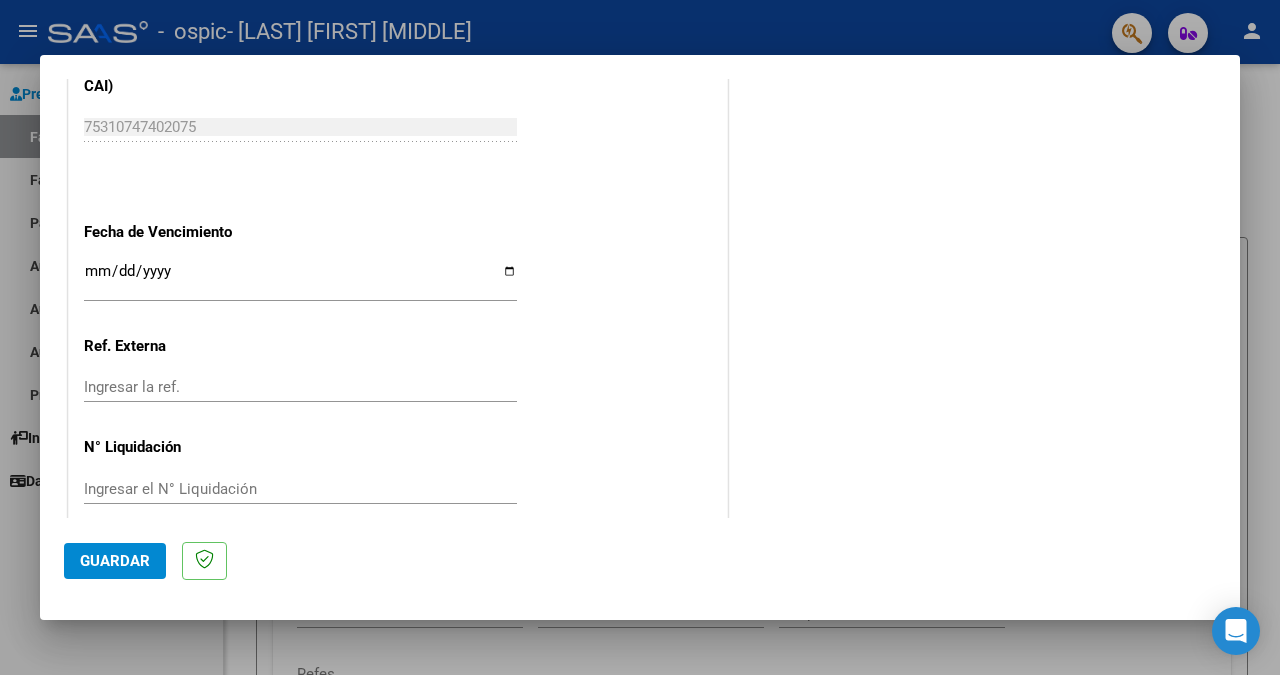 click on "Guardar" 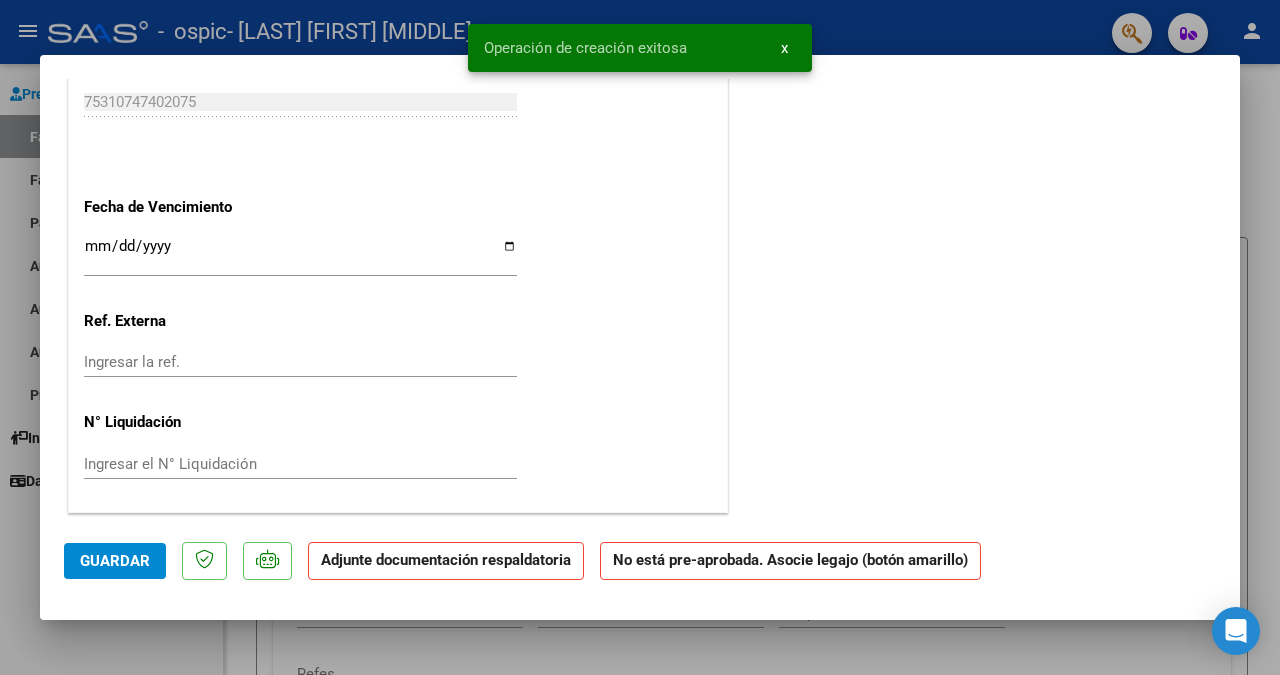 scroll, scrollTop: 0, scrollLeft: 0, axis: both 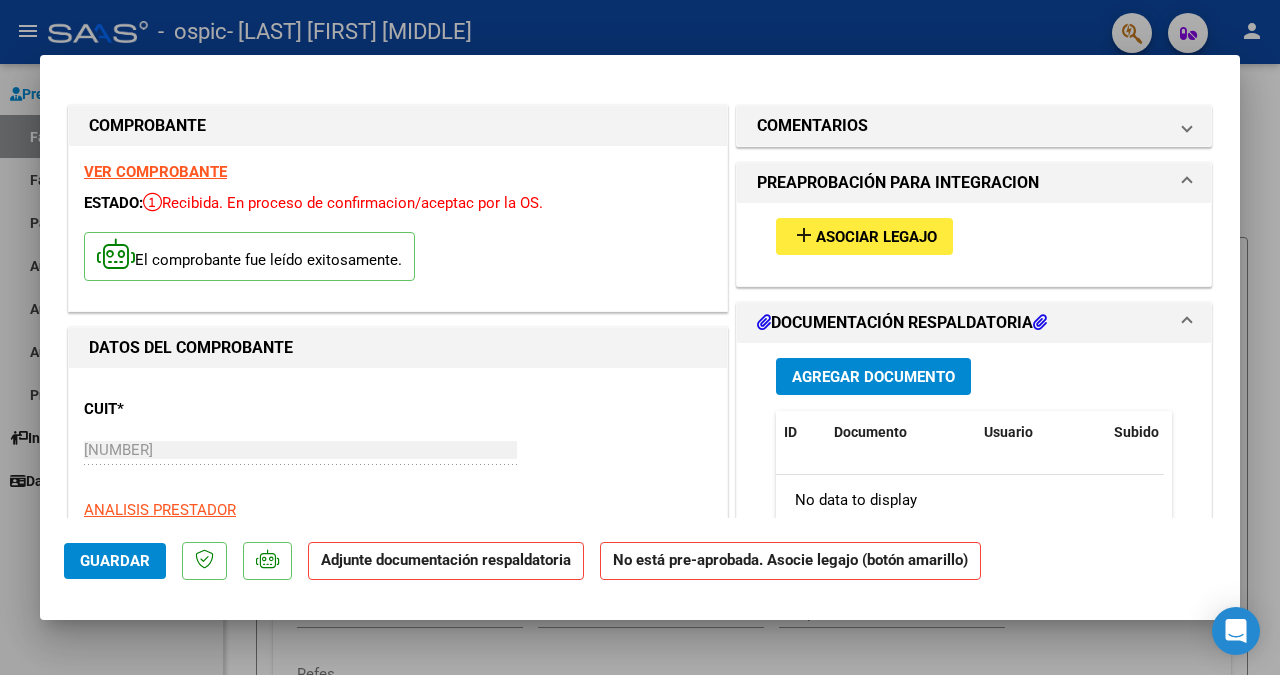 click on "Asociar Legajo" at bounding box center [876, 237] 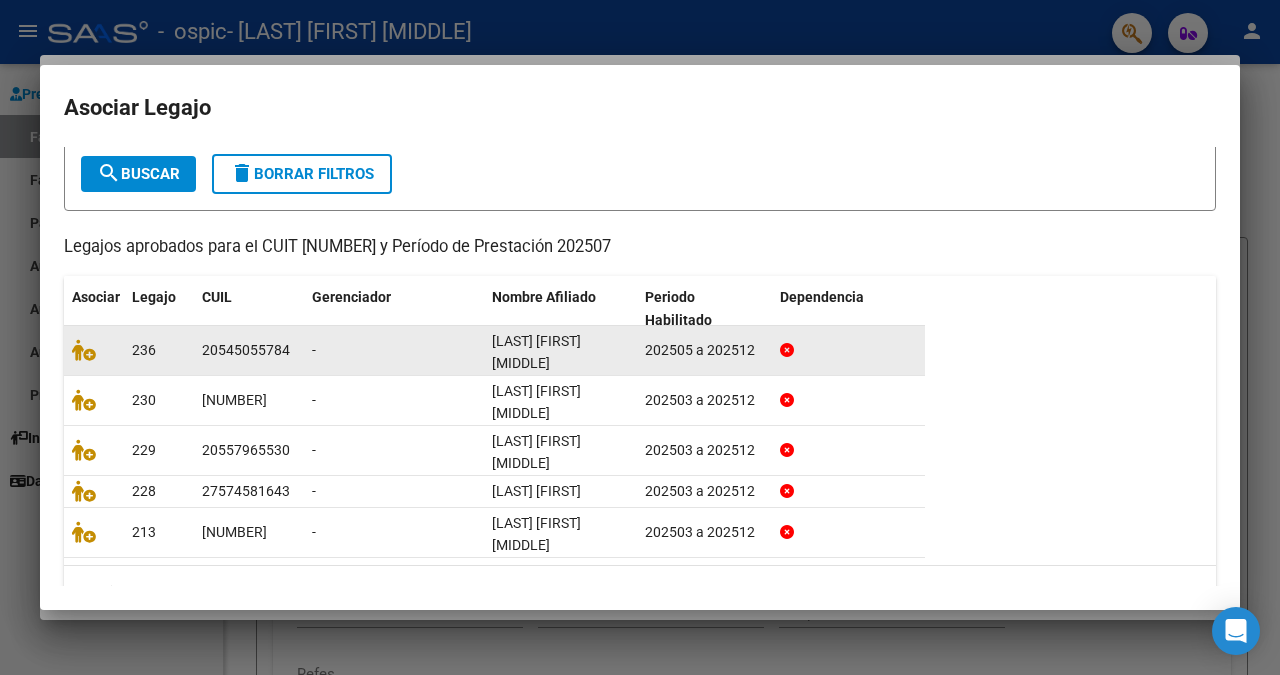scroll, scrollTop: 171, scrollLeft: 0, axis: vertical 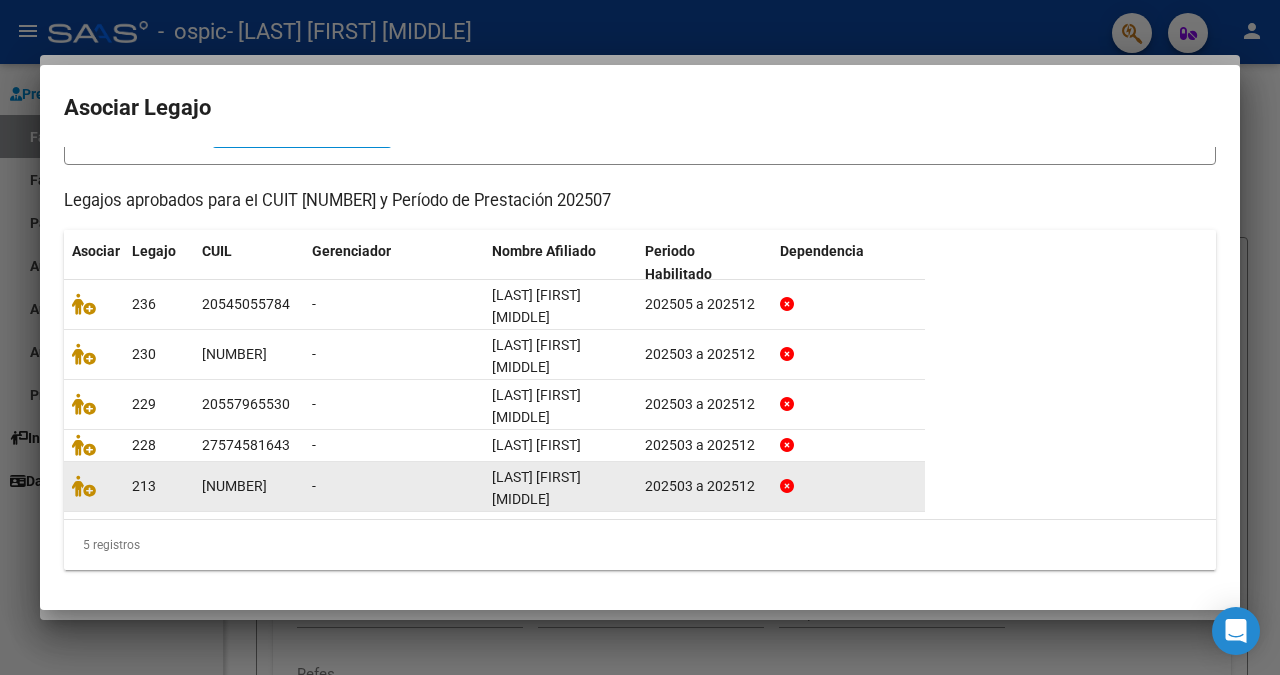 click on "-" 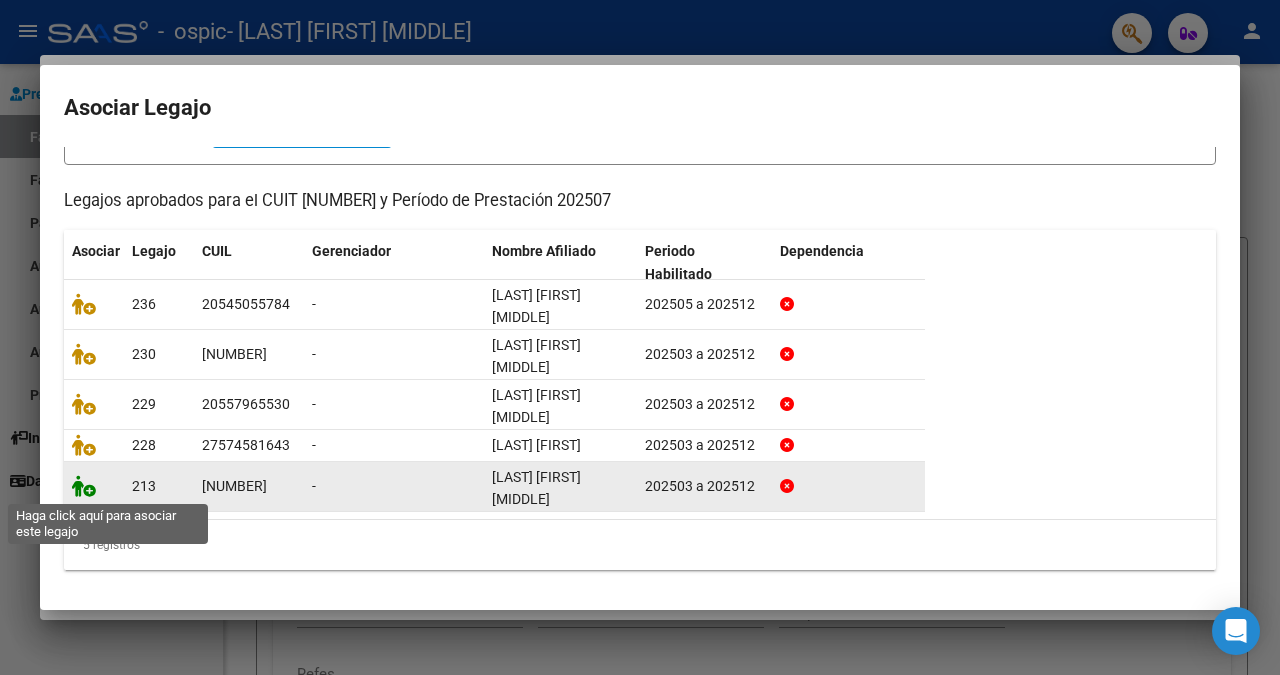 click 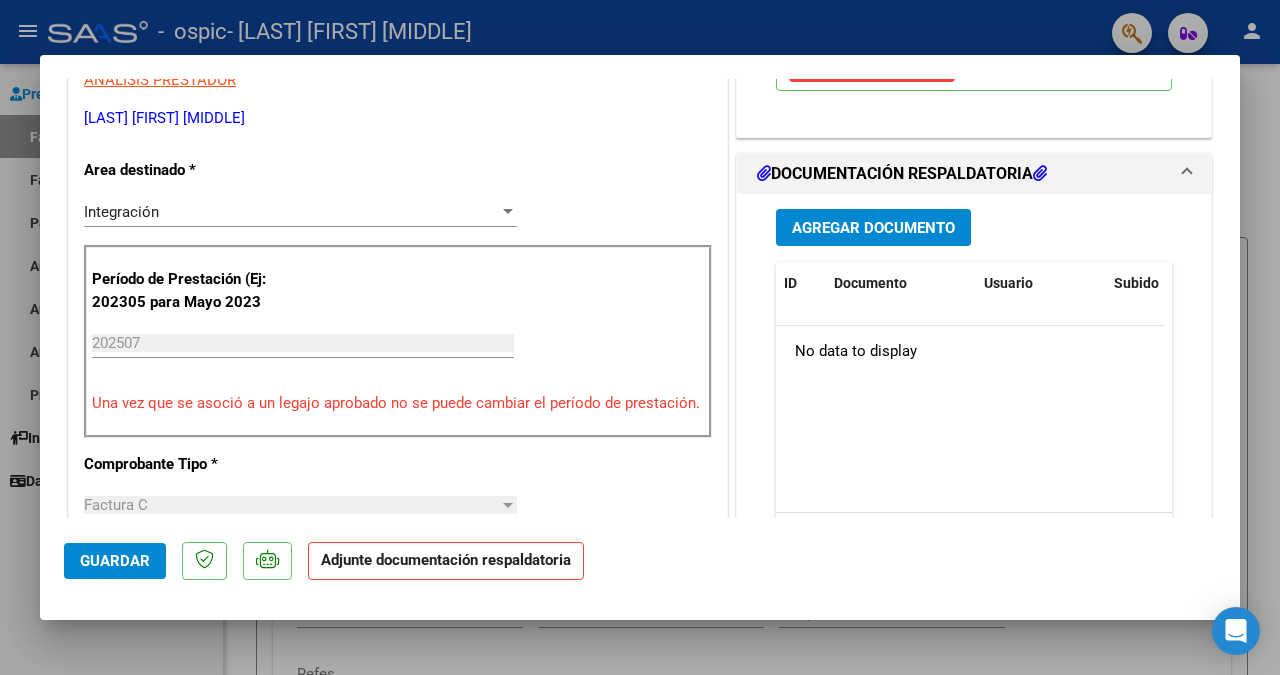 scroll, scrollTop: 456, scrollLeft: 0, axis: vertical 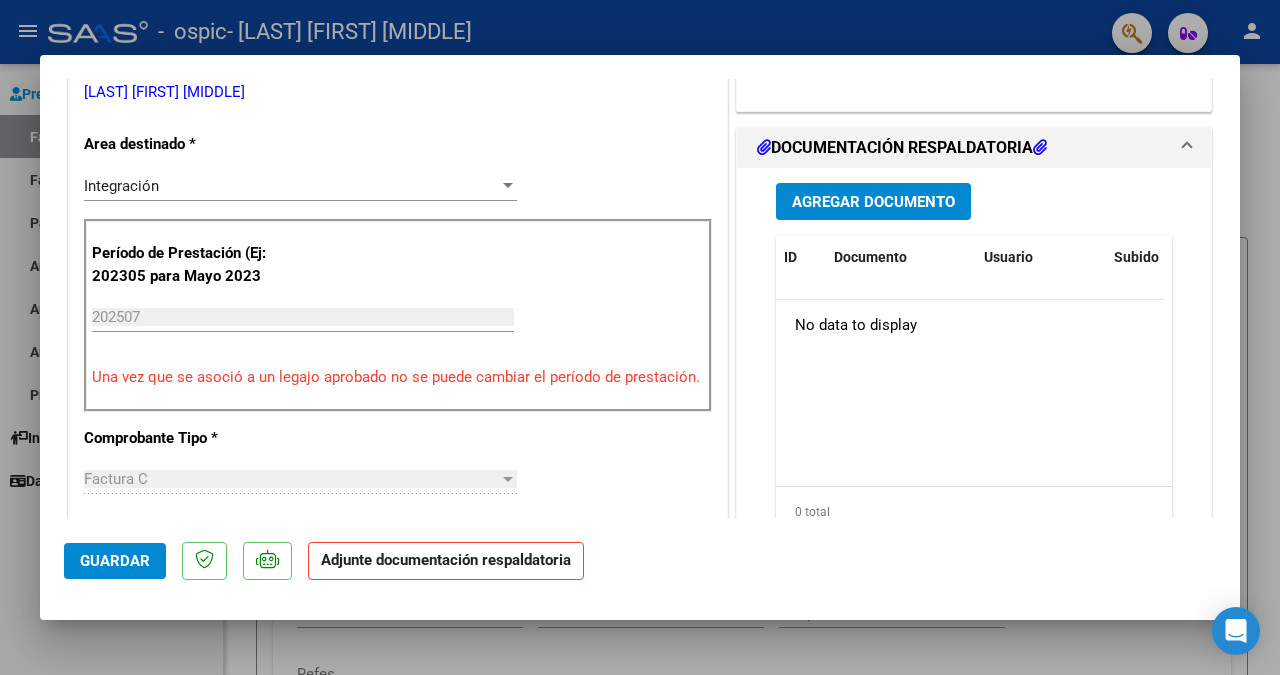click on "Agregar Documento" at bounding box center [873, 202] 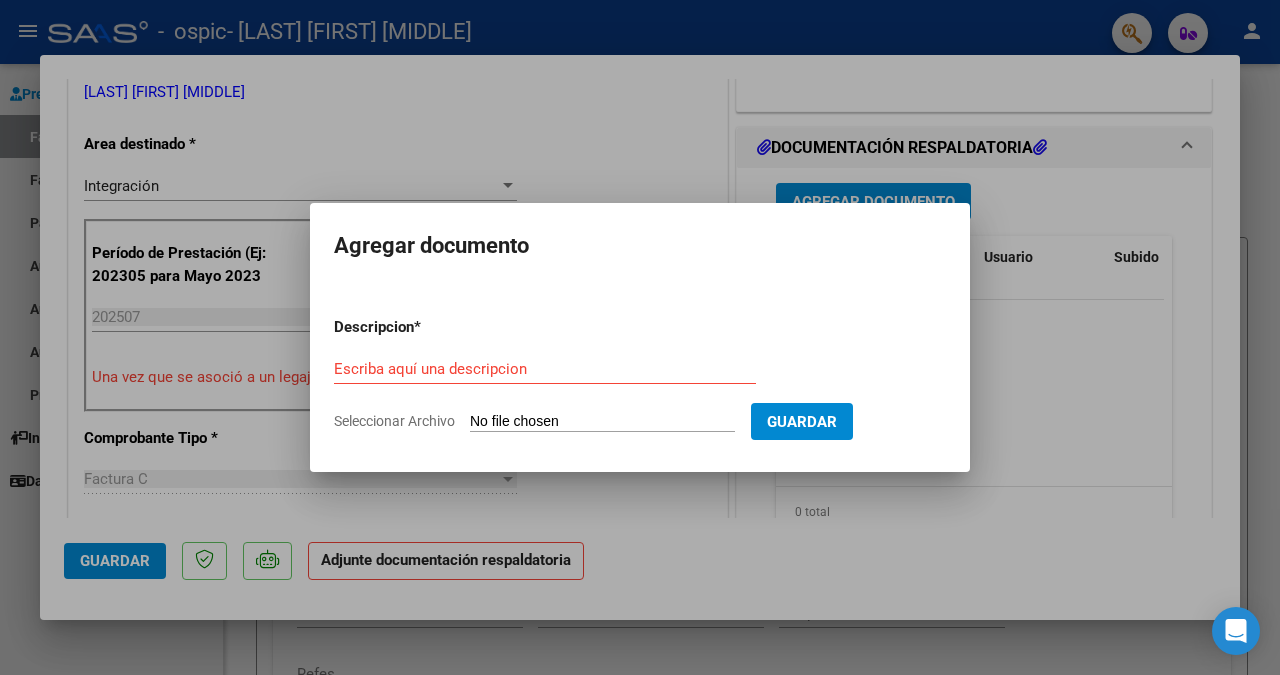 click on "Seleccionar Archivo" at bounding box center (602, 422) 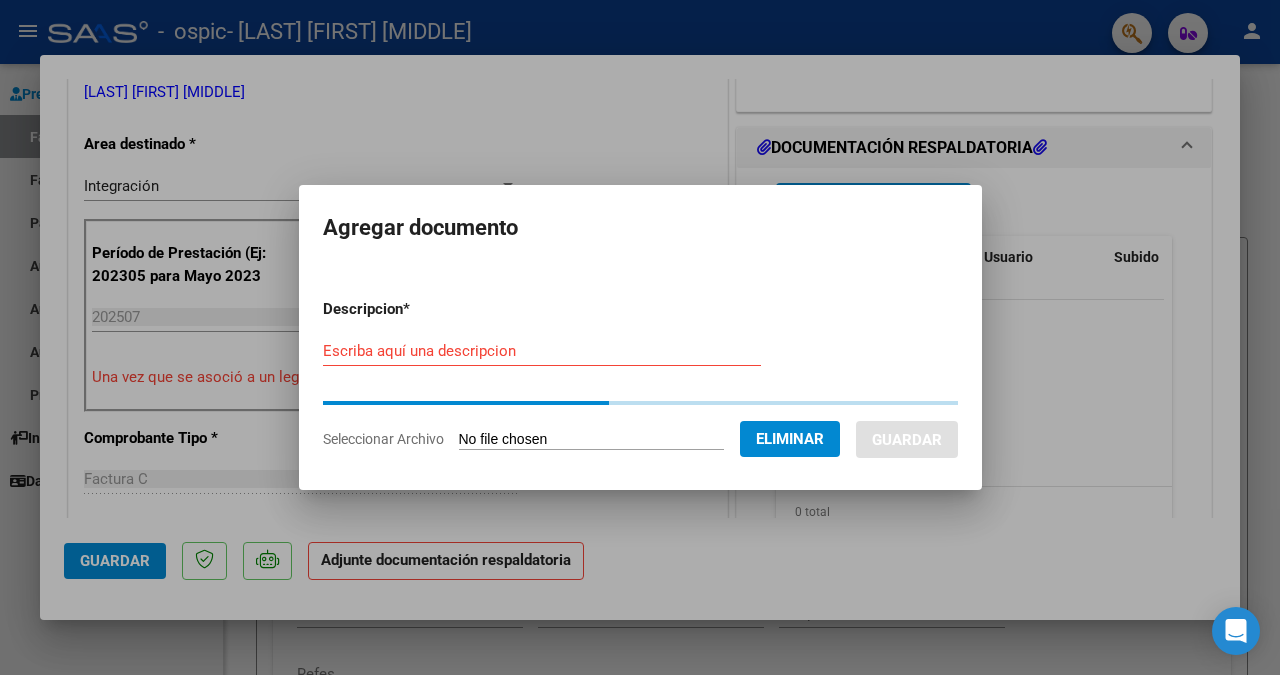click on "Escriba aquí una descripcion" at bounding box center [542, 351] 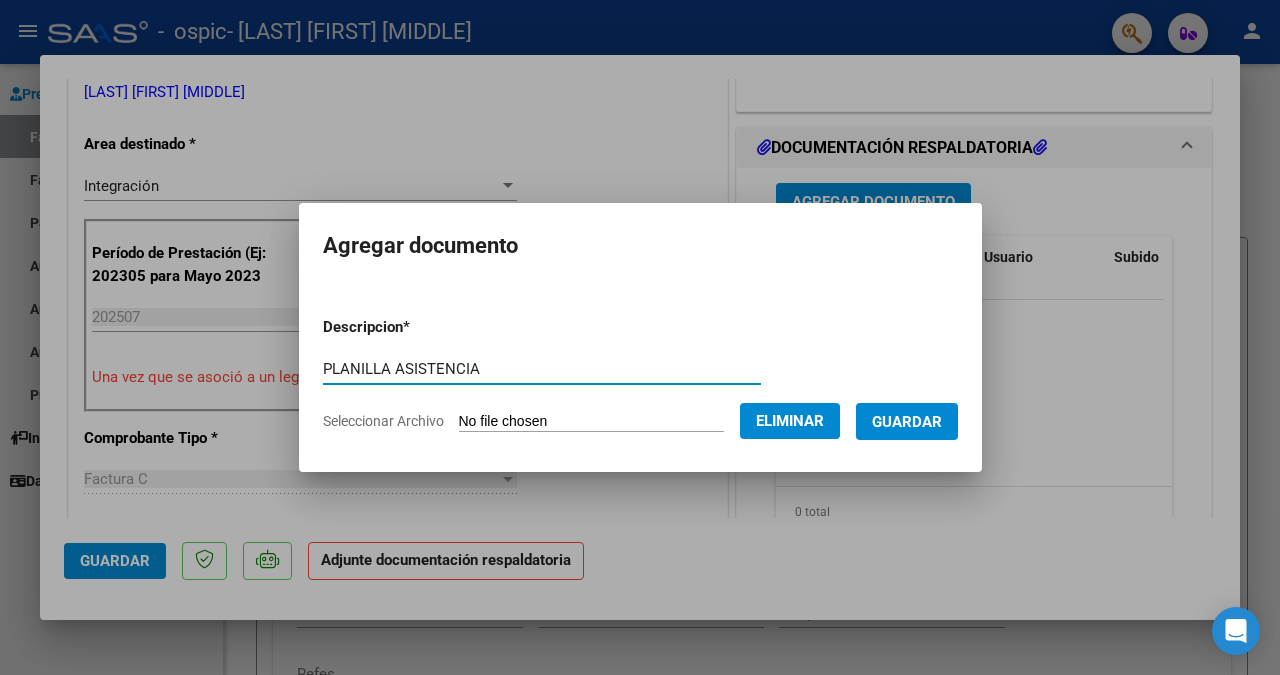 type on "PLANILLA ASISTENCIA" 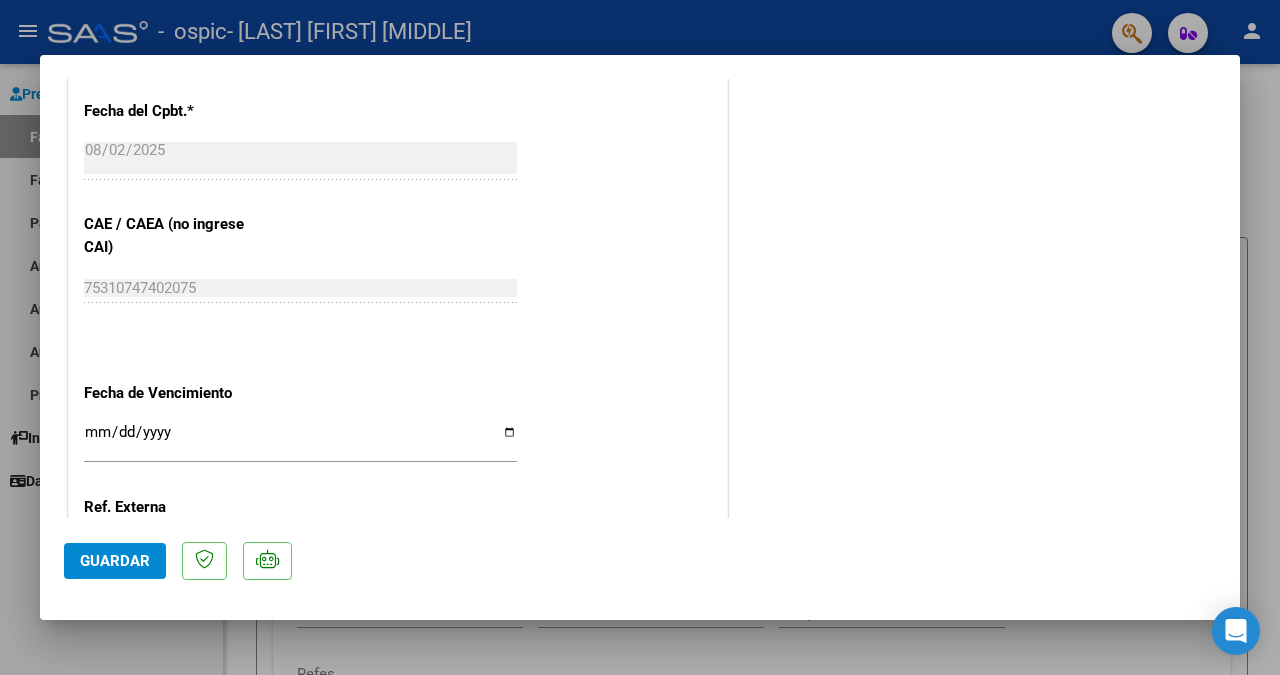 scroll, scrollTop: 1371, scrollLeft: 0, axis: vertical 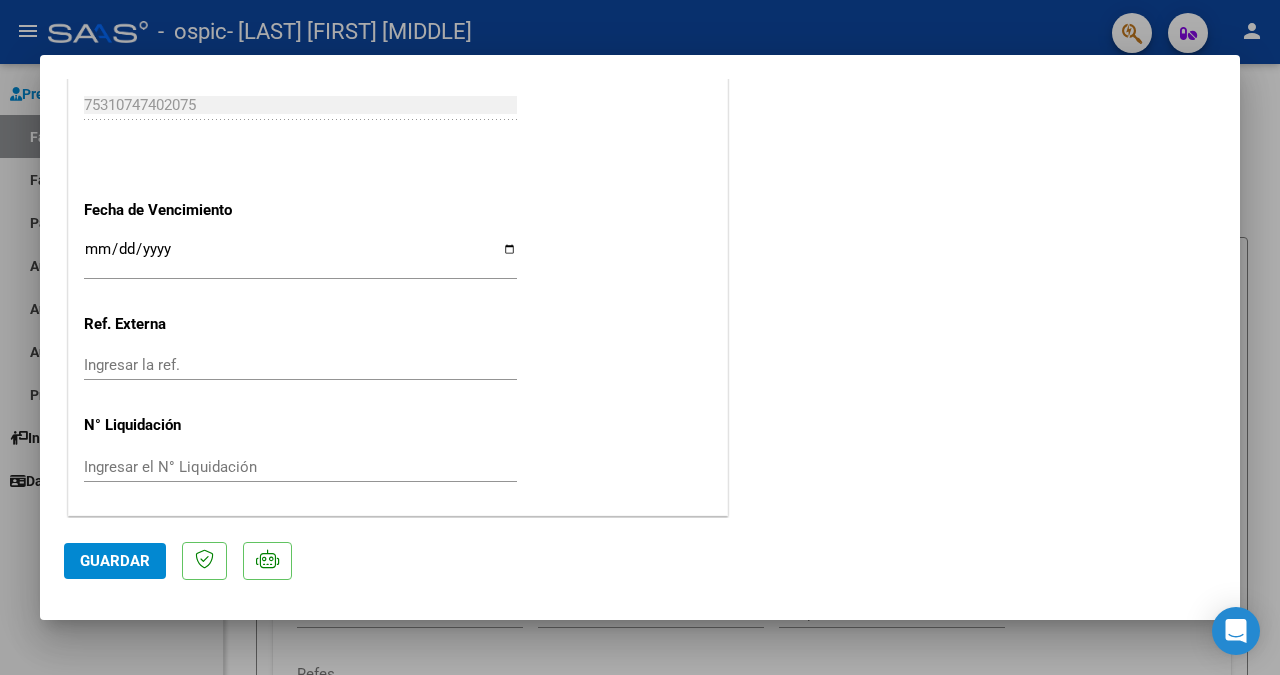 click on "Guardar" 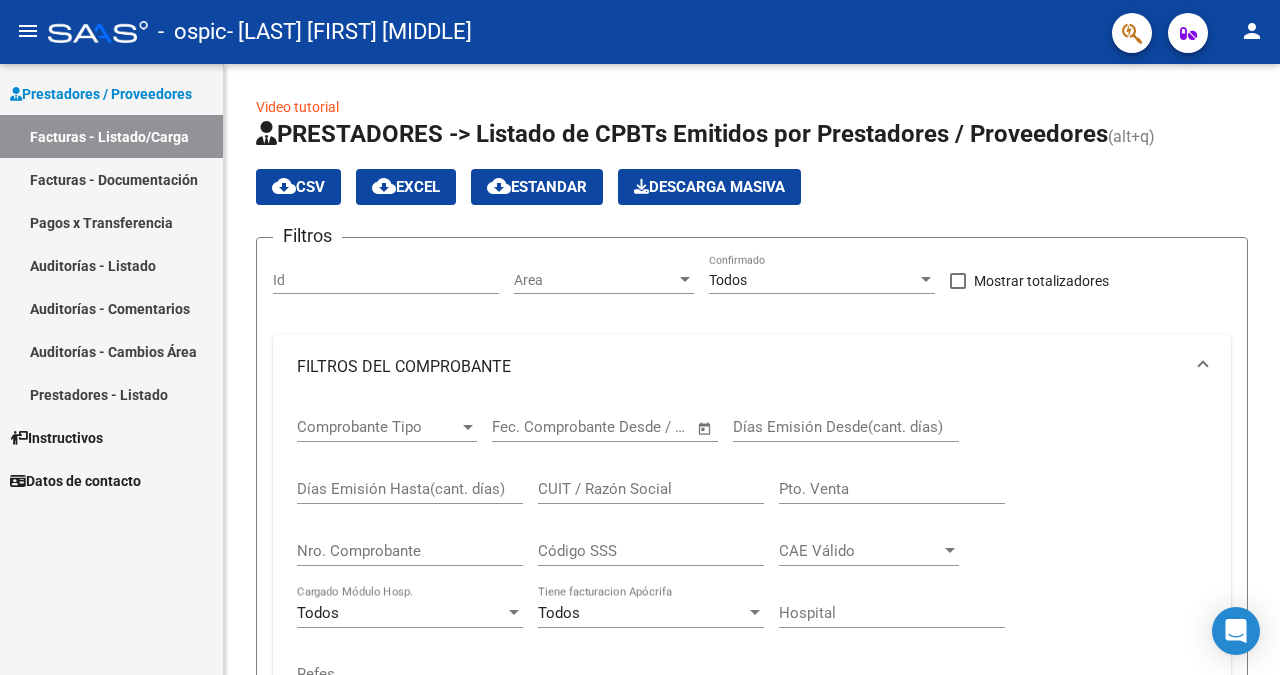 scroll, scrollTop: 714, scrollLeft: 0, axis: vertical 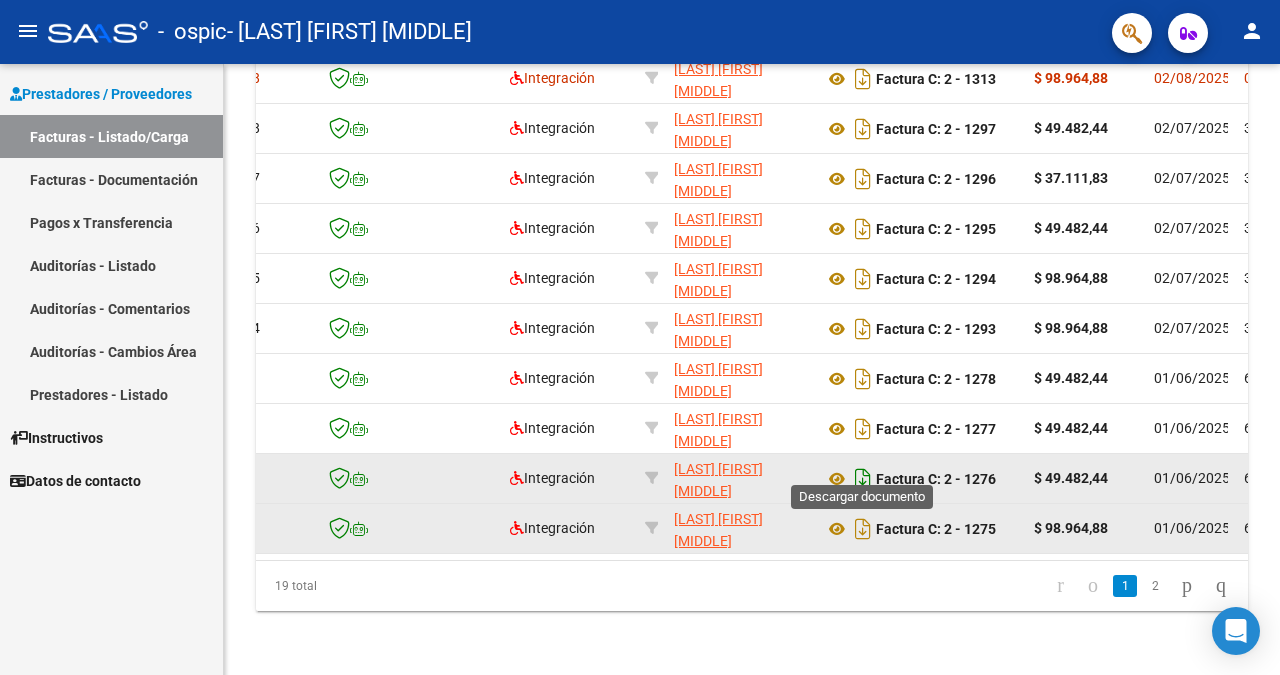 click 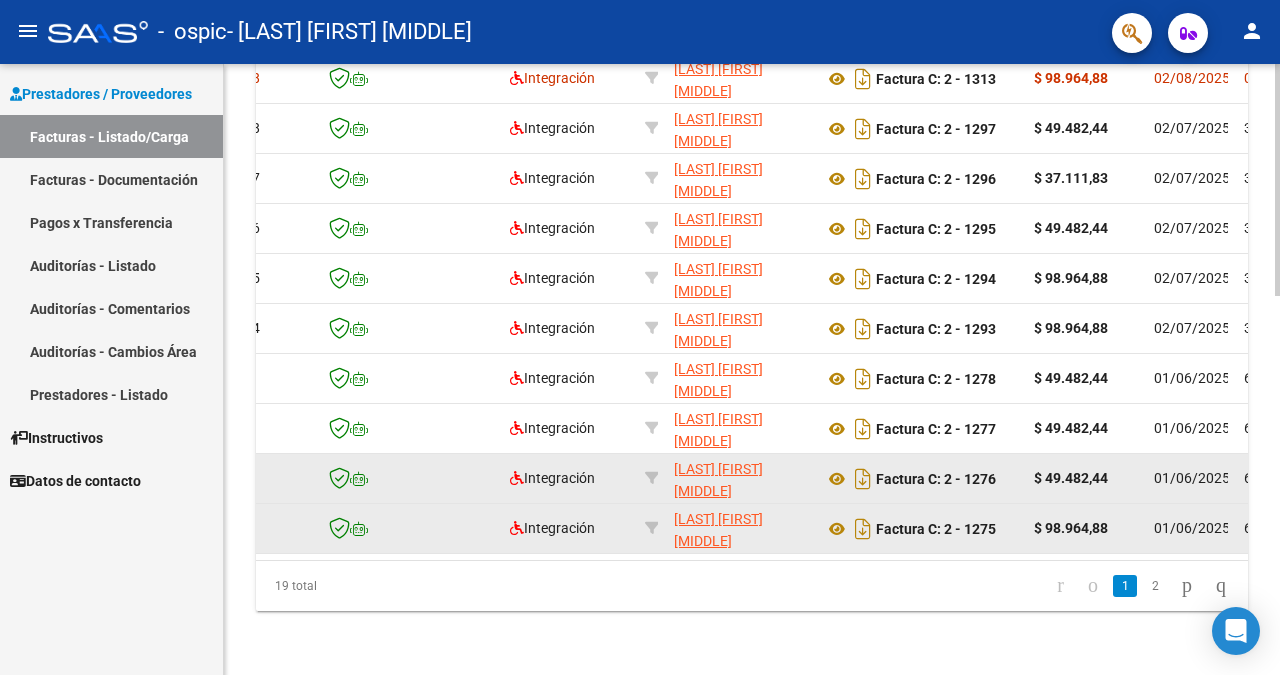 scroll, scrollTop: 0, scrollLeft: 0, axis: both 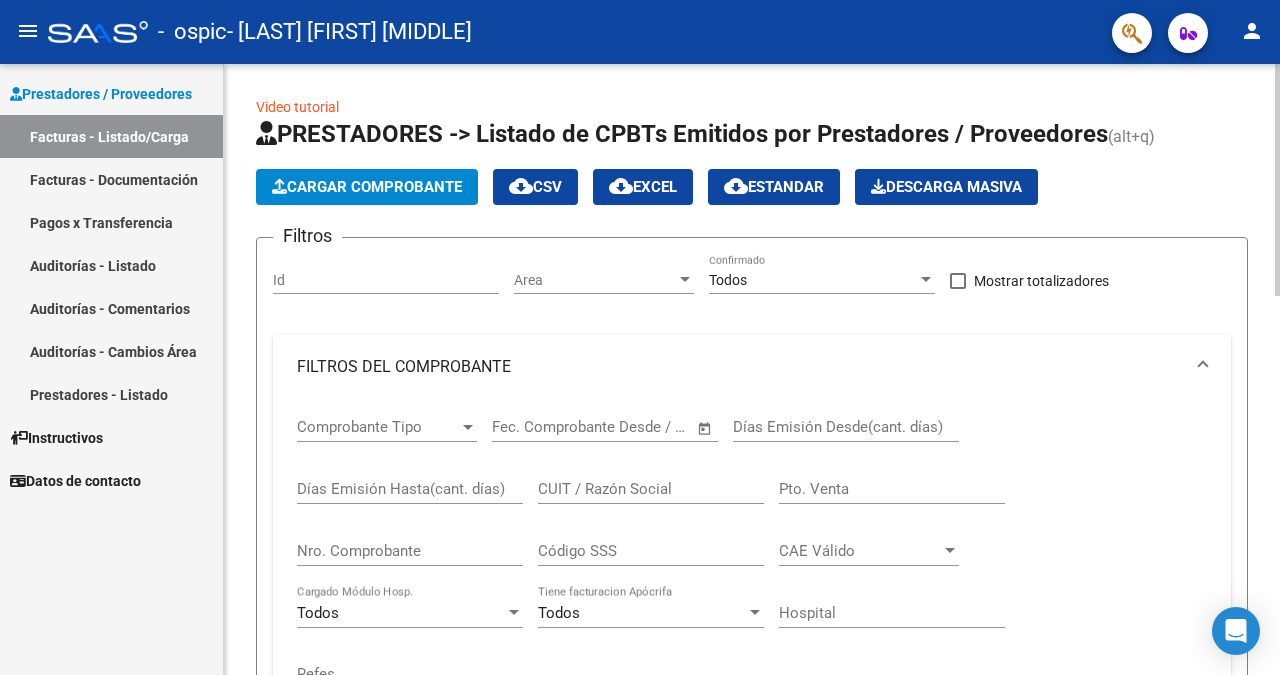 click on "Cargar Comprobante" 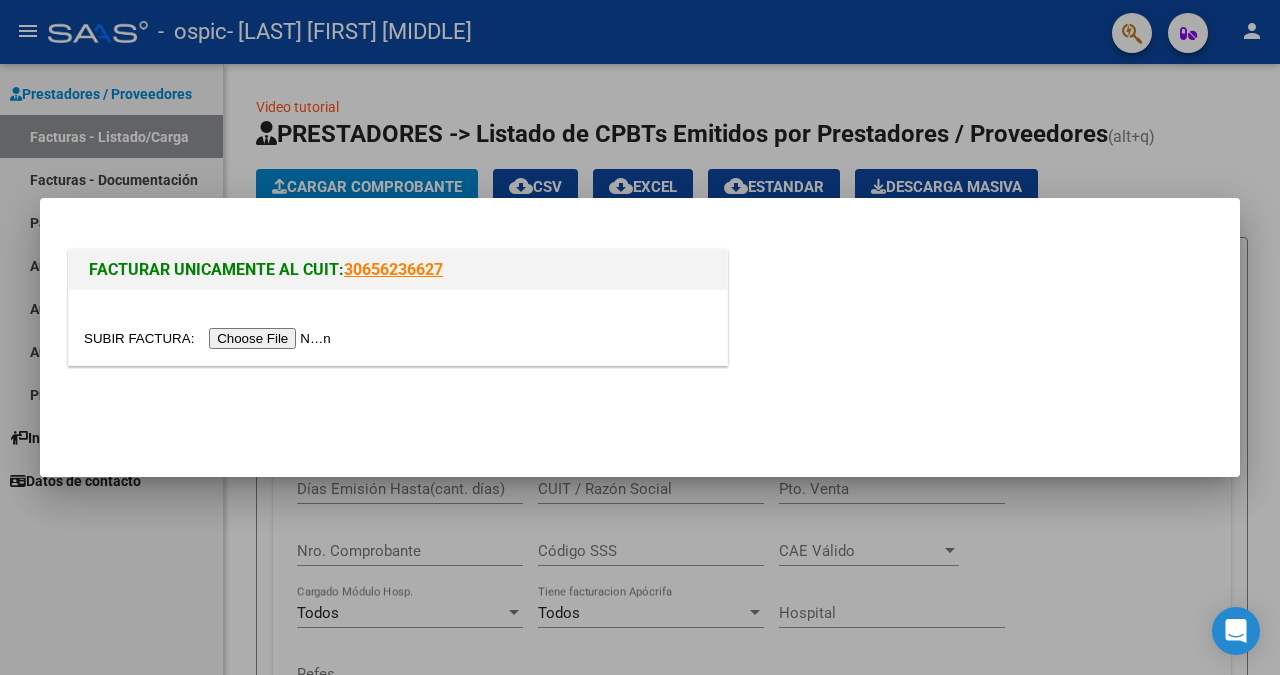 click at bounding box center [210, 338] 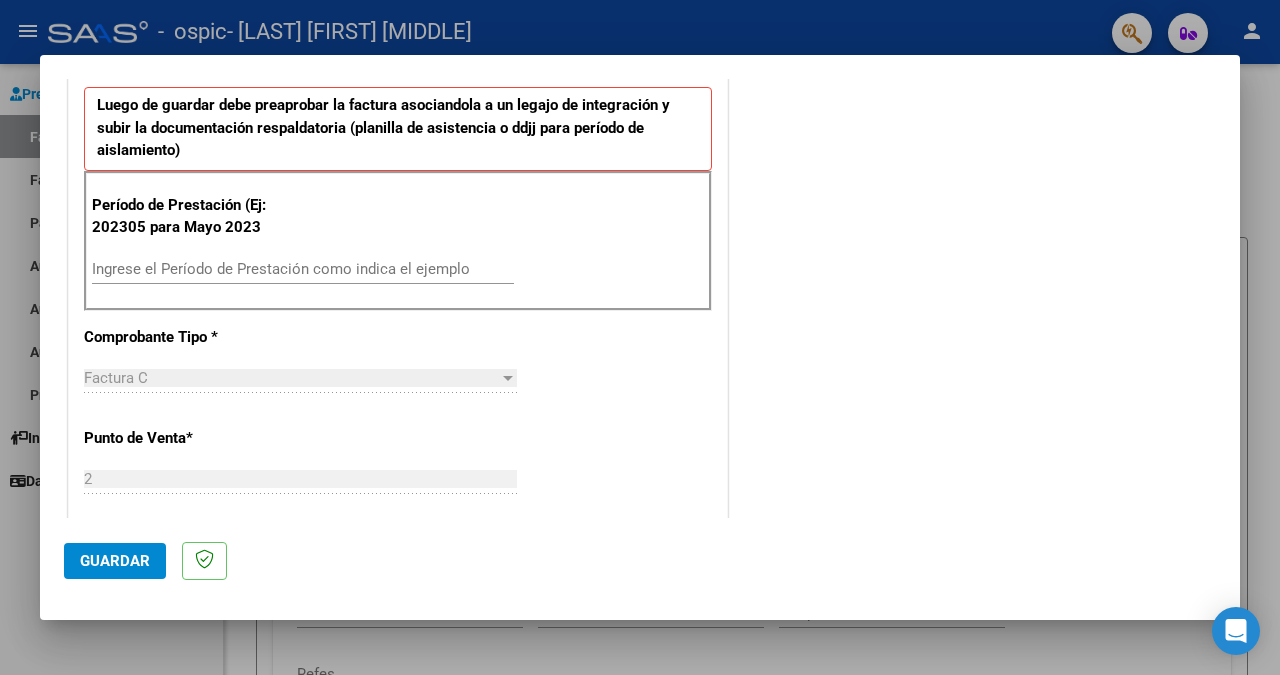 scroll, scrollTop: 540, scrollLeft: 0, axis: vertical 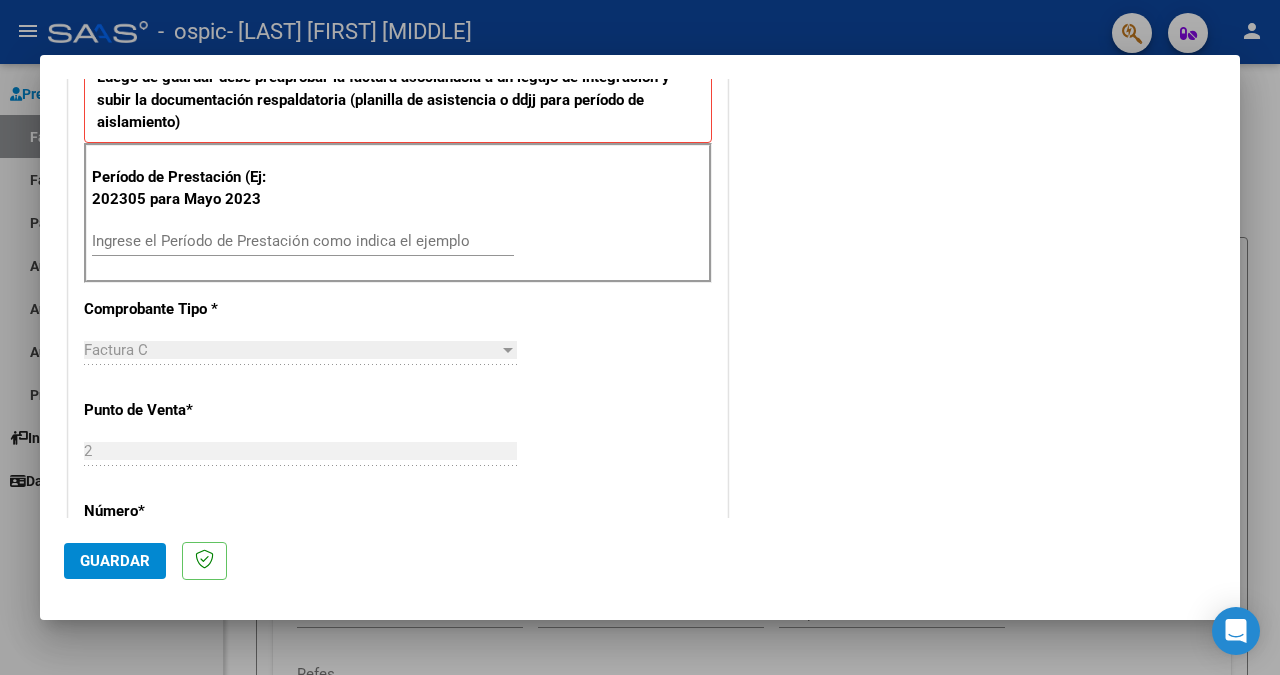 click on "Ingrese el Período de Prestación como indica el ejemplo" at bounding box center [303, 241] 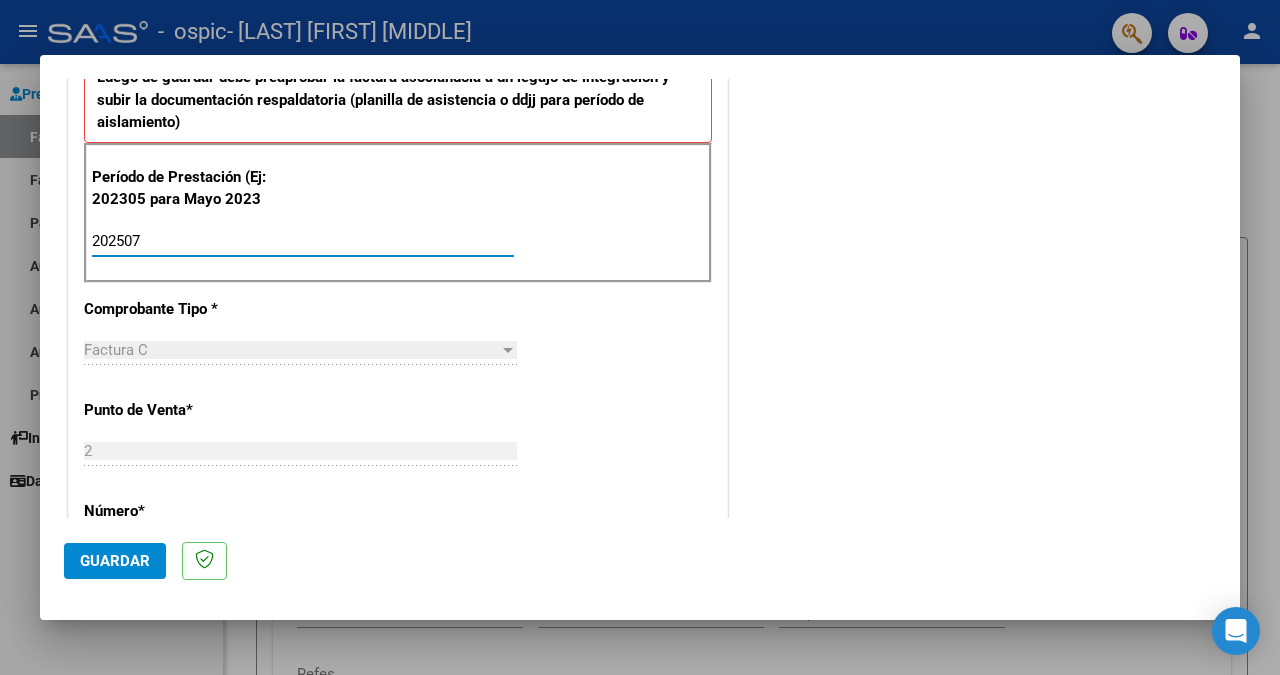 type on "202507" 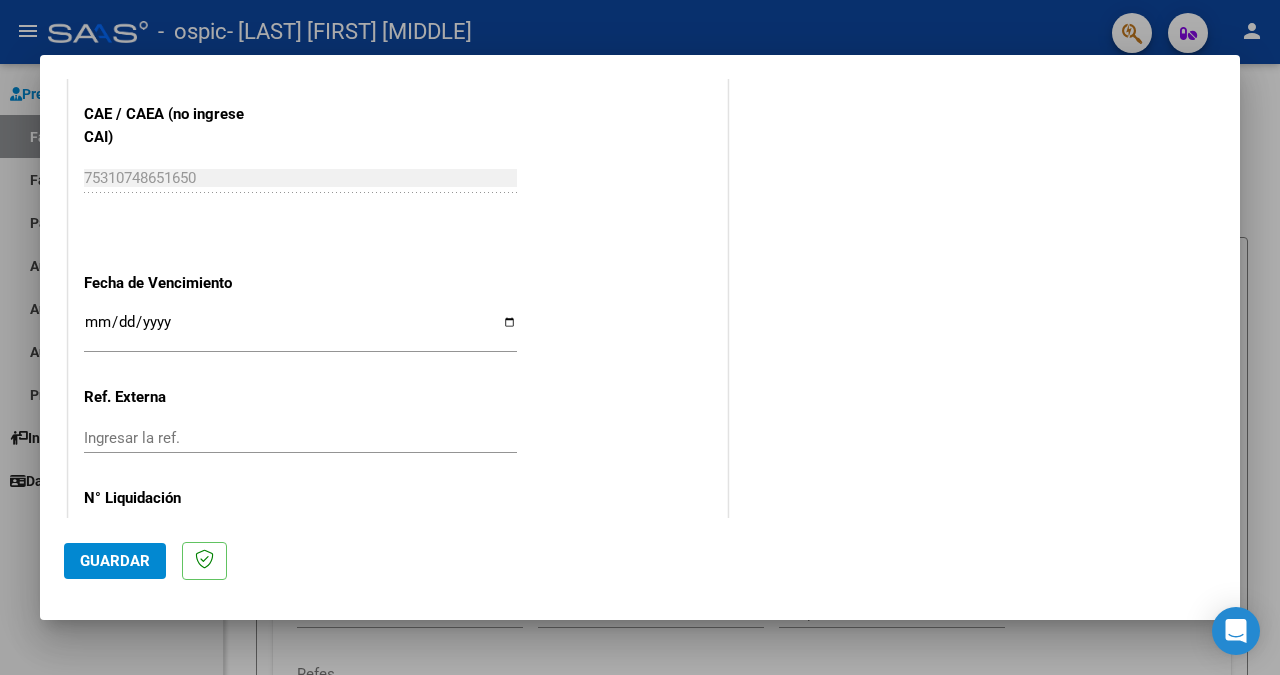 scroll, scrollTop: 1304, scrollLeft: 0, axis: vertical 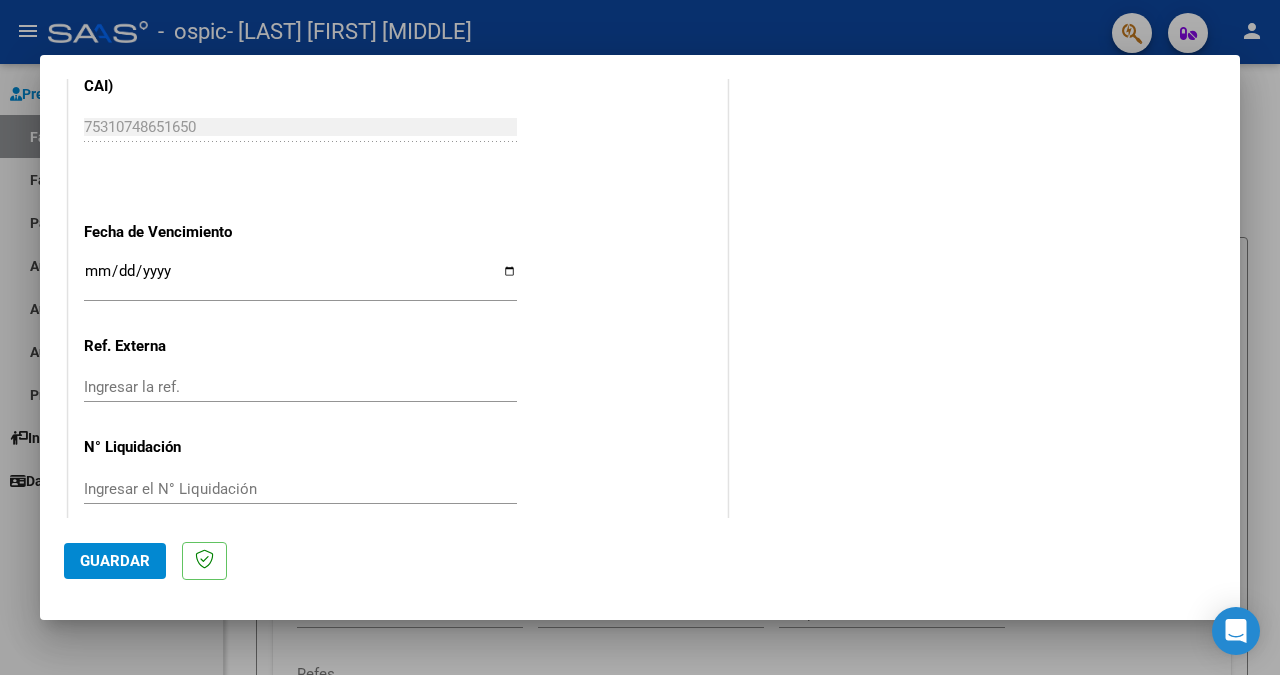 click on "Guardar" 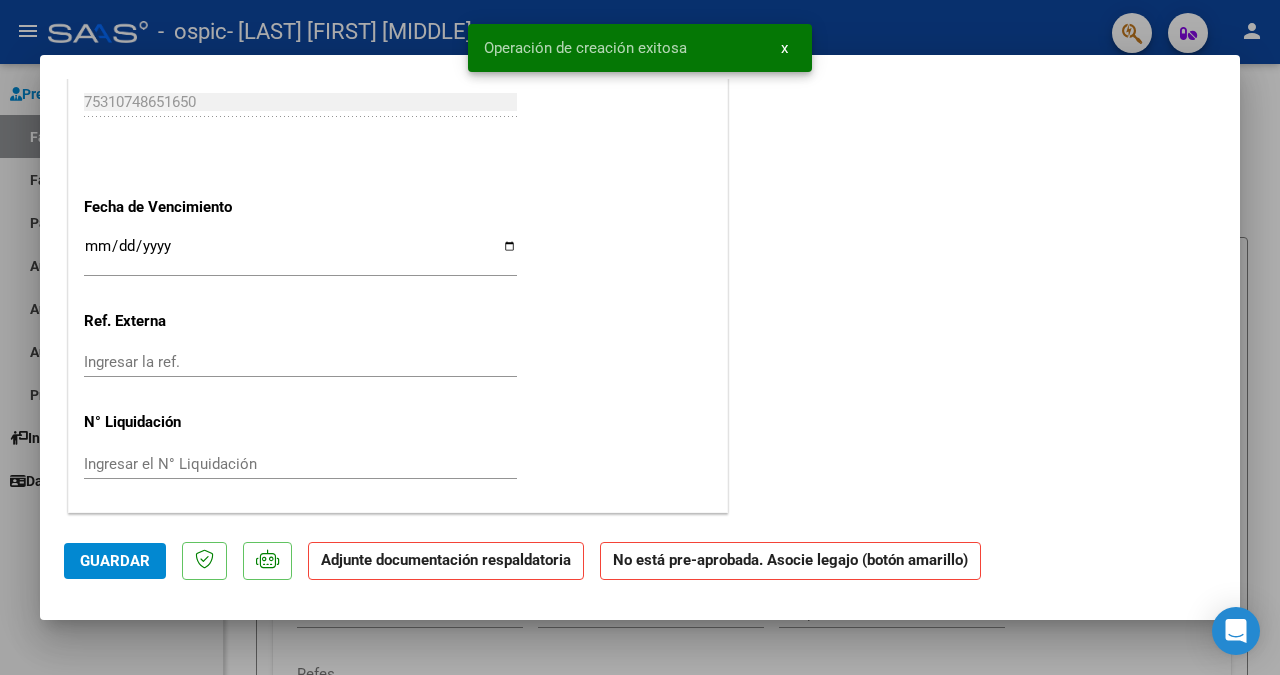scroll, scrollTop: 0, scrollLeft: 0, axis: both 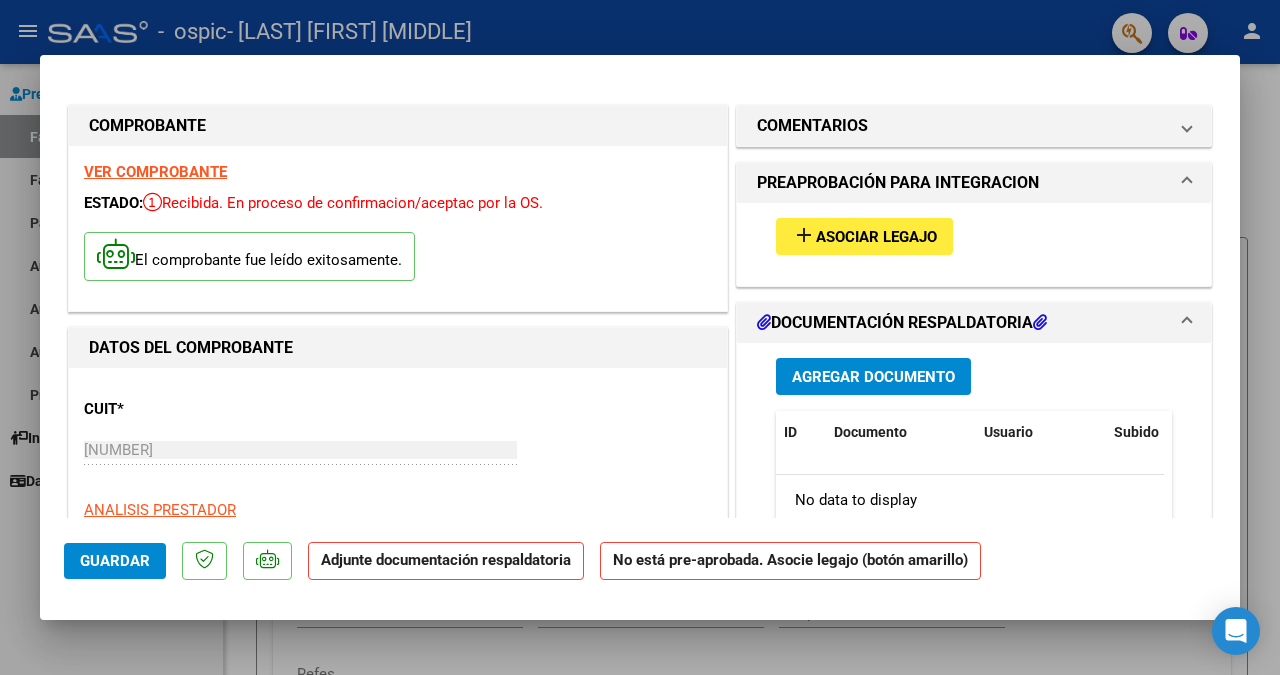 click on "Asociar Legajo" at bounding box center (876, 237) 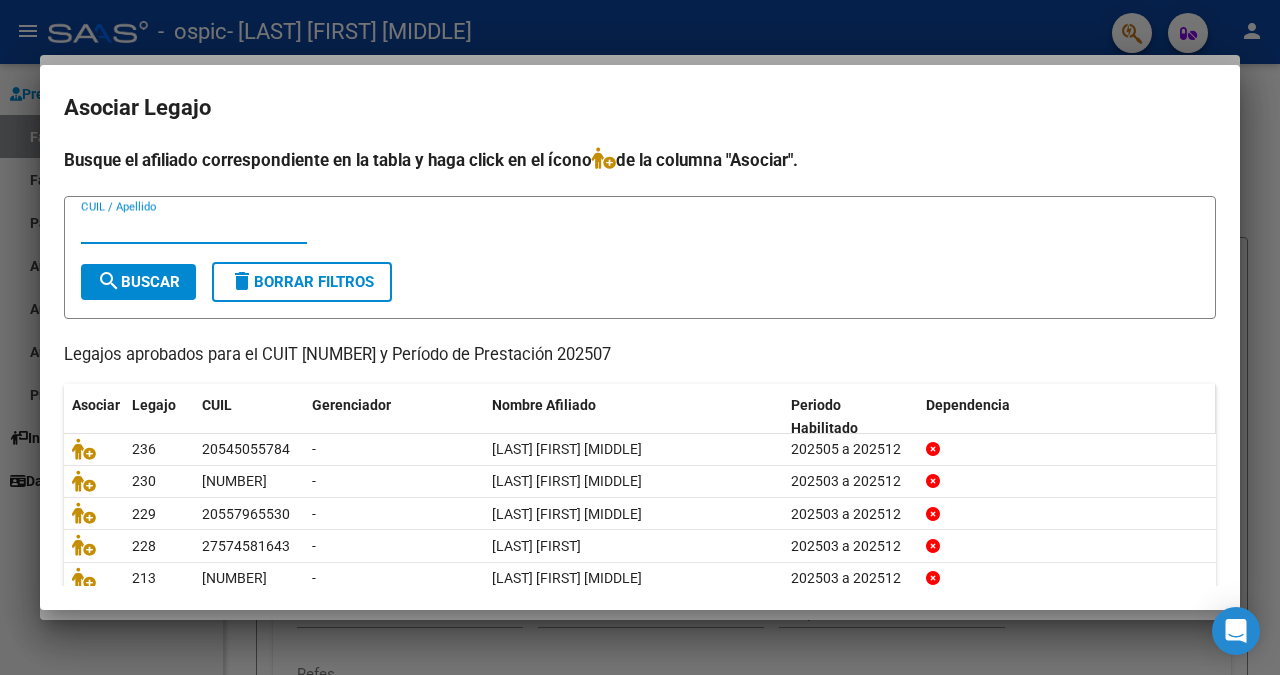 scroll, scrollTop: 82, scrollLeft: 0, axis: vertical 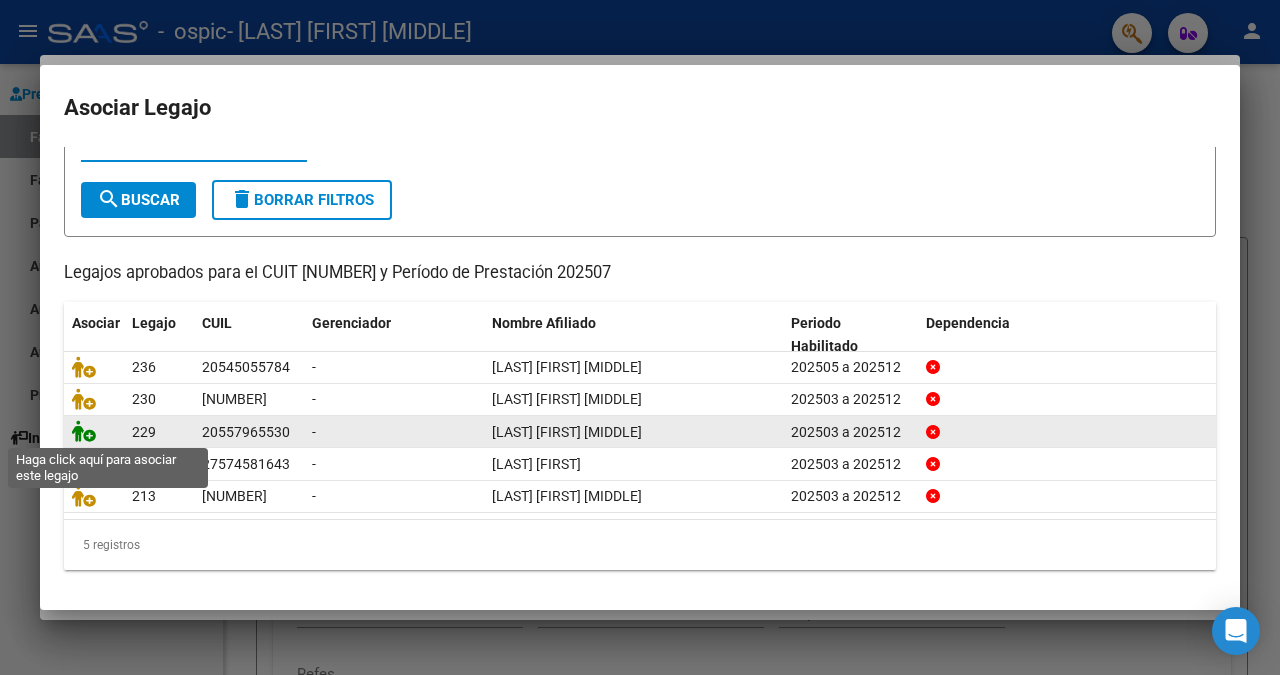 click 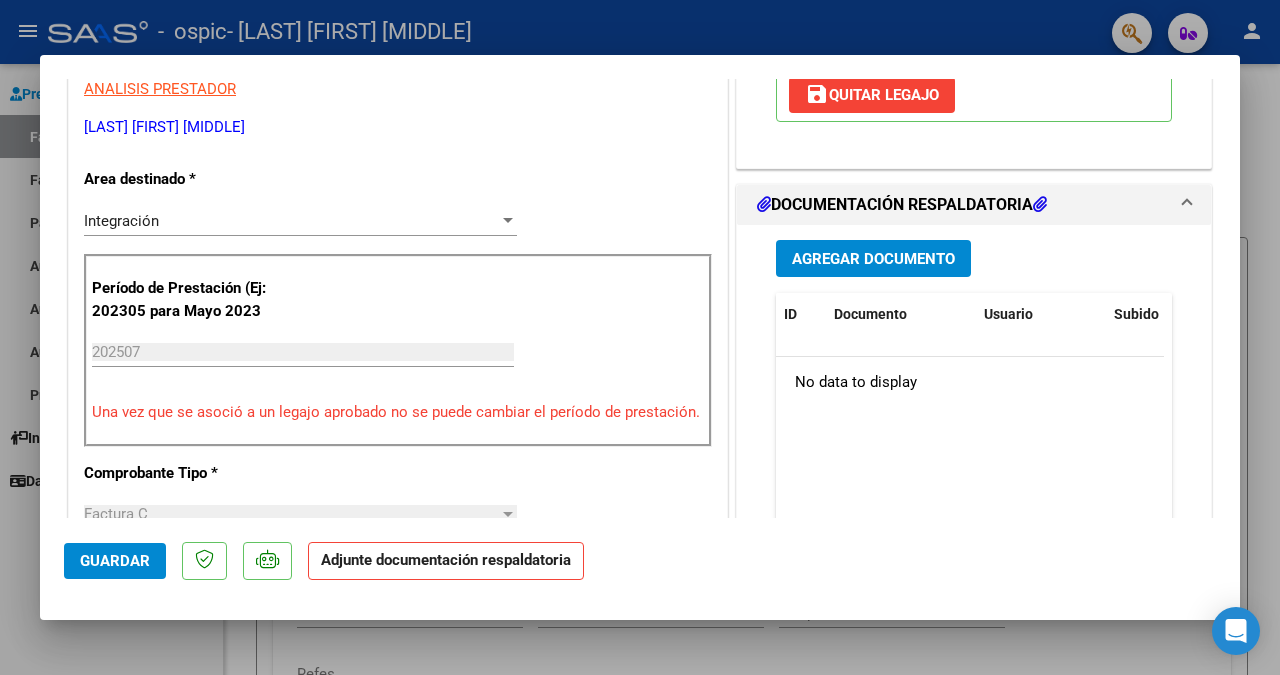 scroll, scrollTop: 432, scrollLeft: 0, axis: vertical 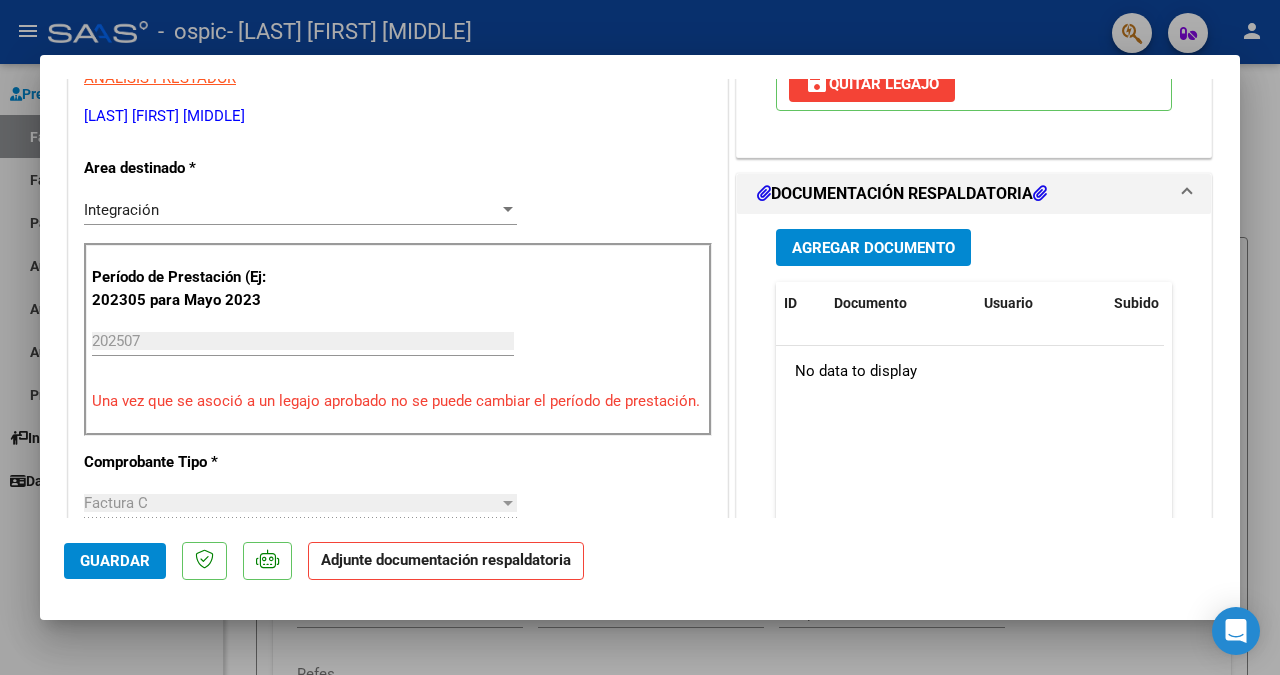 click on "Agregar Documento" at bounding box center (873, 248) 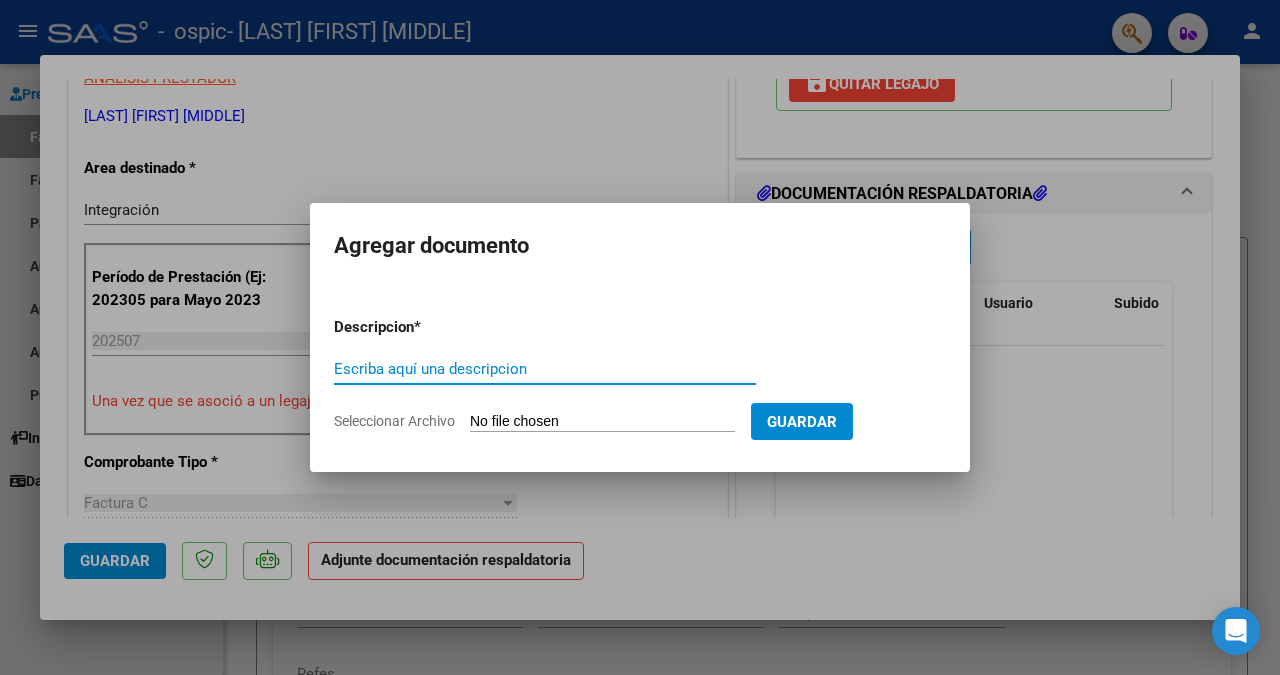click on "Seleccionar Archivo" at bounding box center [602, 422] 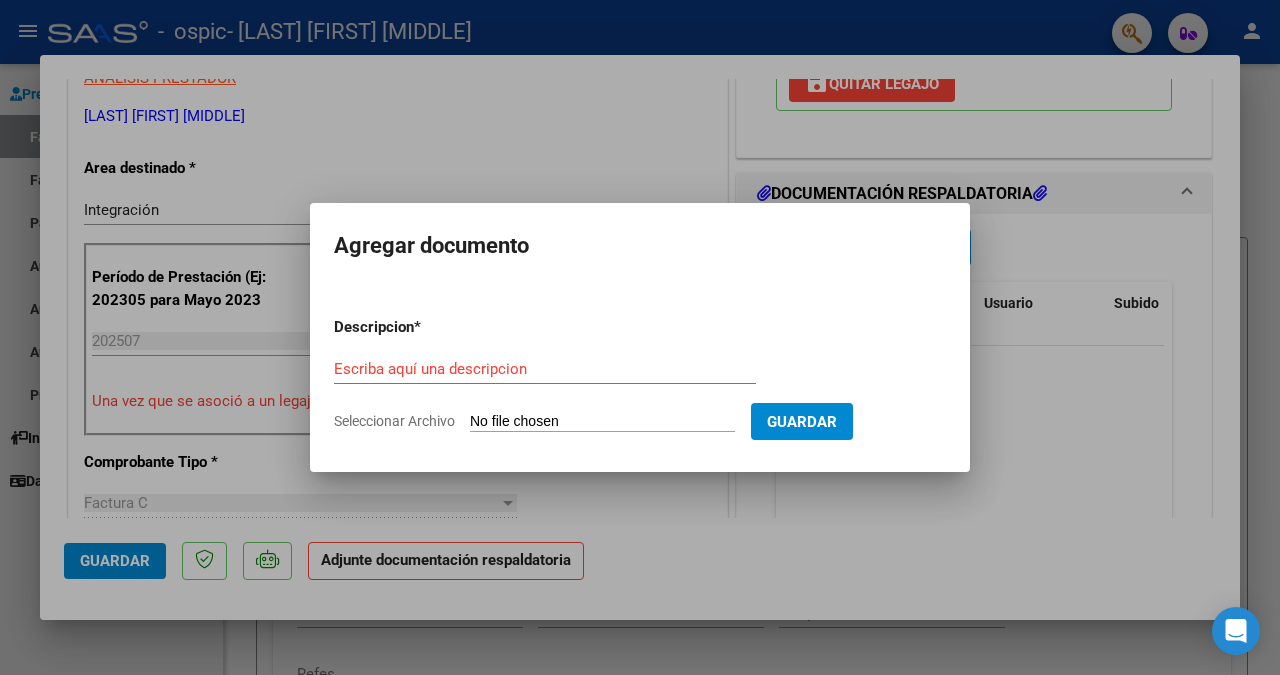 type on "C:\fakepath\asistencia.pdf" 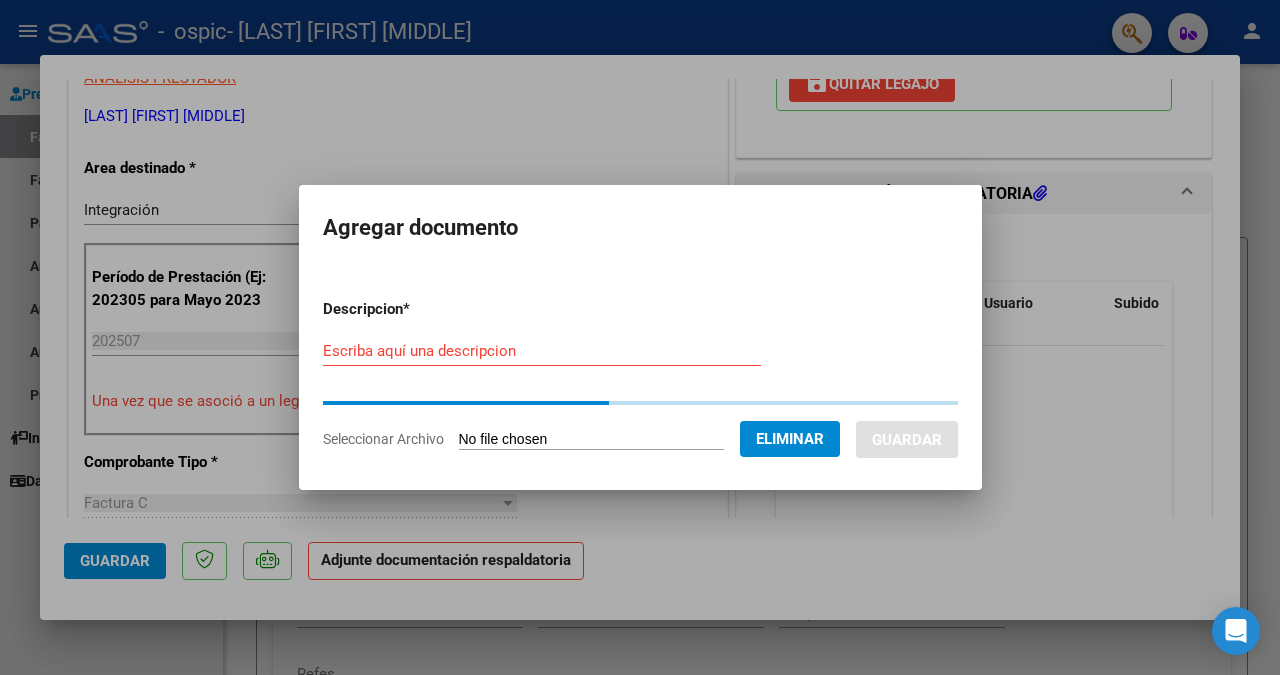 click on "Escriba aquí una descripcion" at bounding box center [542, 351] 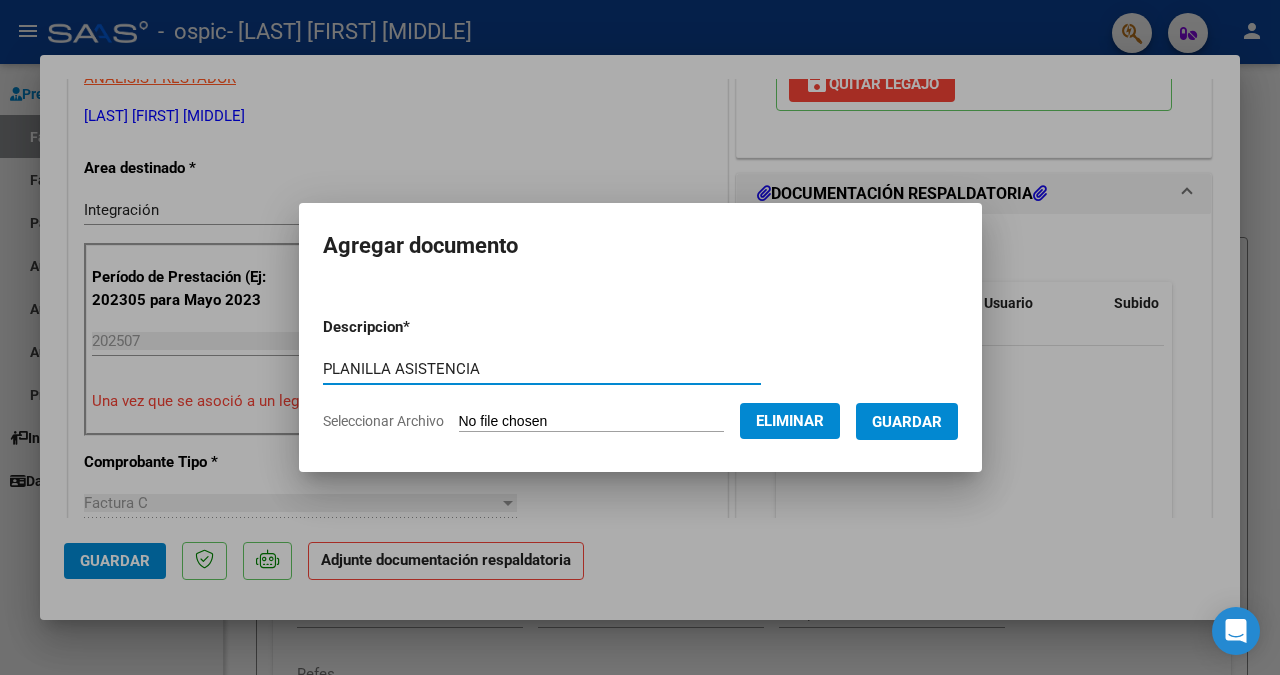 type on "PLANILLA ASISTENCIA" 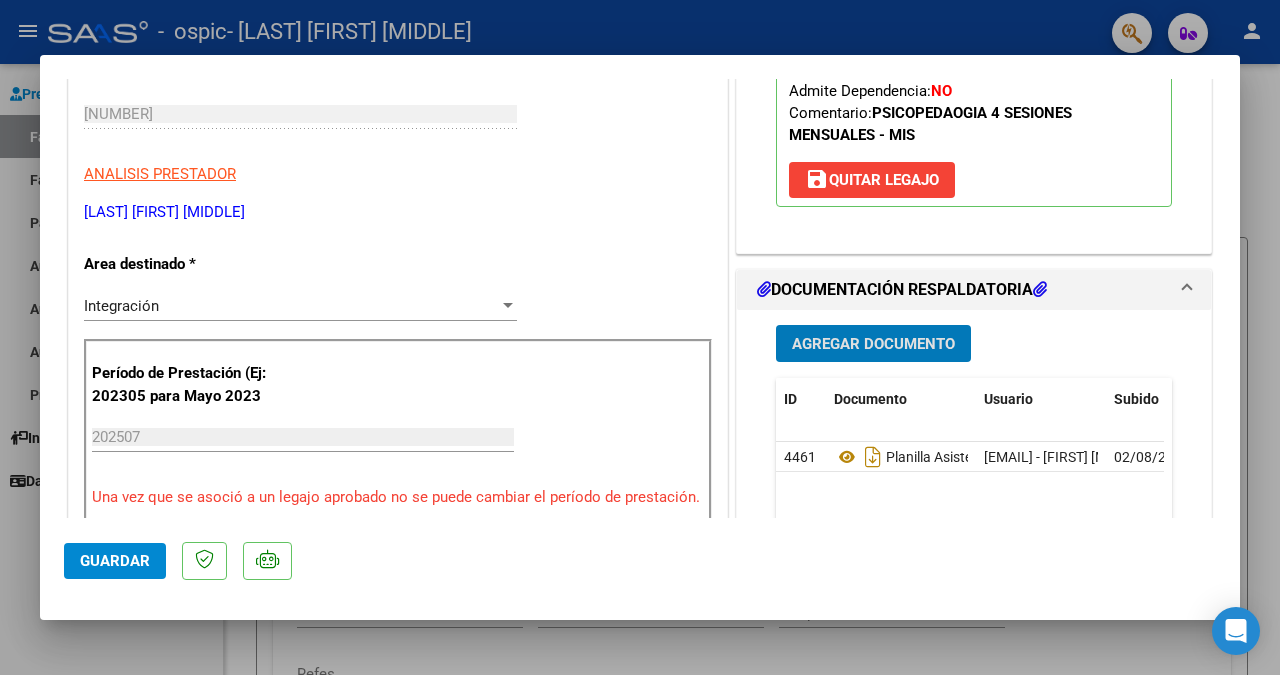scroll, scrollTop: 648, scrollLeft: 0, axis: vertical 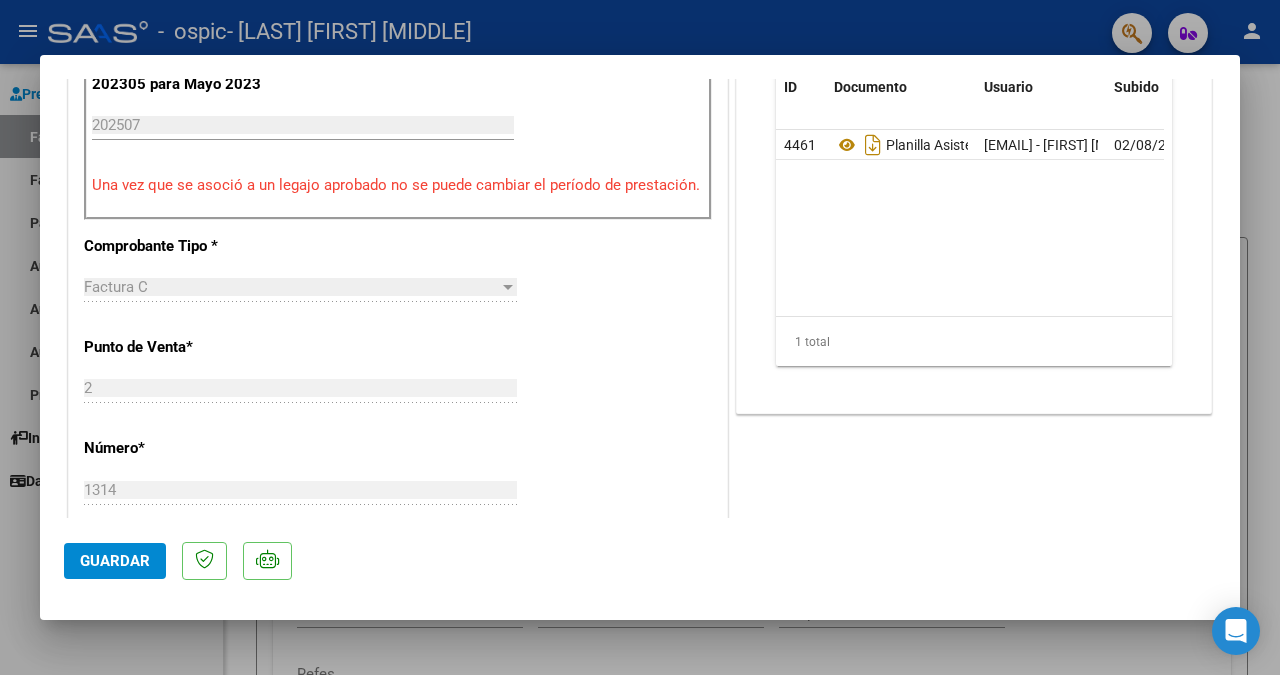click on "Guardar" 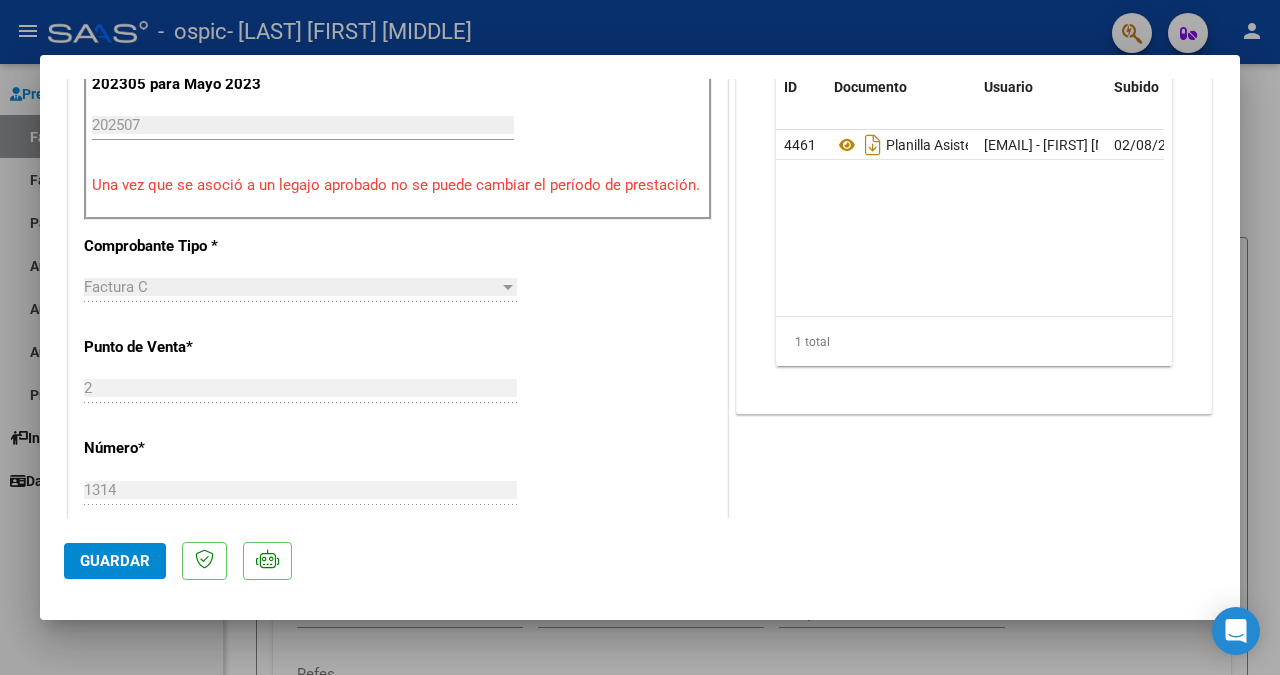 click at bounding box center (640, 337) 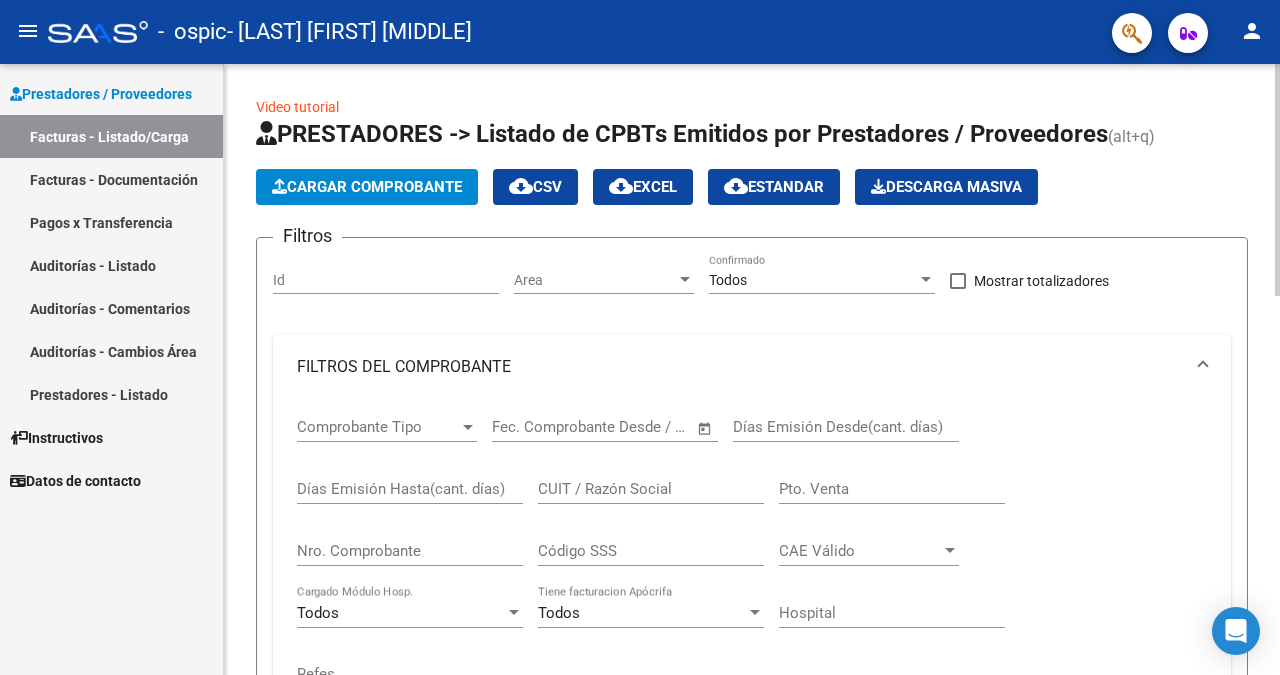 scroll, scrollTop: 0, scrollLeft: 143, axis: horizontal 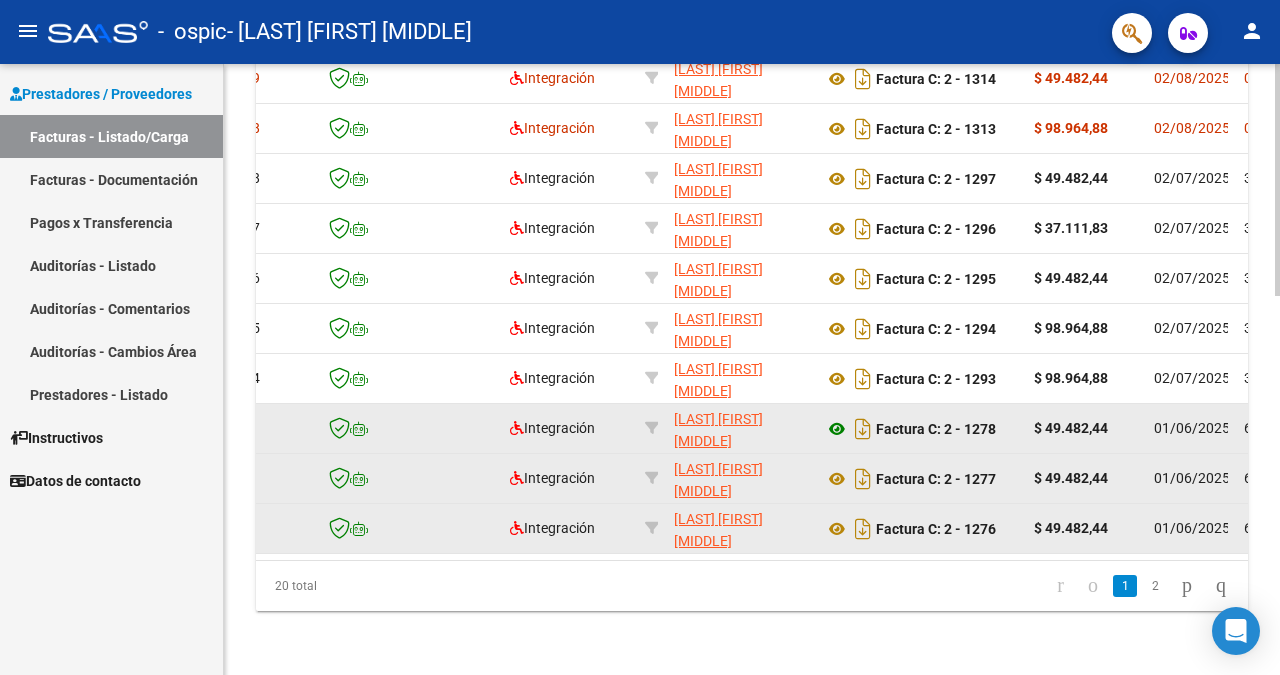 click 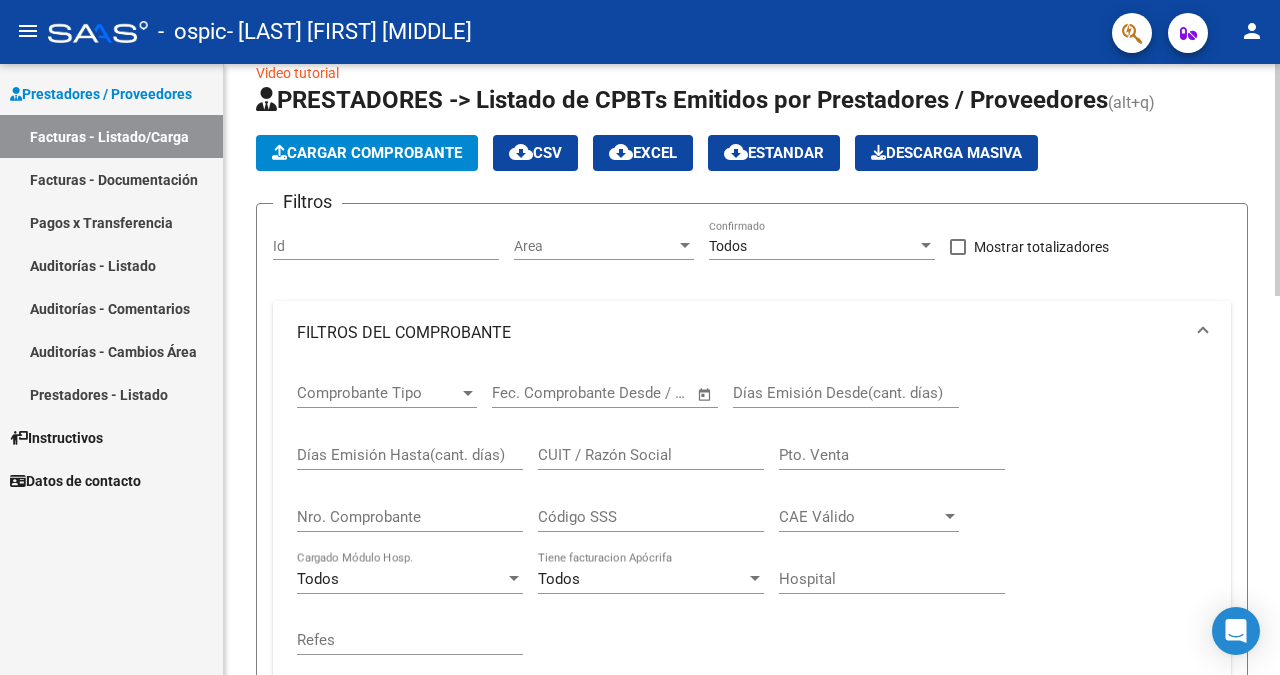 scroll, scrollTop: 0, scrollLeft: 0, axis: both 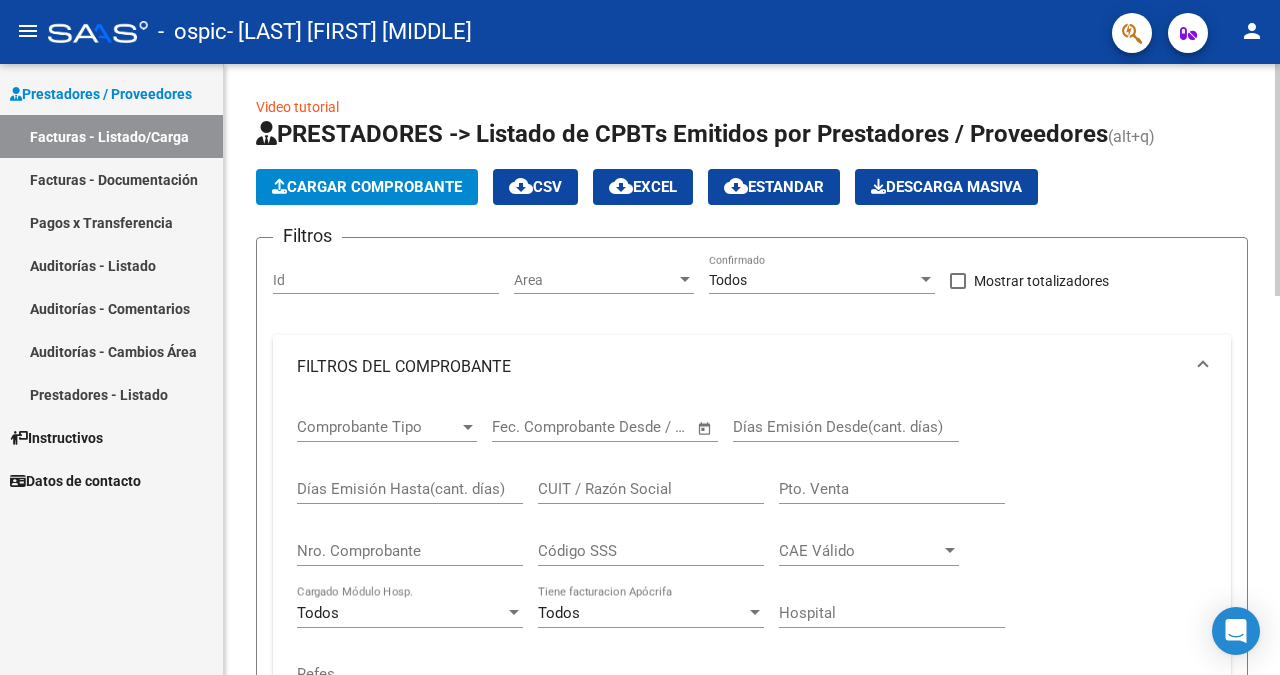 click on "Cargar Comprobante" 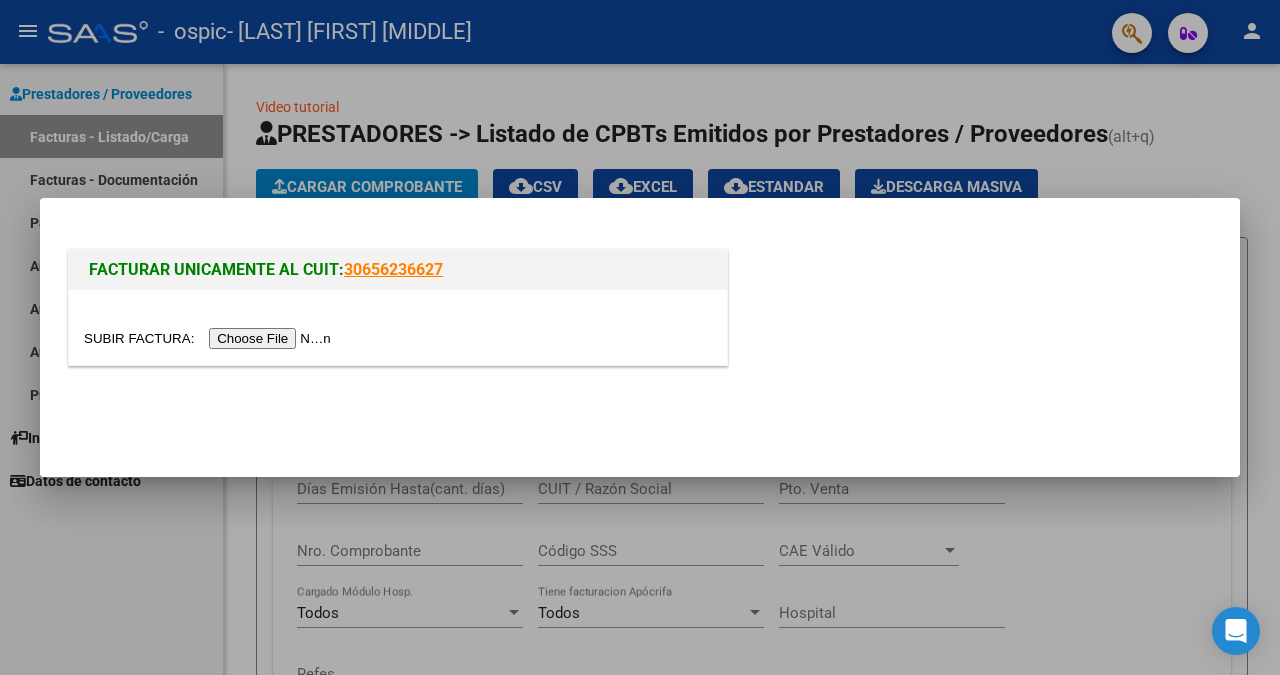 click at bounding box center [210, 338] 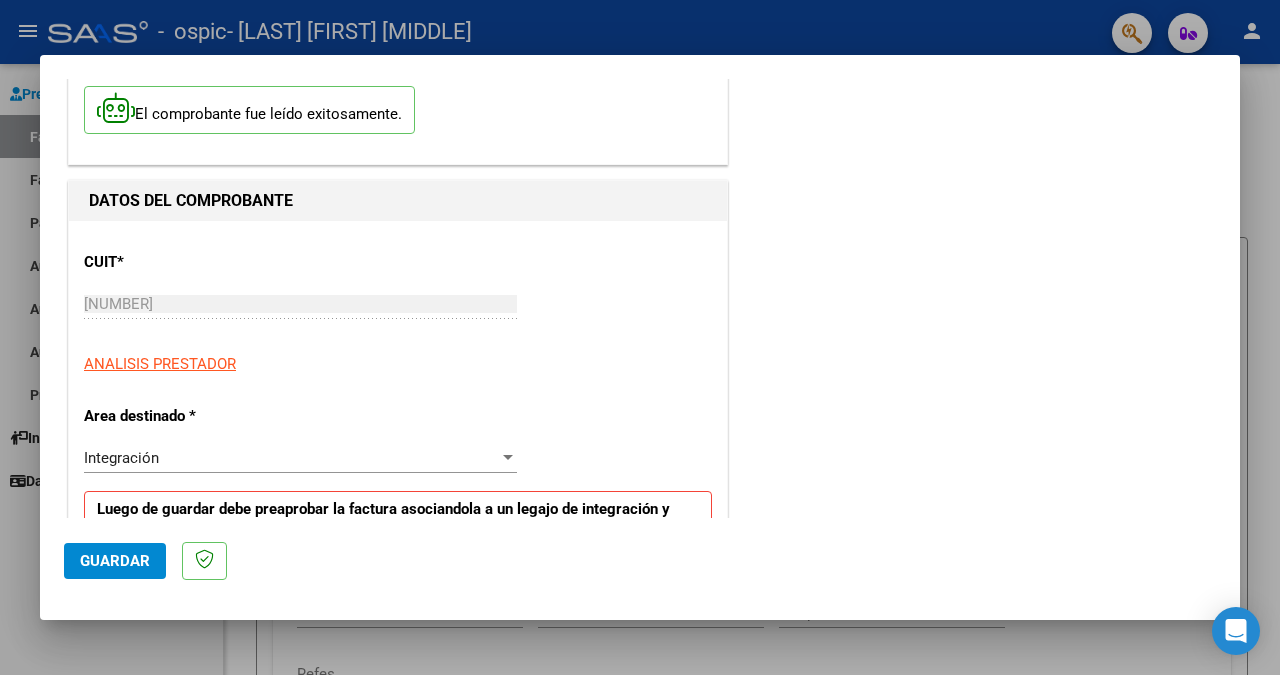 scroll, scrollTop: 216, scrollLeft: 0, axis: vertical 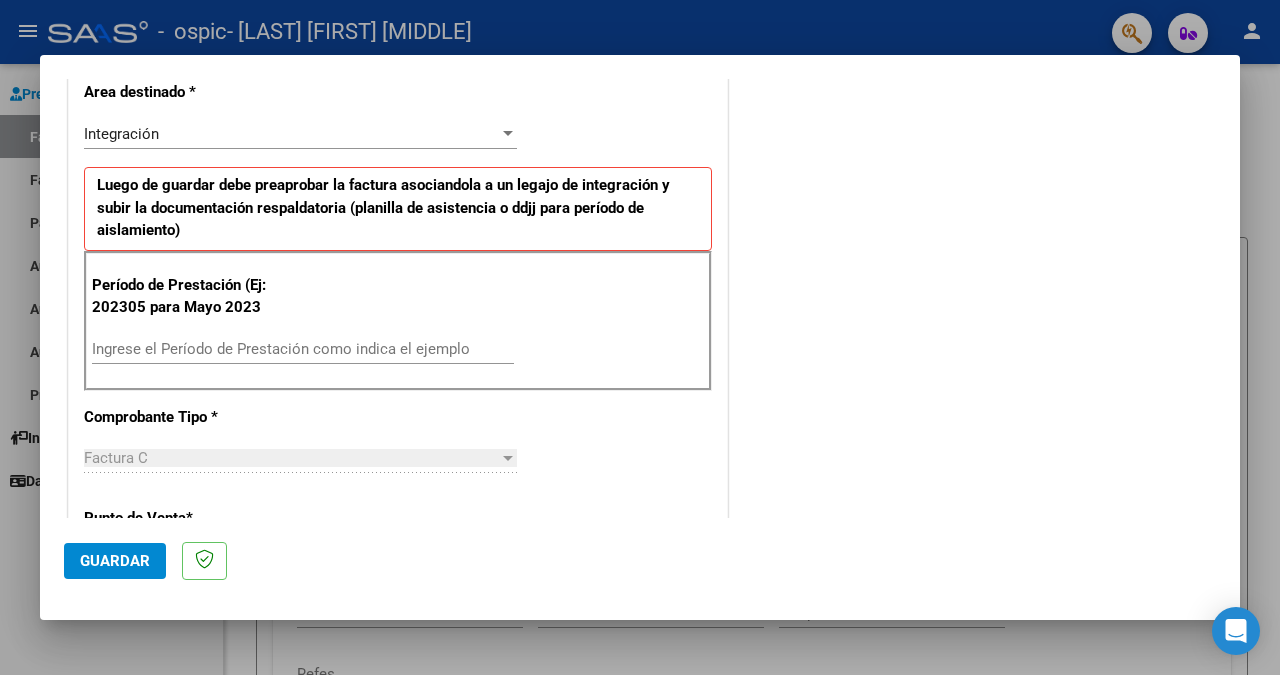 click on "Ingrese el Período de Prestación como indica el ejemplo" at bounding box center [303, 349] 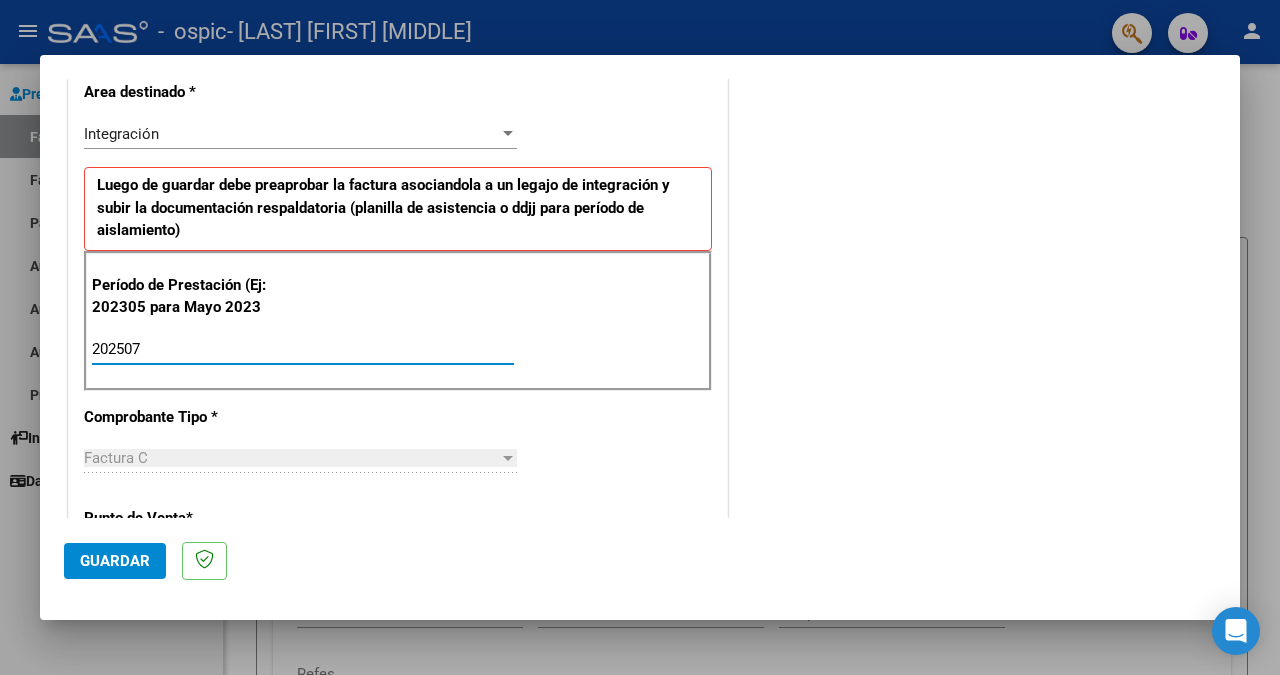 type on "202507" 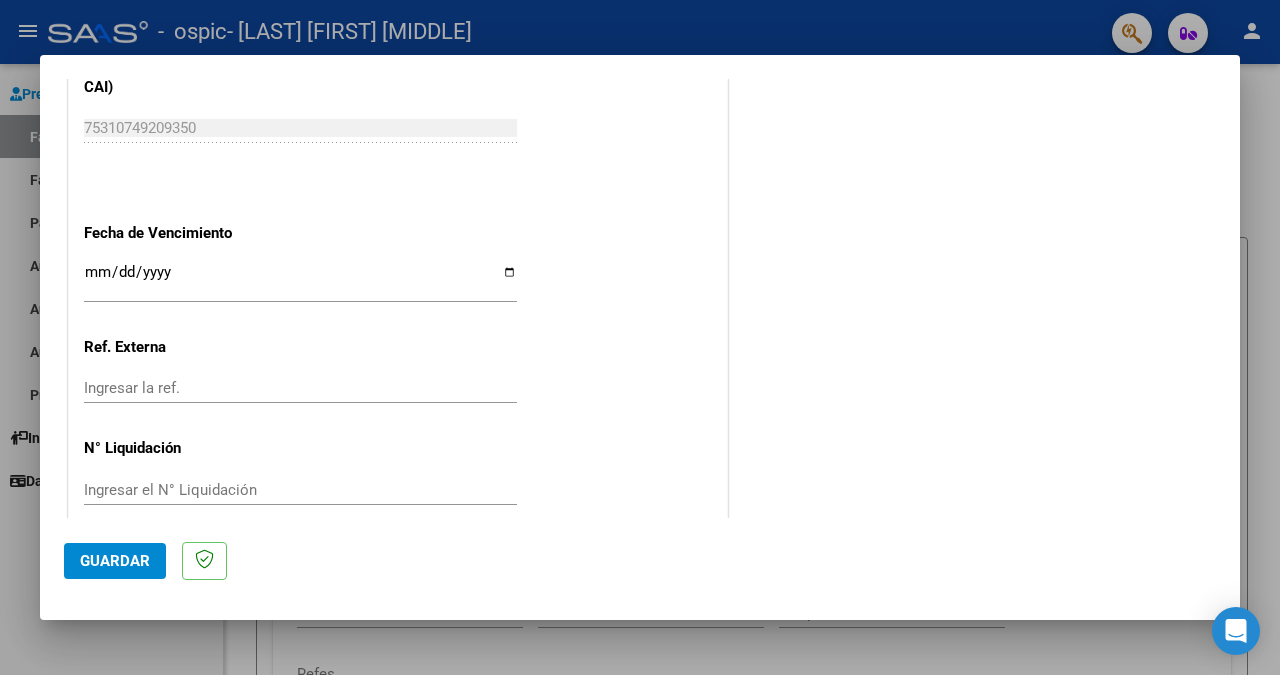 scroll, scrollTop: 1304, scrollLeft: 0, axis: vertical 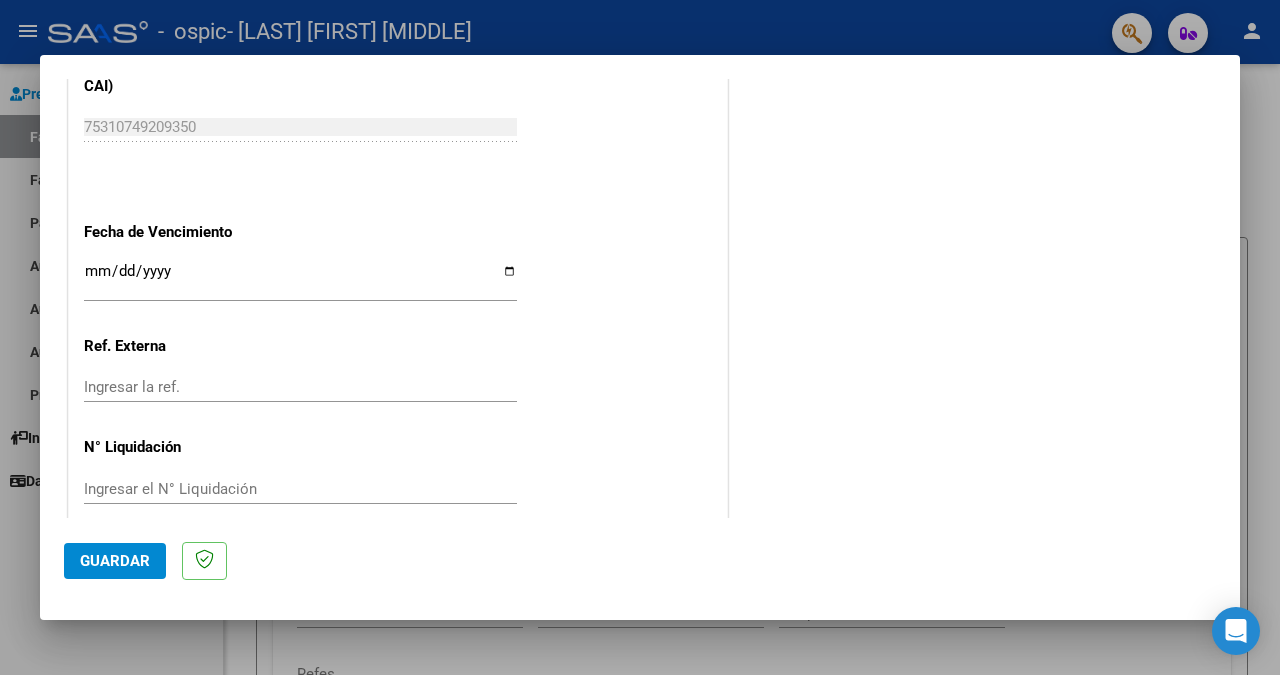 click on "Guardar" 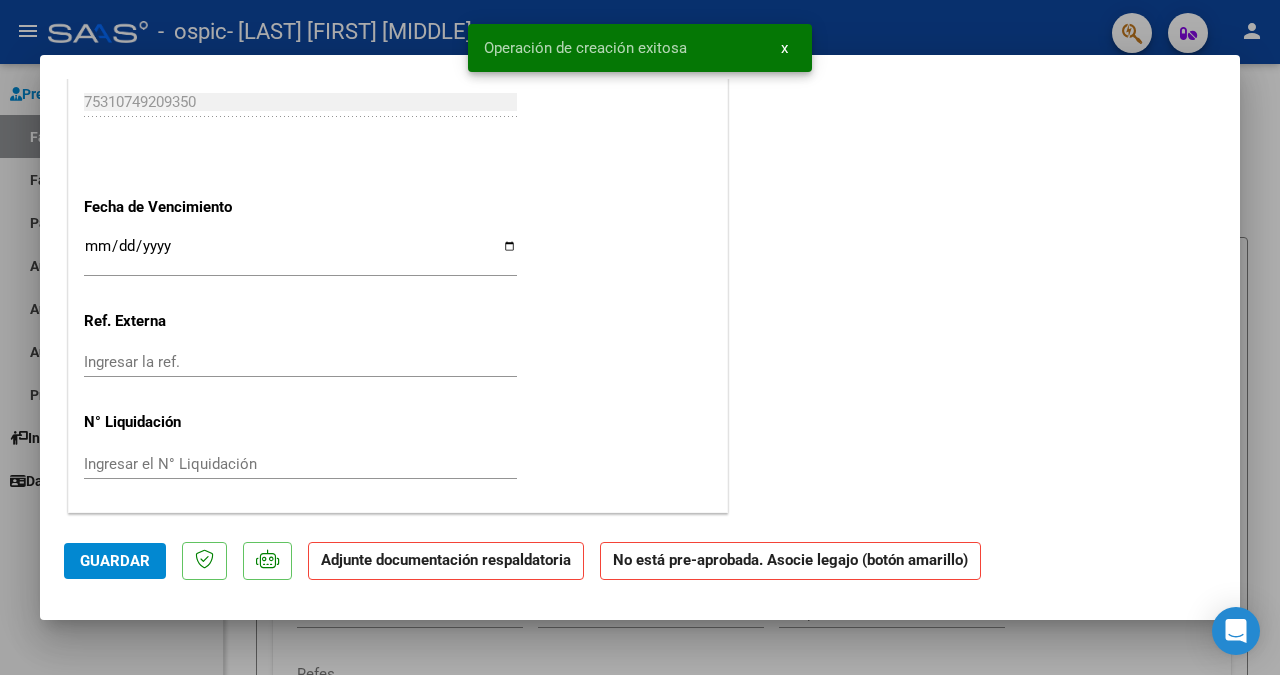 scroll, scrollTop: 0, scrollLeft: 0, axis: both 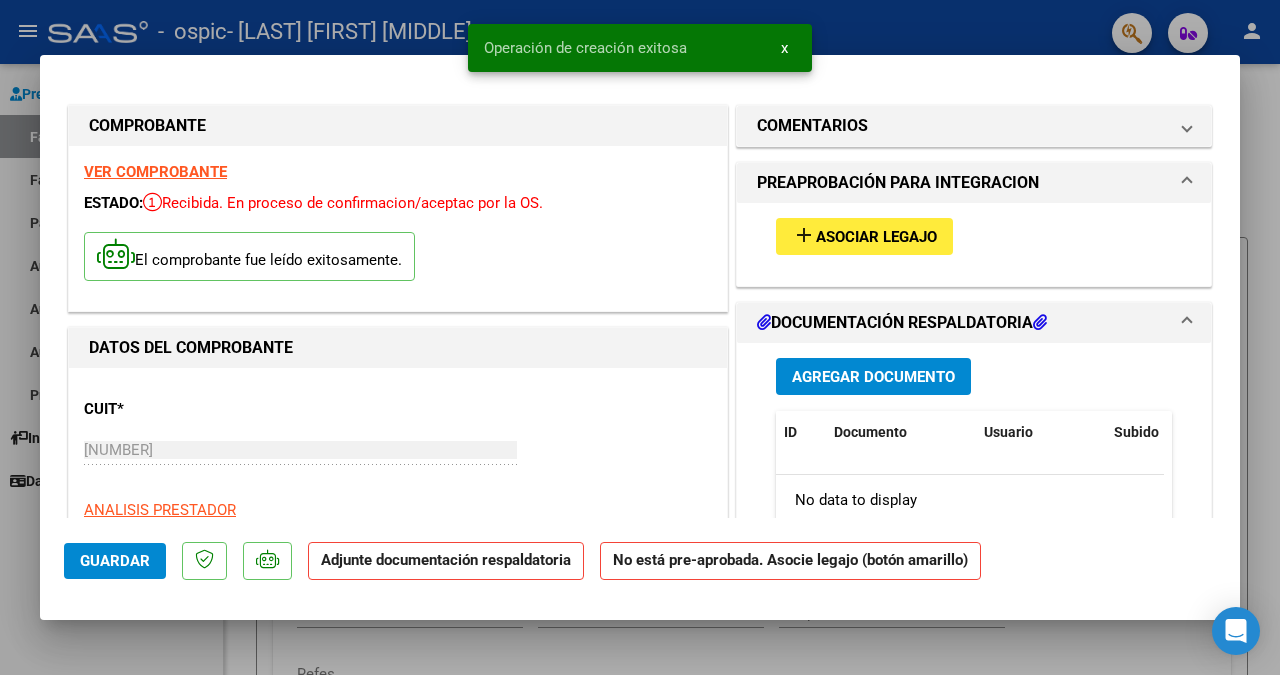 click on "add Asociar Legajo" at bounding box center (864, 236) 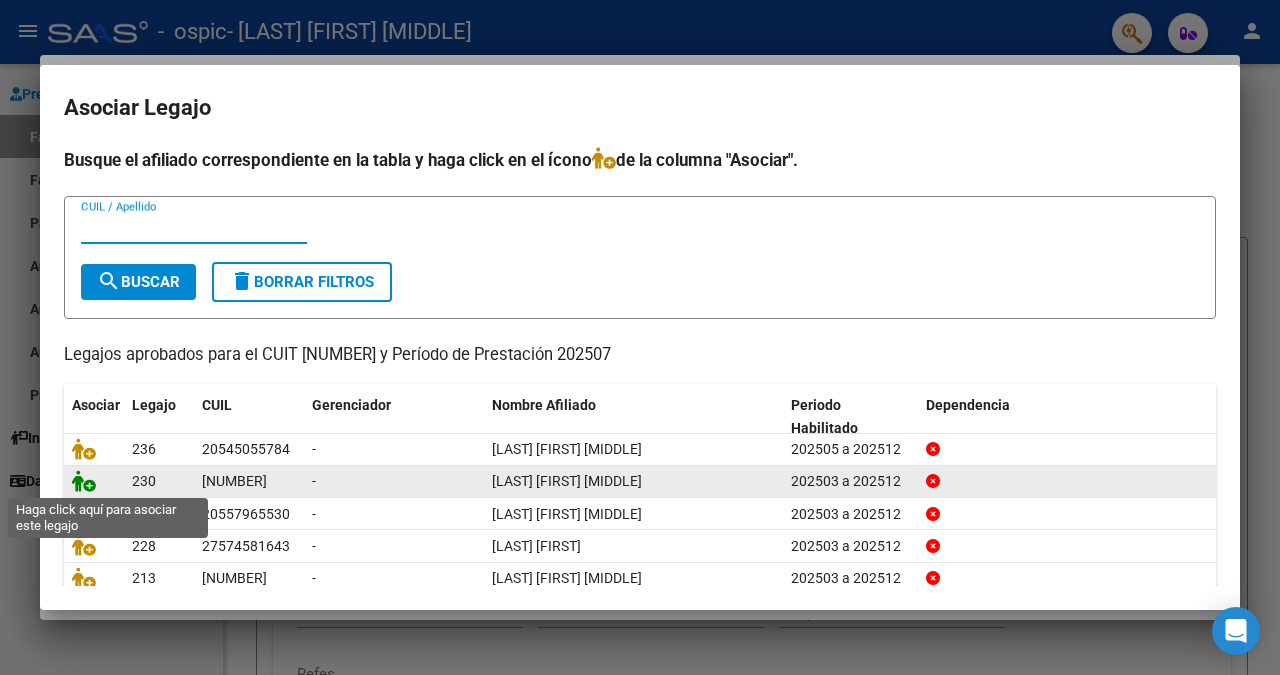 click 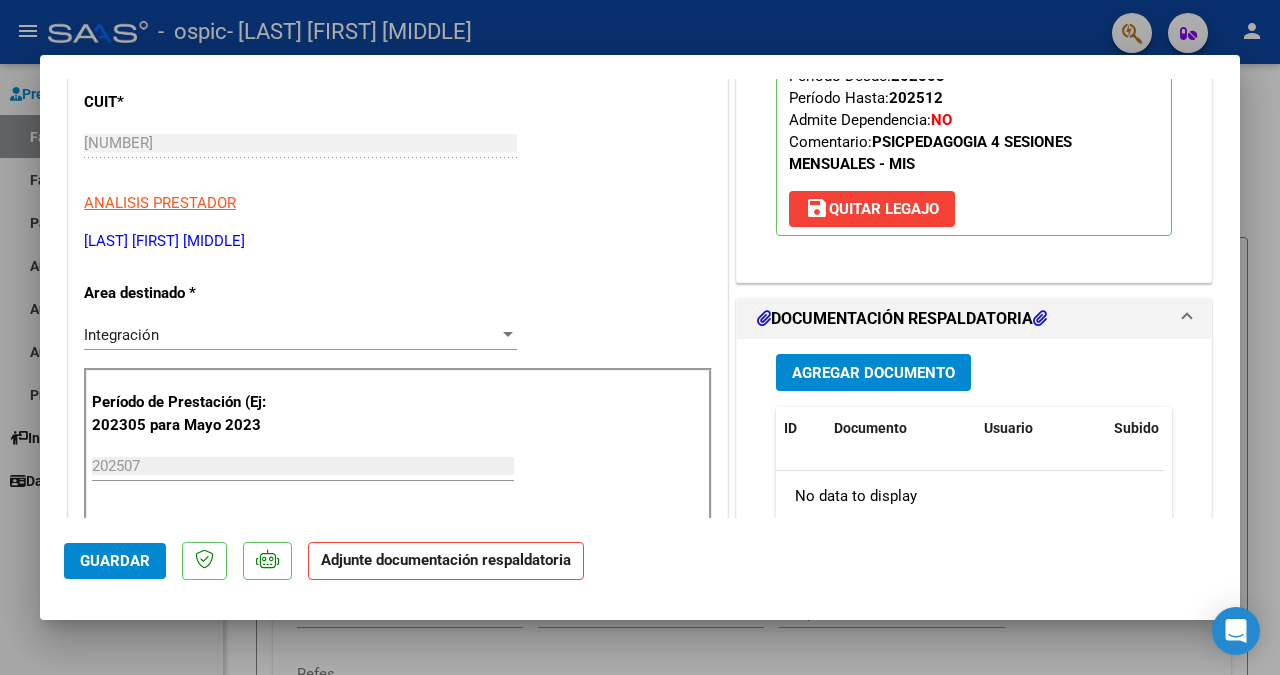 scroll, scrollTop: 432, scrollLeft: 0, axis: vertical 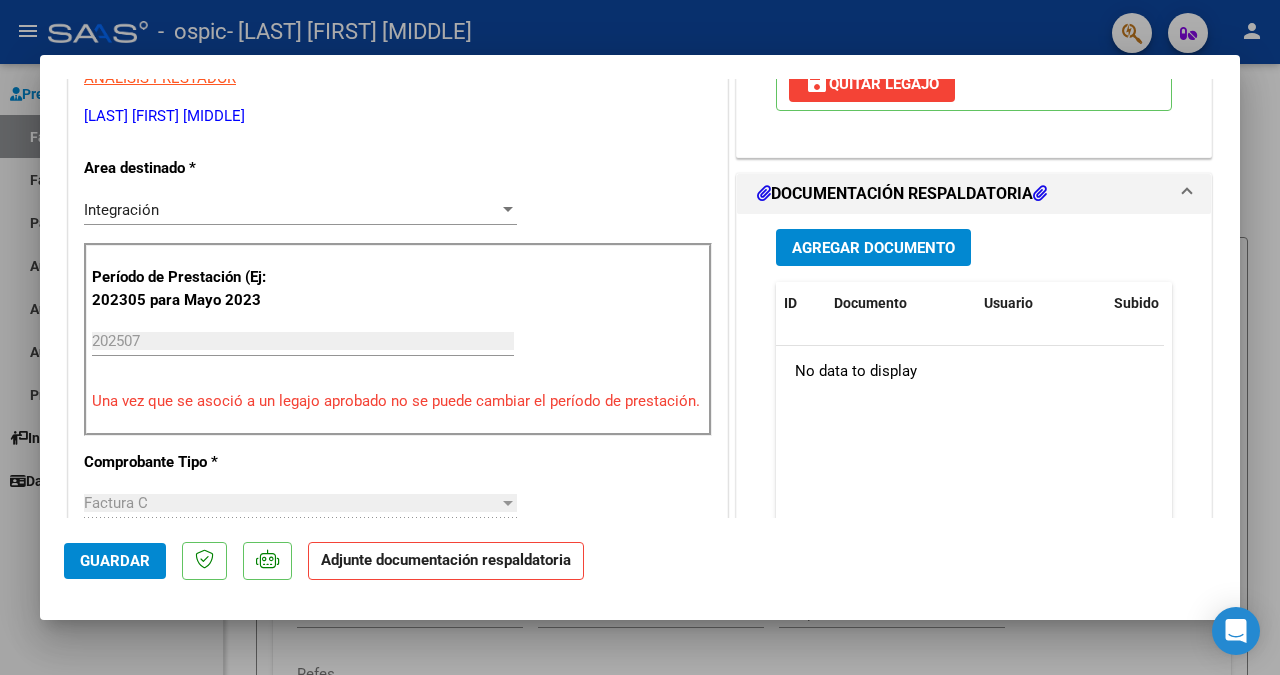 click on "Agregar Documento" at bounding box center [873, 248] 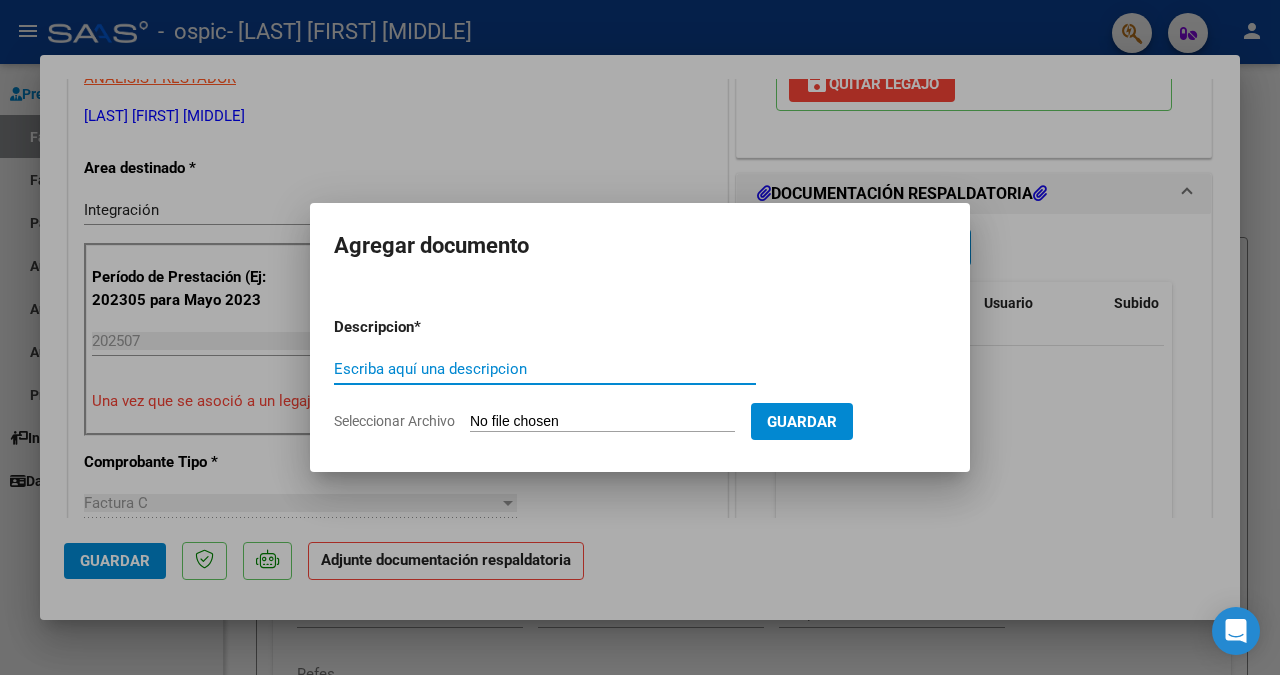 click on "Seleccionar Archivo" at bounding box center [602, 422] 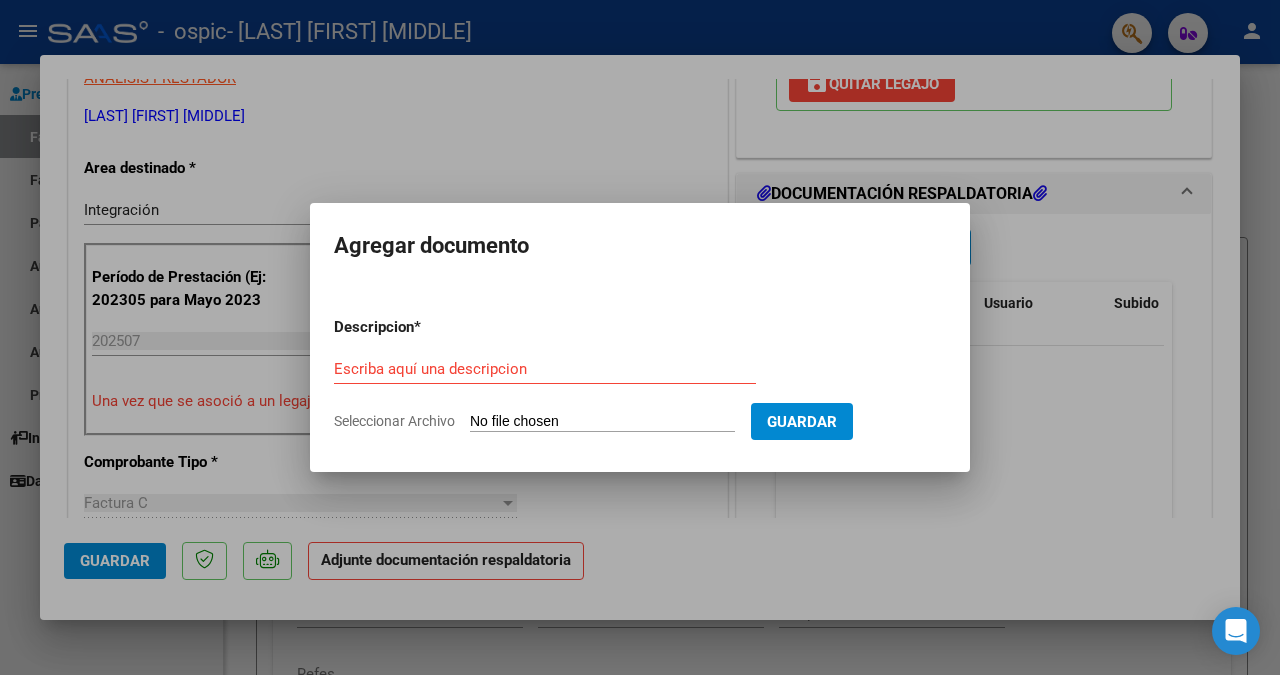type on "C:\fakepath\asistencia.pdf" 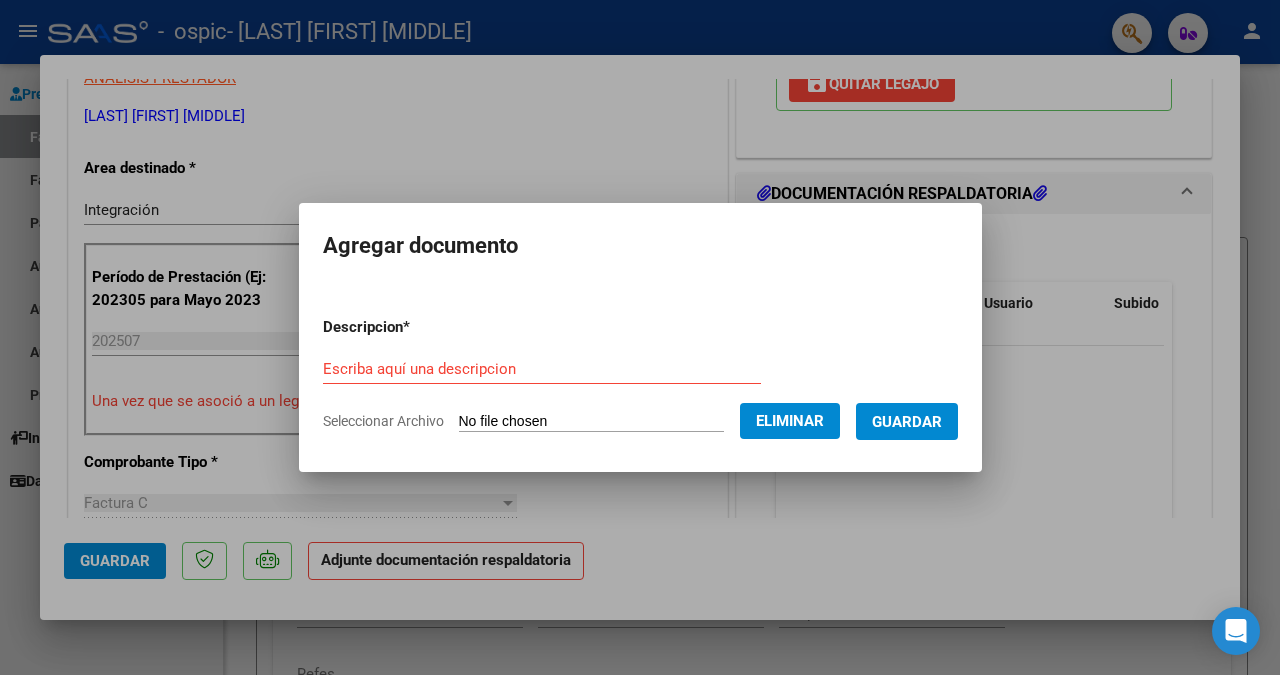 click on "Escriba aquí una descripcion" at bounding box center (542, 369) 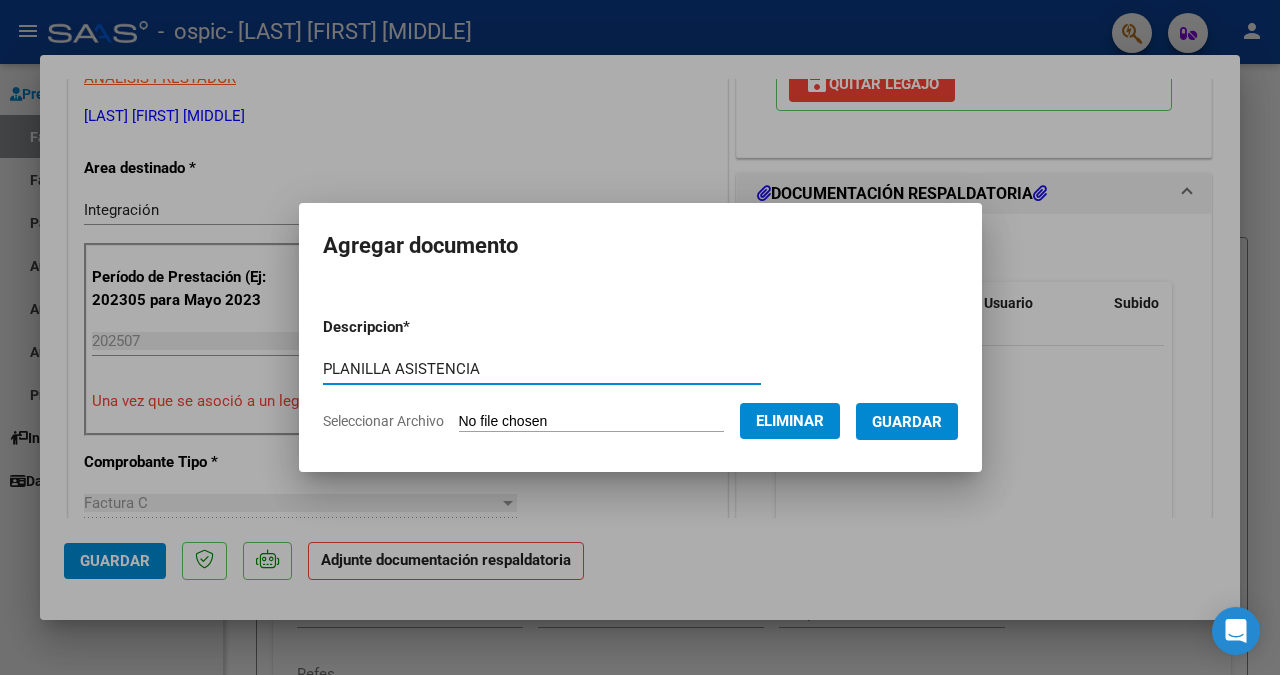 type on "PLANILLA ASISTENCIA" 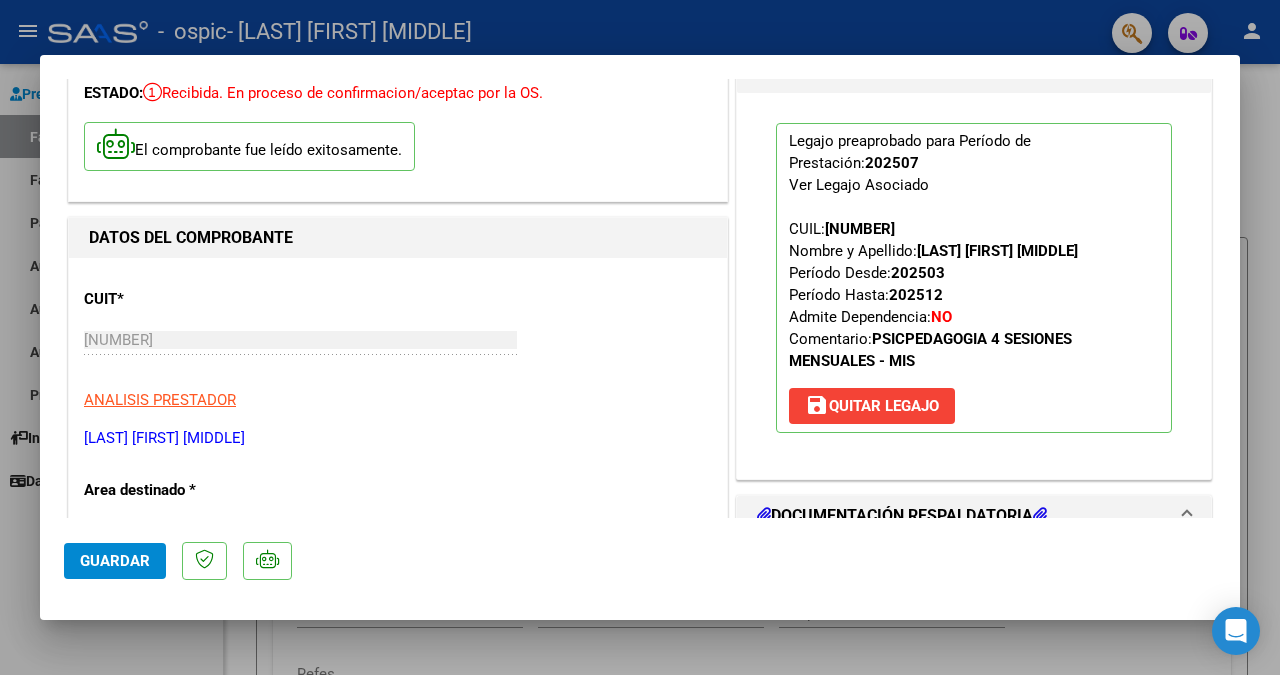 scroll, scrollTop: 108, scrollLeft: 0, axis: vertical 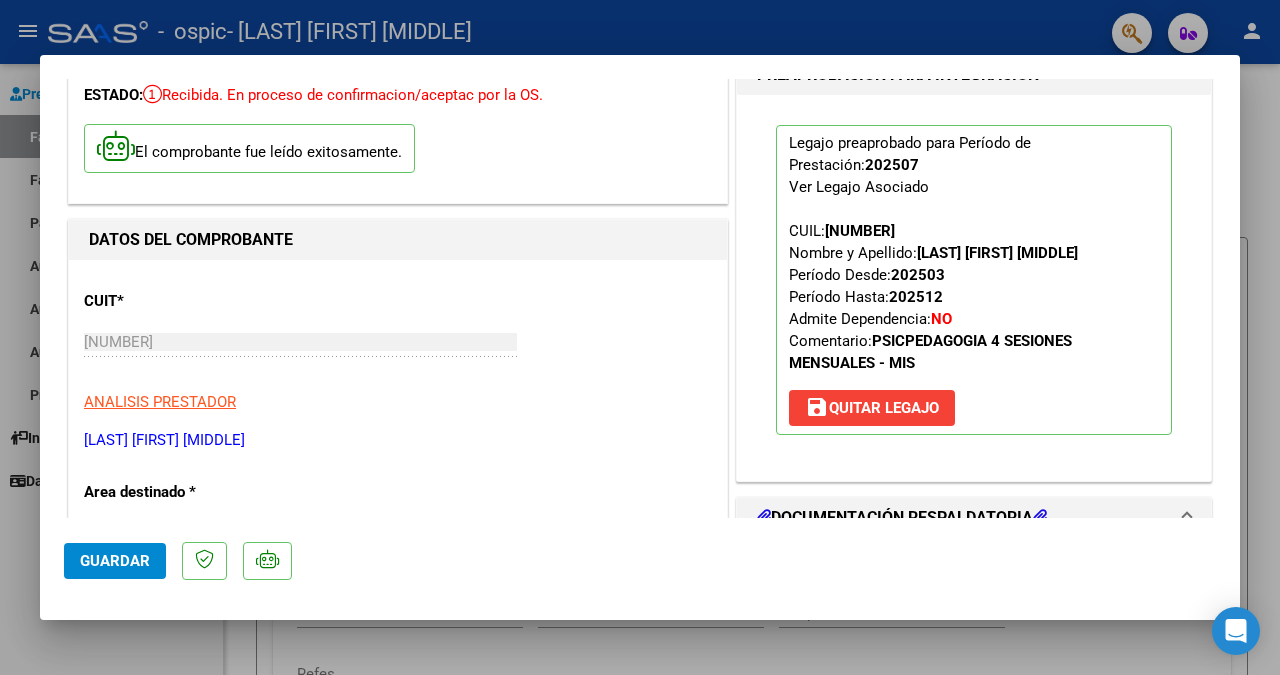 drag, startPoint x: 123, startPoint y: 558, endPoint x: 76, endPoint y: 553, distance: 47.26521 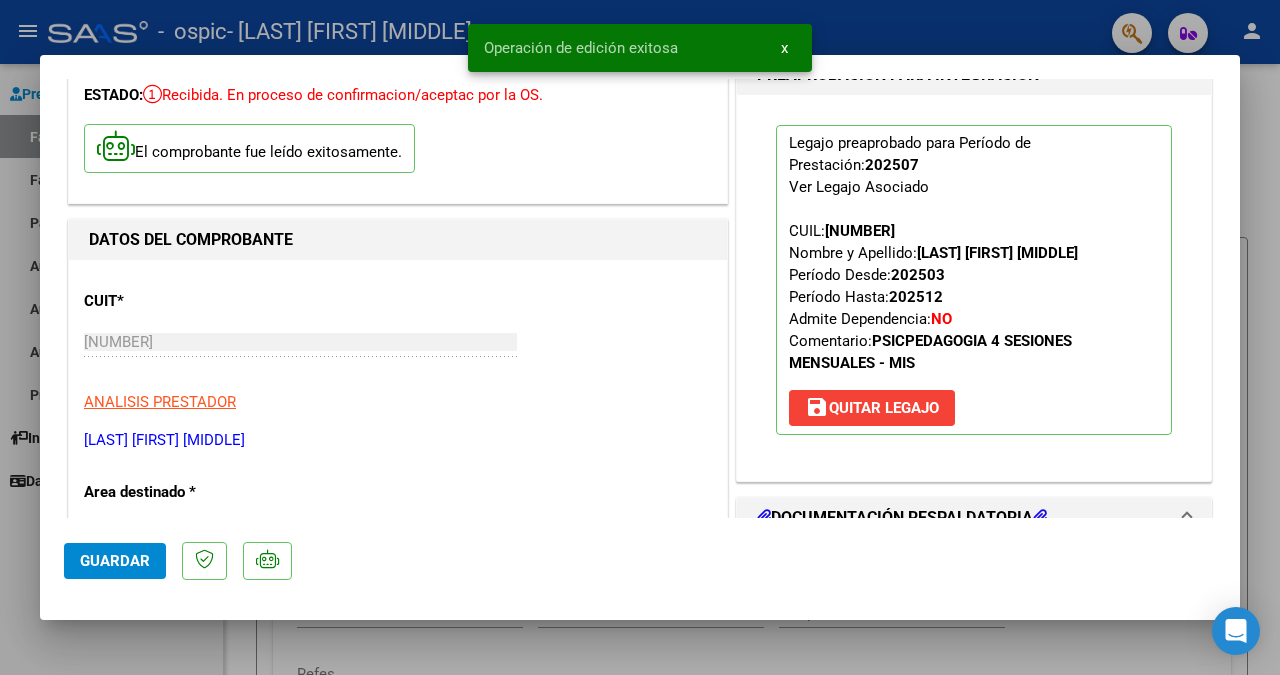click at bounding box center (640, 337) 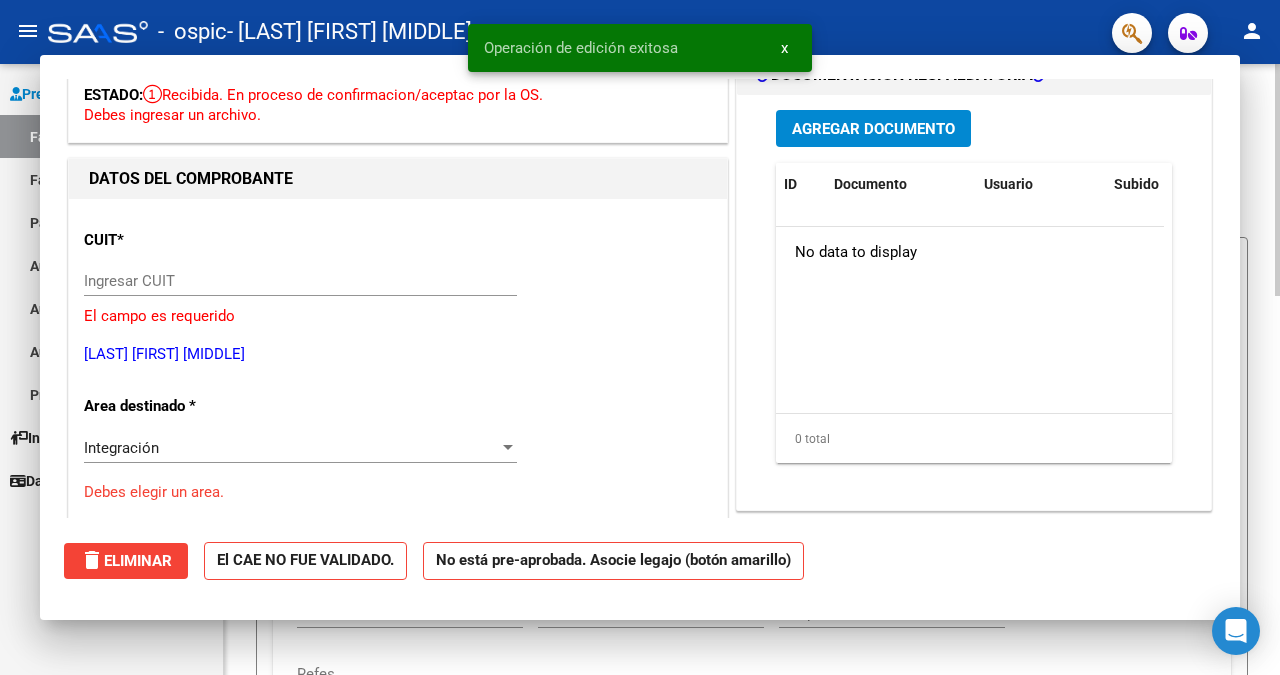 scroll, scrollTop: 0, scrollLeft: 0, axis: both 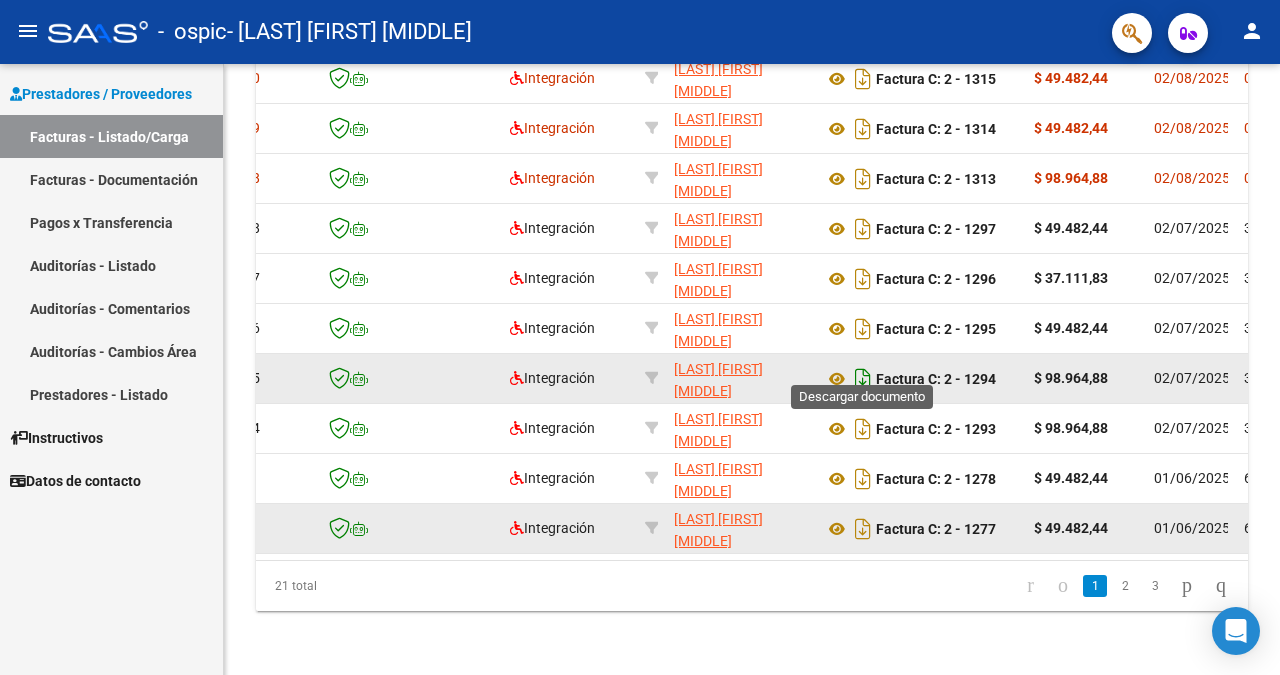 click 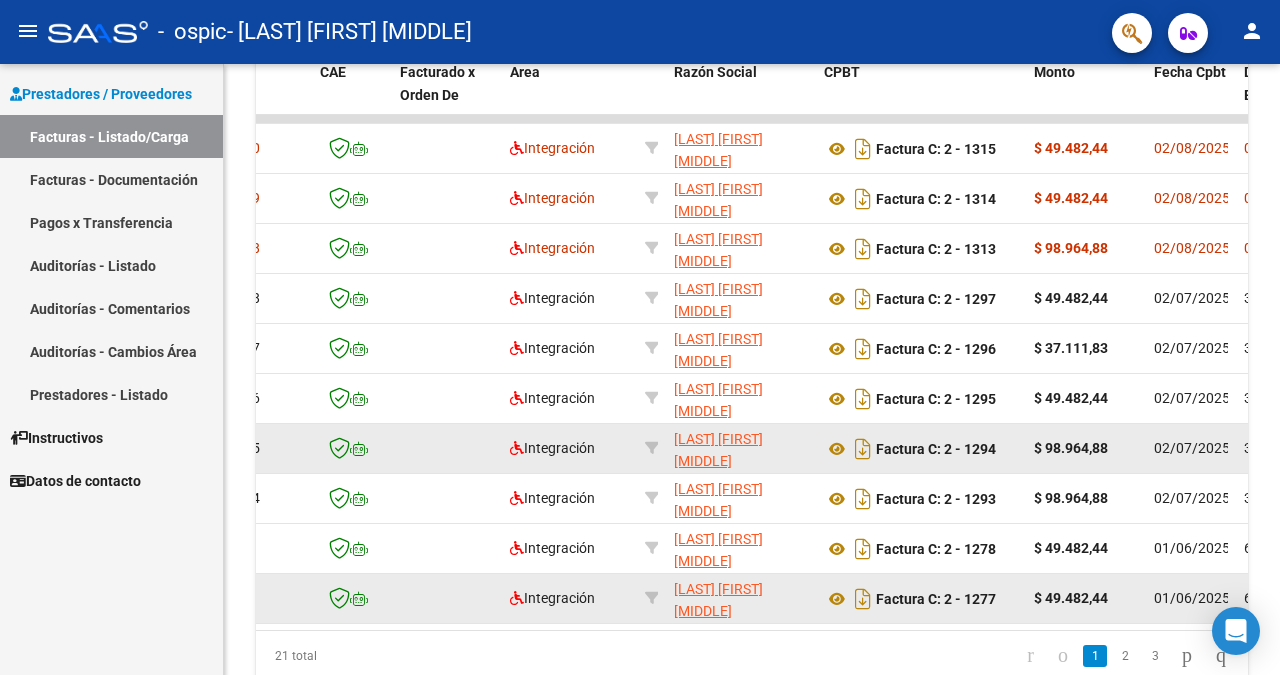 scroll, scrollTop: 898, scrollLeft: 0, axis: vertical 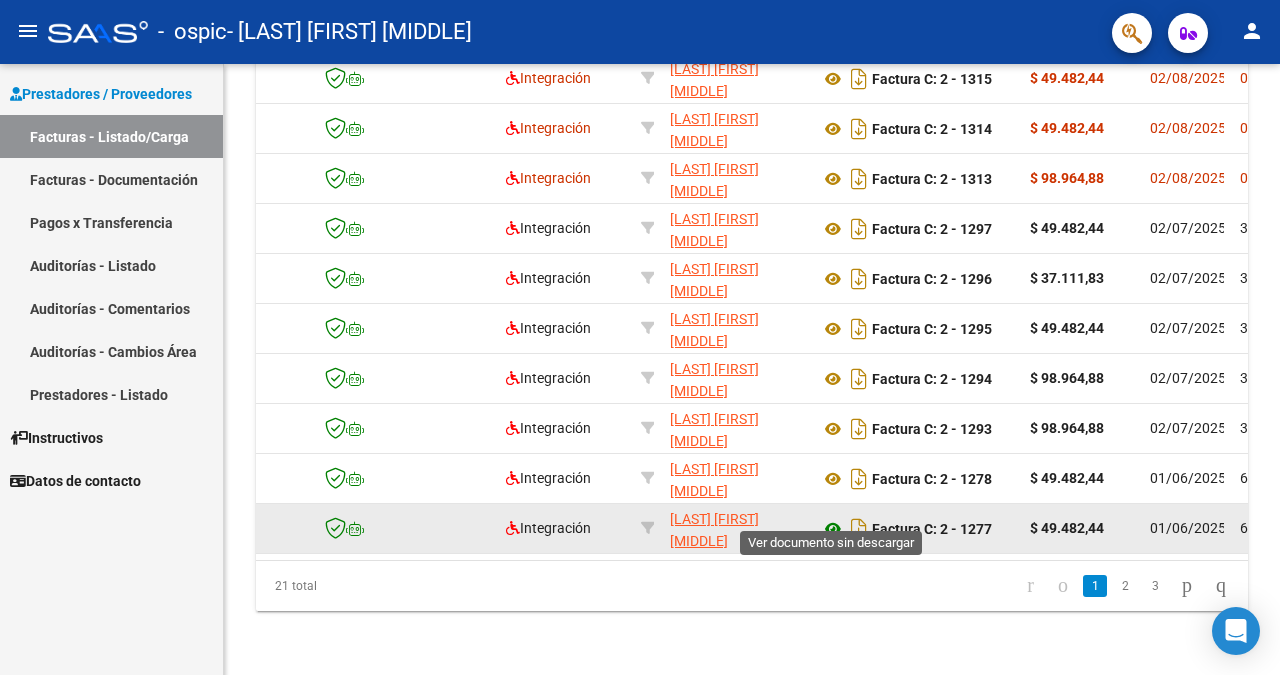 click 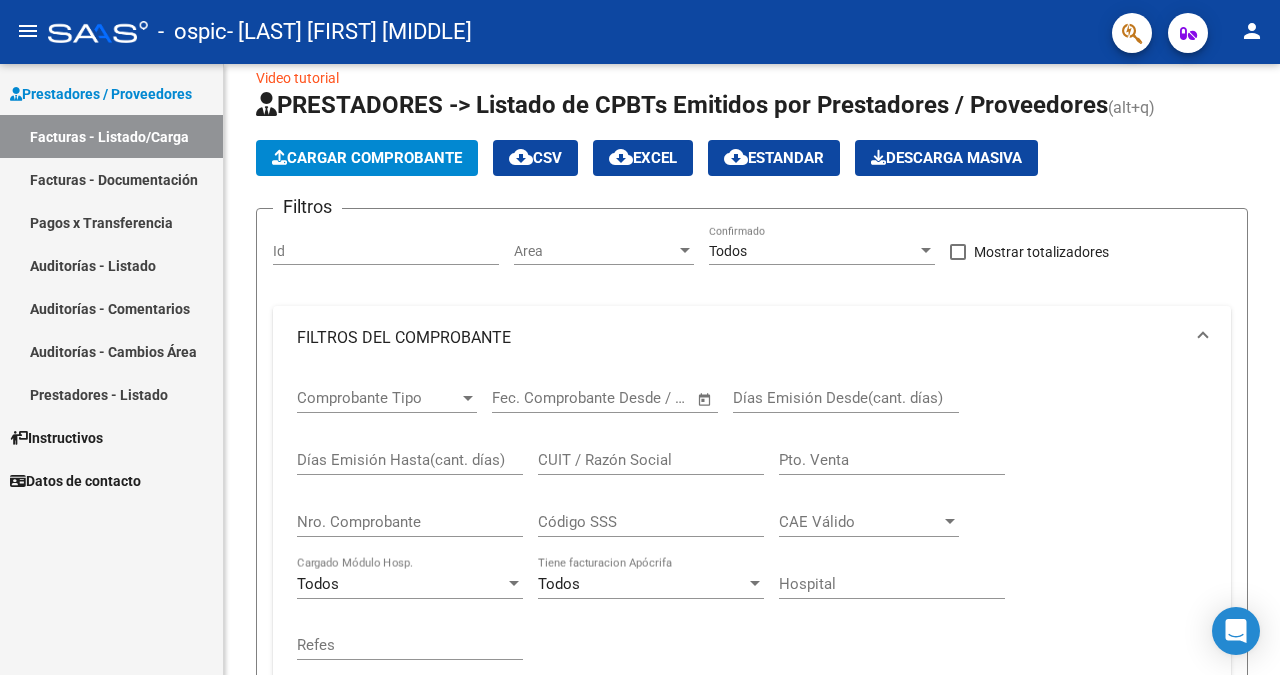 scroll, scrollTop: 0, scrollLeft: 0, axis: both 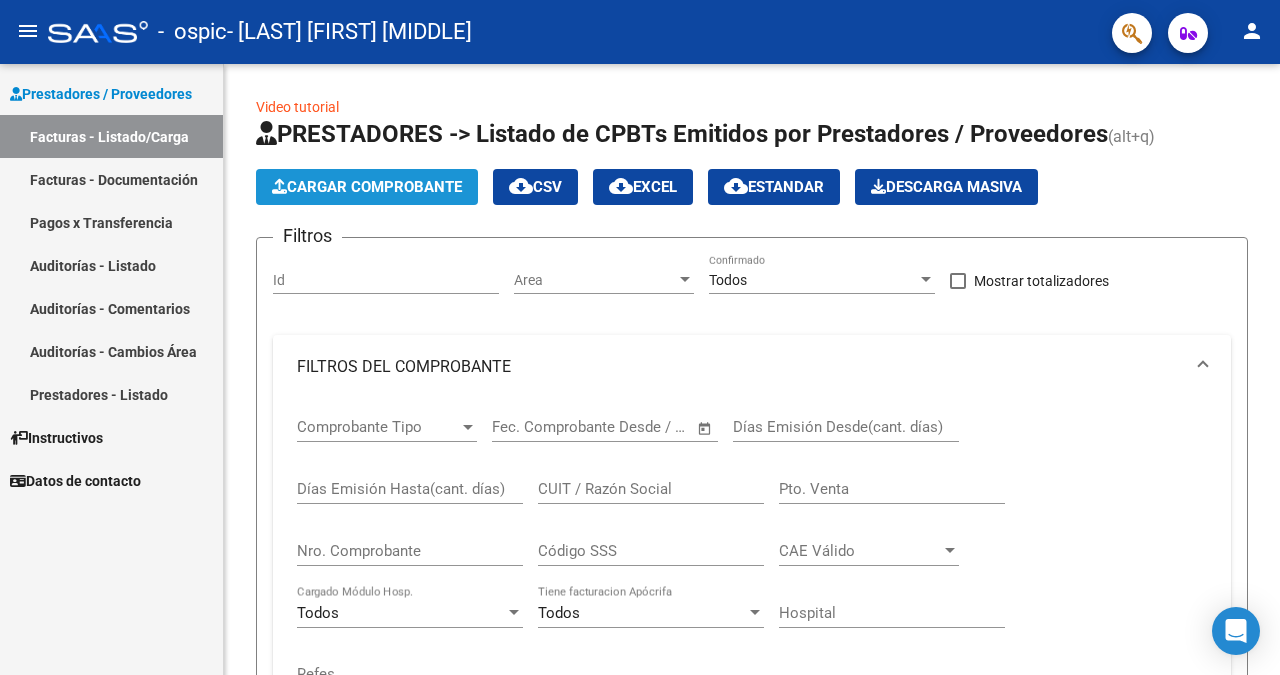 click on "Cargar Comprobante" 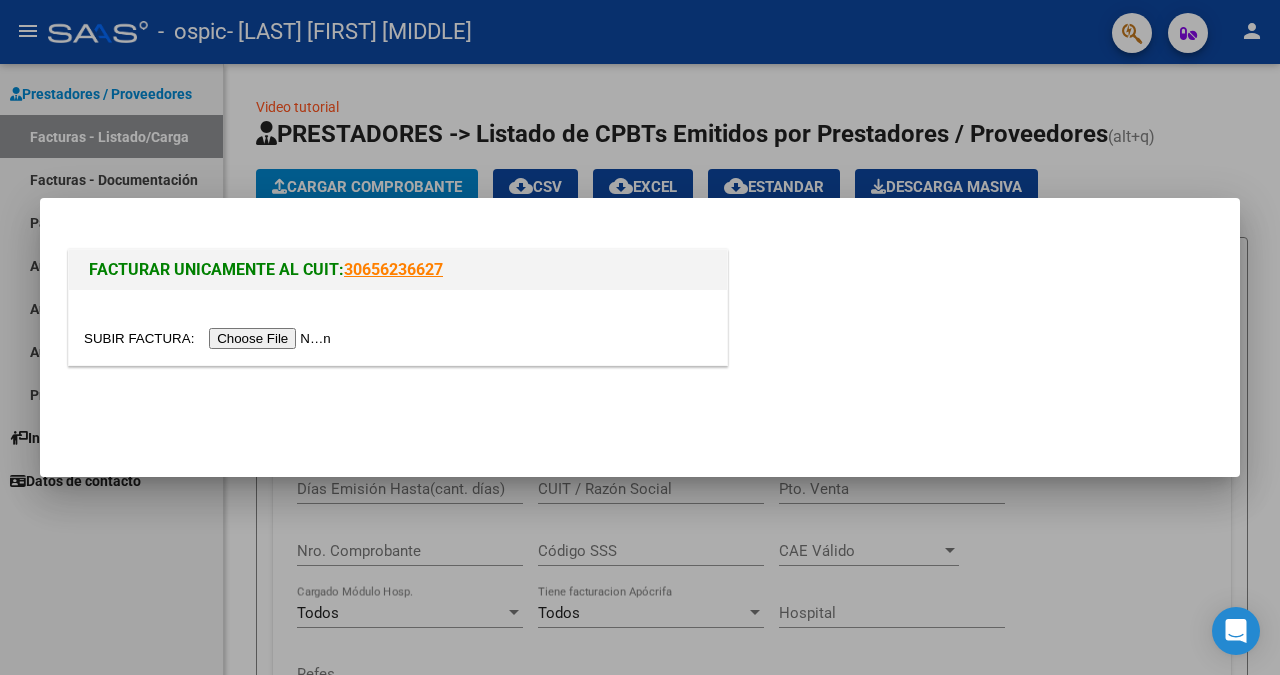 click at bounding box center (210, 338) 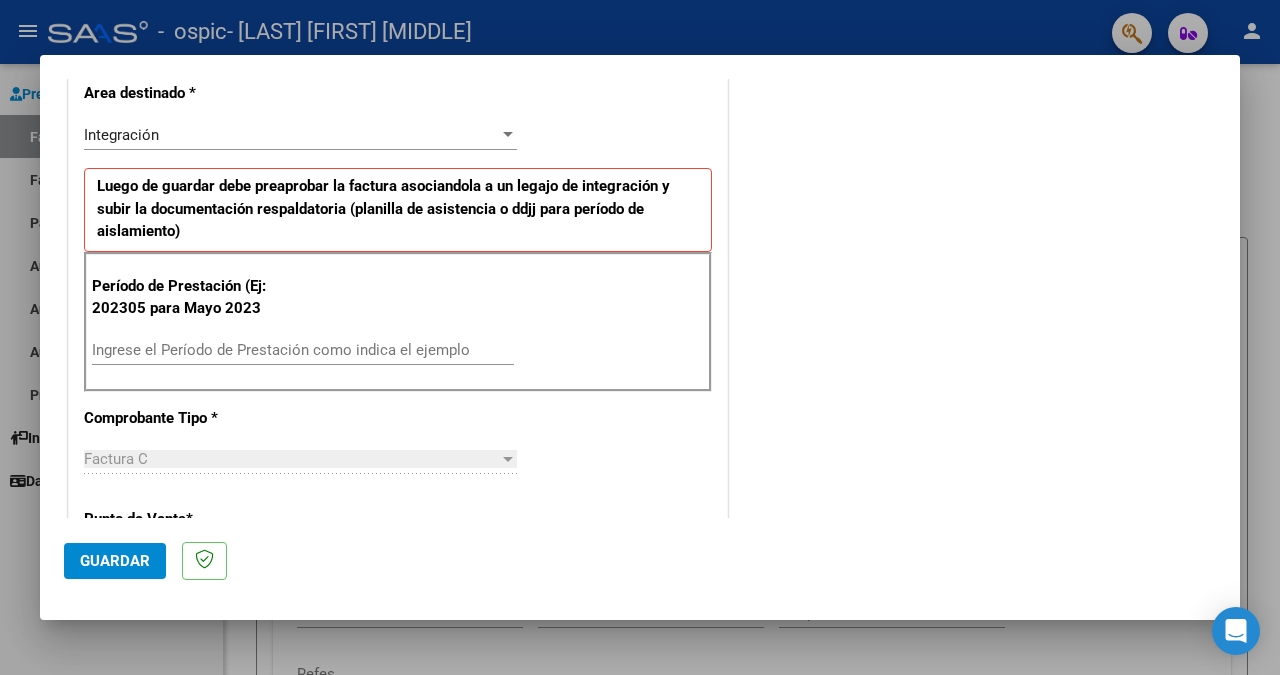 scroll, scrollTop: 432, scrollLeft: 0, axis: vertical 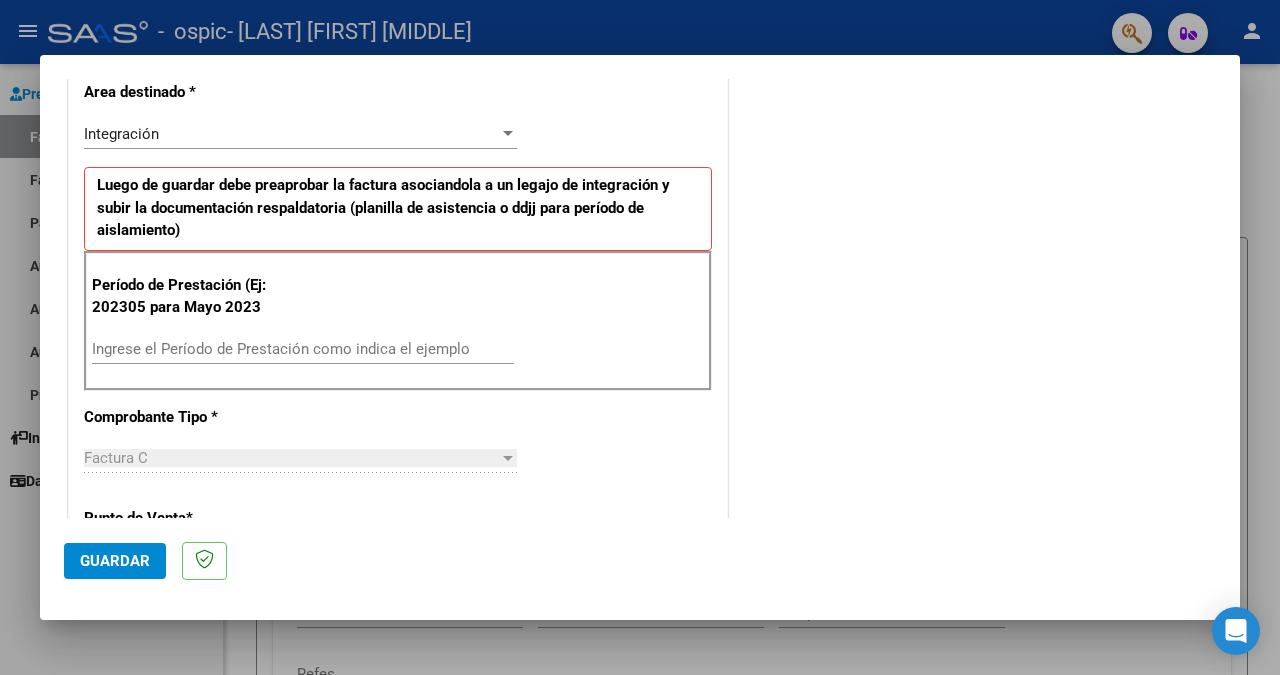 click on "Ingrese el Período de Prestación como indica el ejemplo" at bounding box center [303, 349] 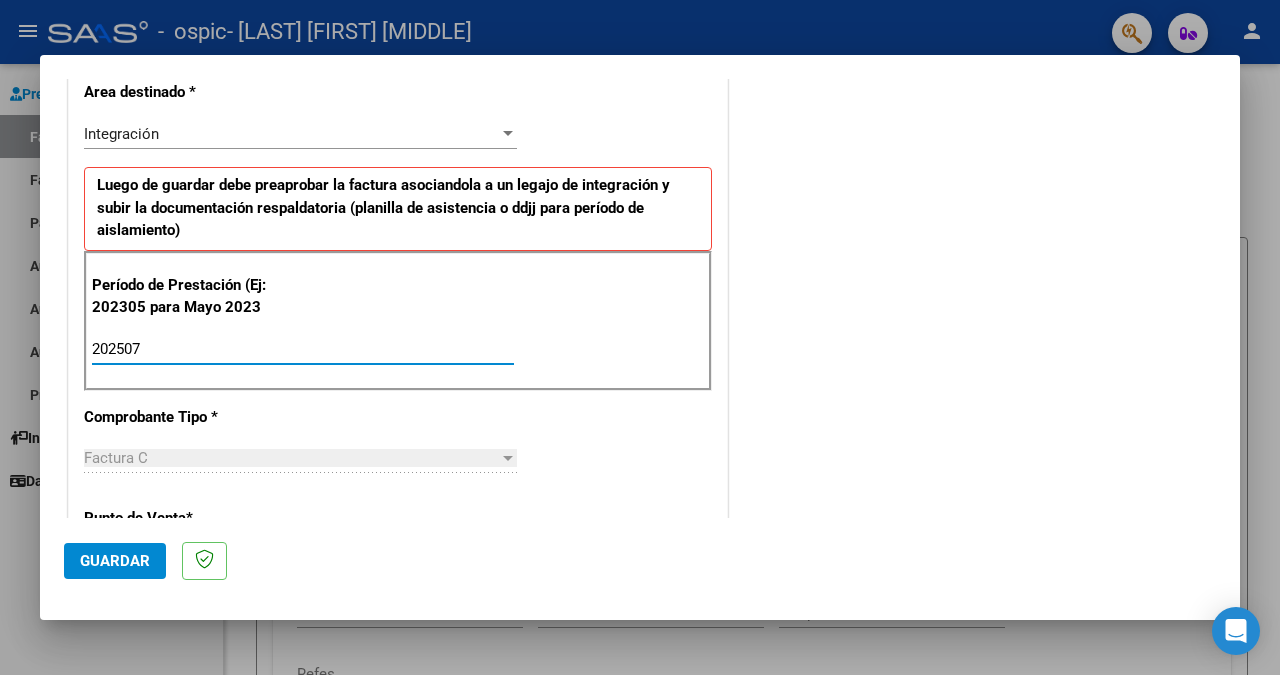 type on "202507" 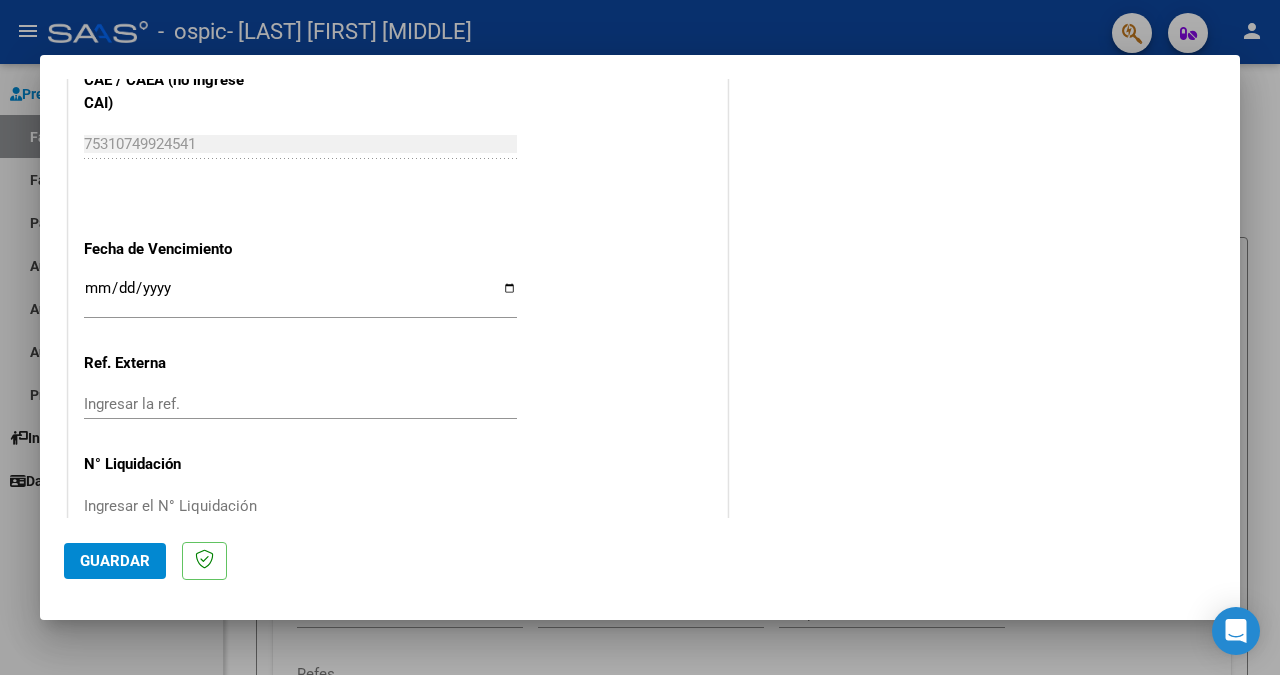 scroll, scrollTop: 1304, scrollLeft: 0, axis: vertical 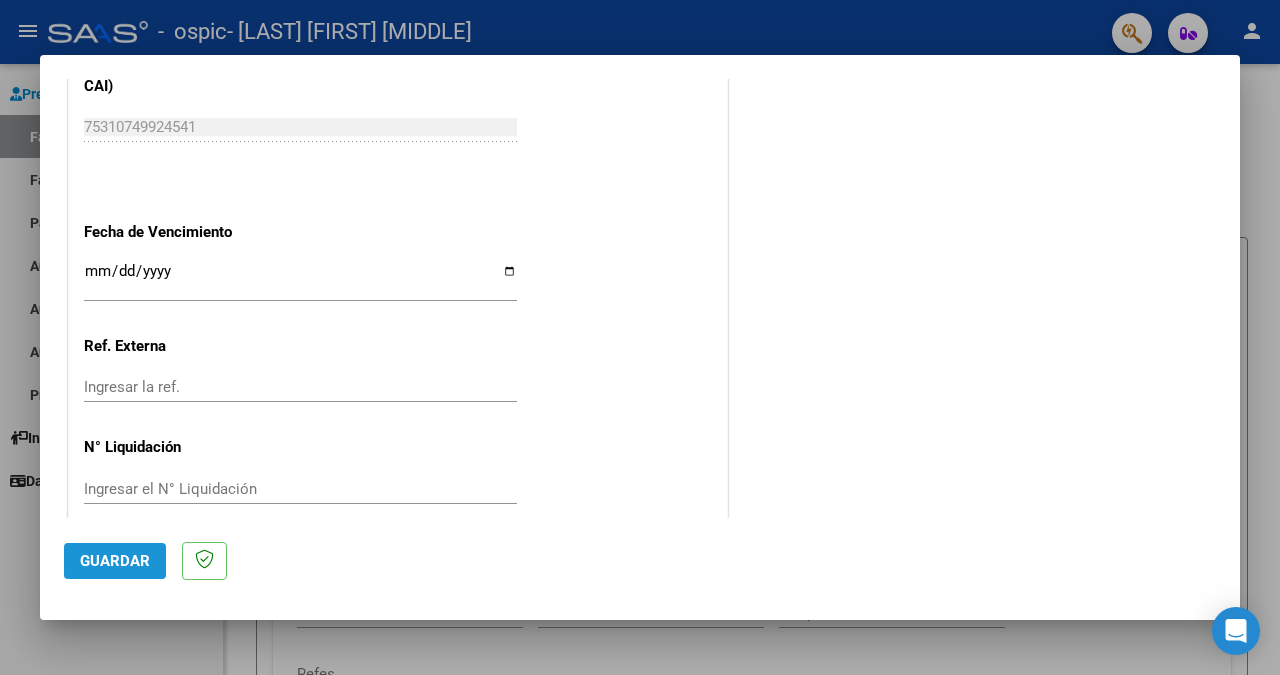 click on "Guardar" 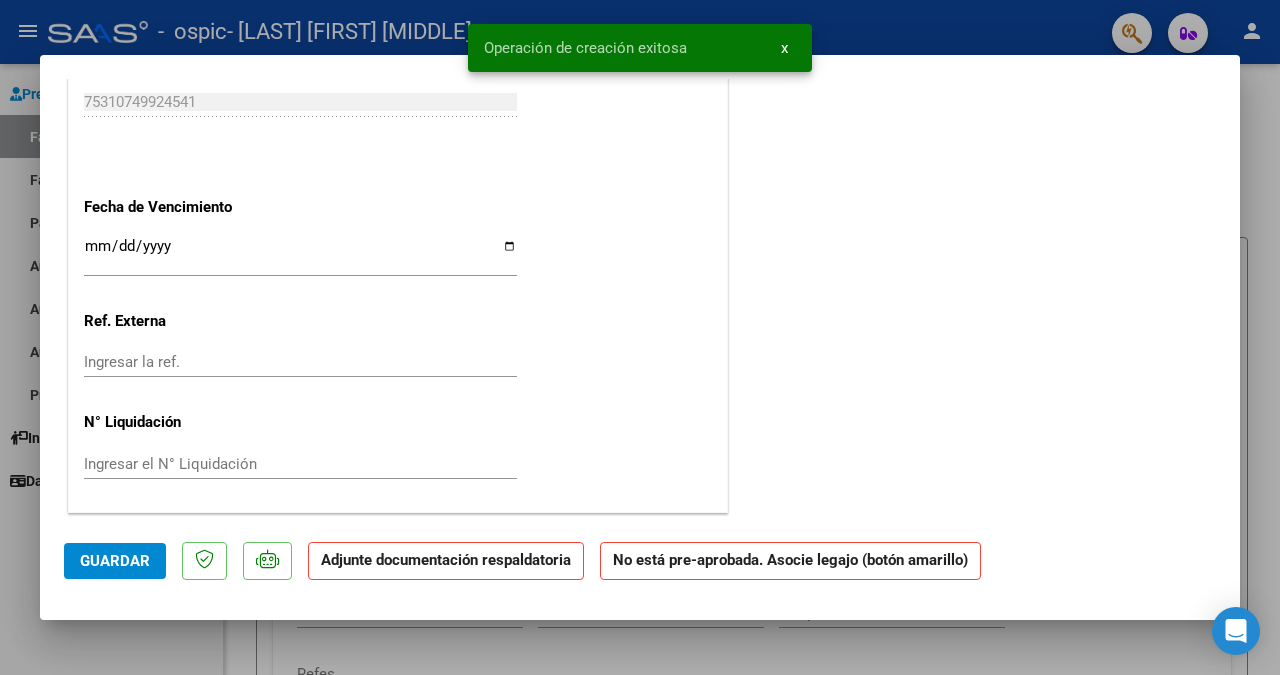 scroll, scrollTop: 0, scrollLeft: 0, axis: both 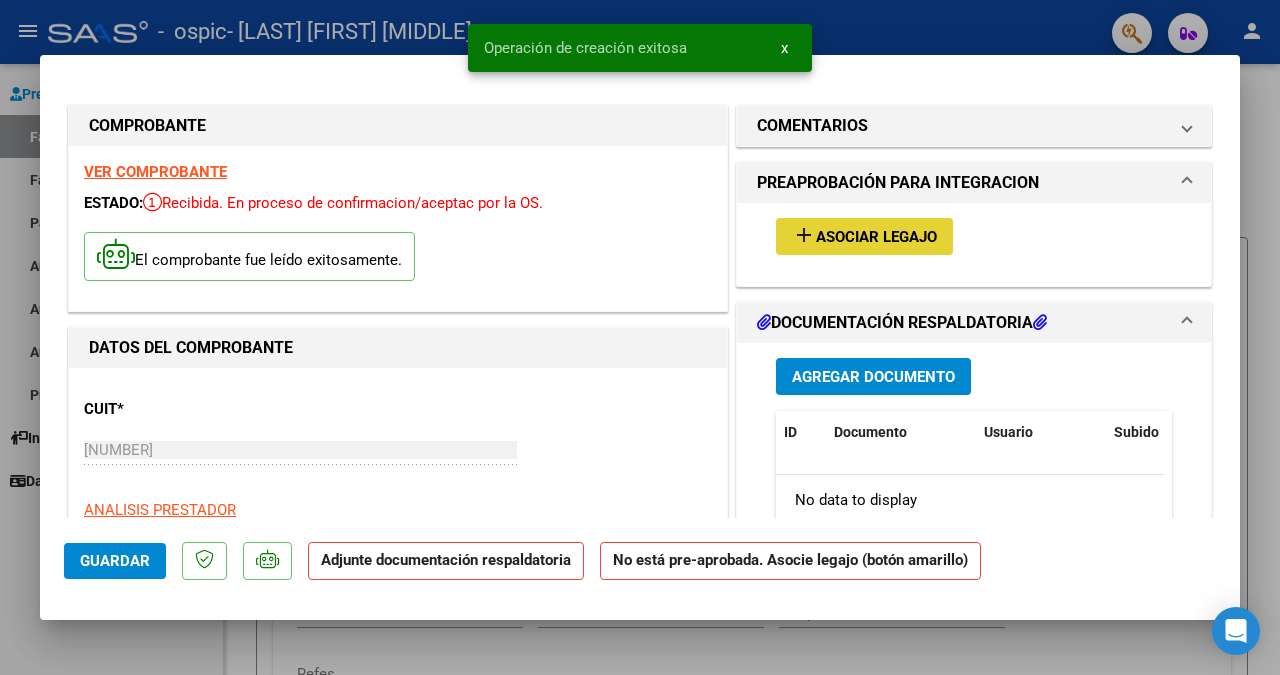 click on "Asociar Legajo" at bounding box center (876, 237) 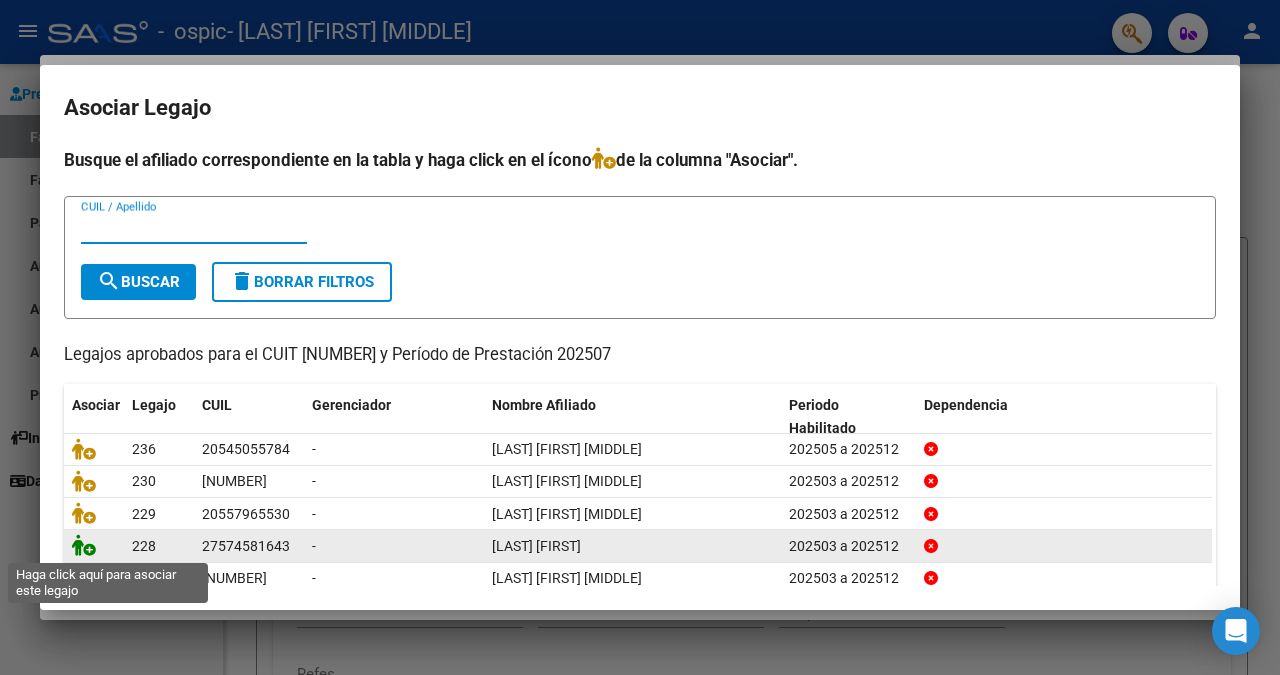 click 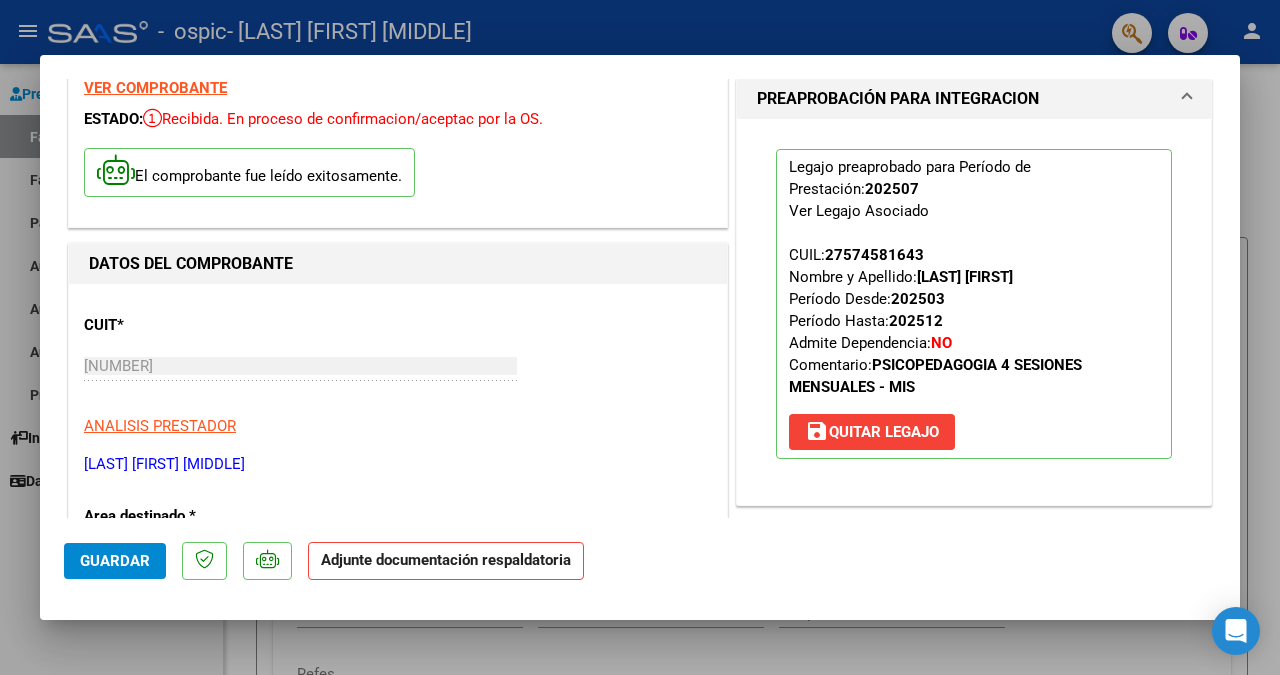 scroll, scrollTop: 432, scrollLeft: 0, axis: vertical 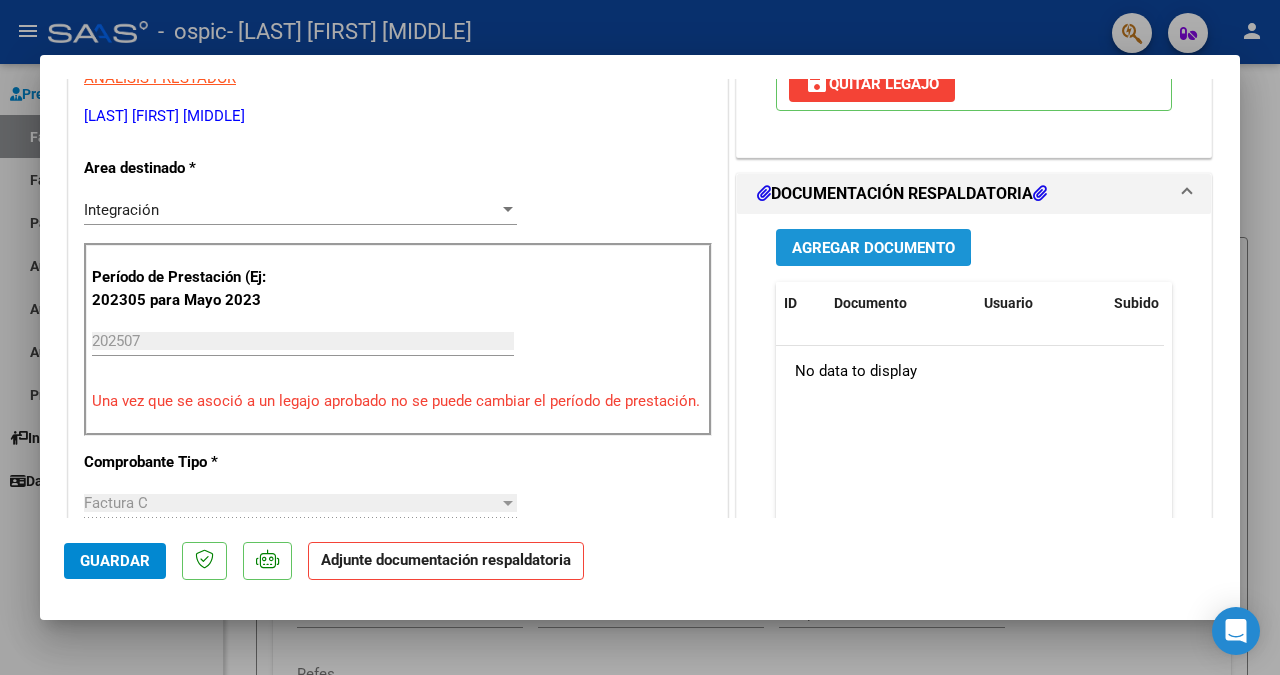 click on "Agregar Documento" at bounding box center (873, 248) 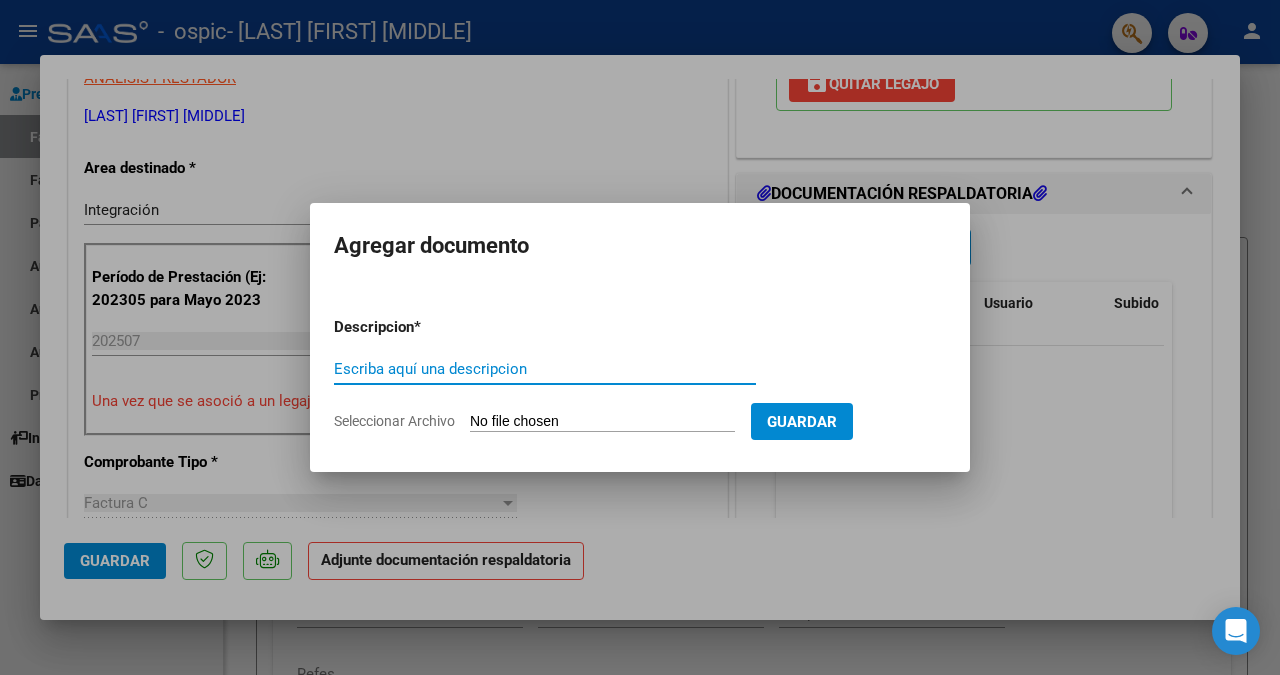 click on "Seleccionar Archivo" at bounding box center (602, 422) 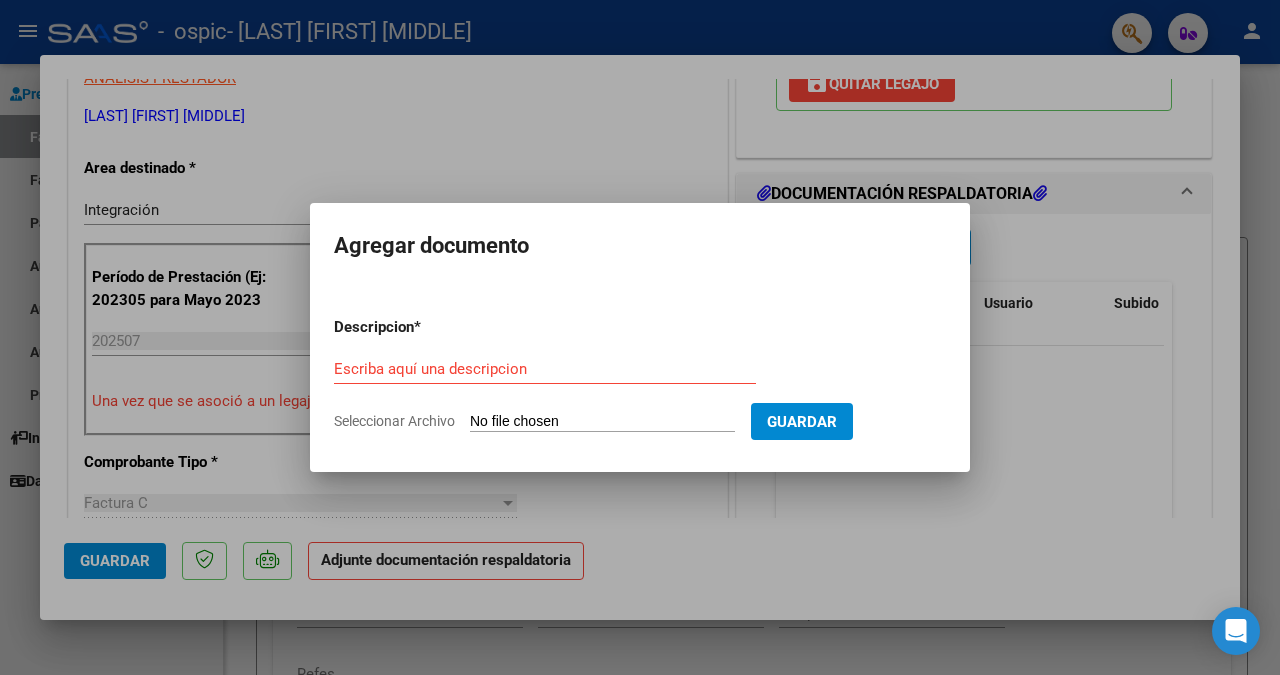 type on "C:\fakepath\ASISTENCIA.pdf" 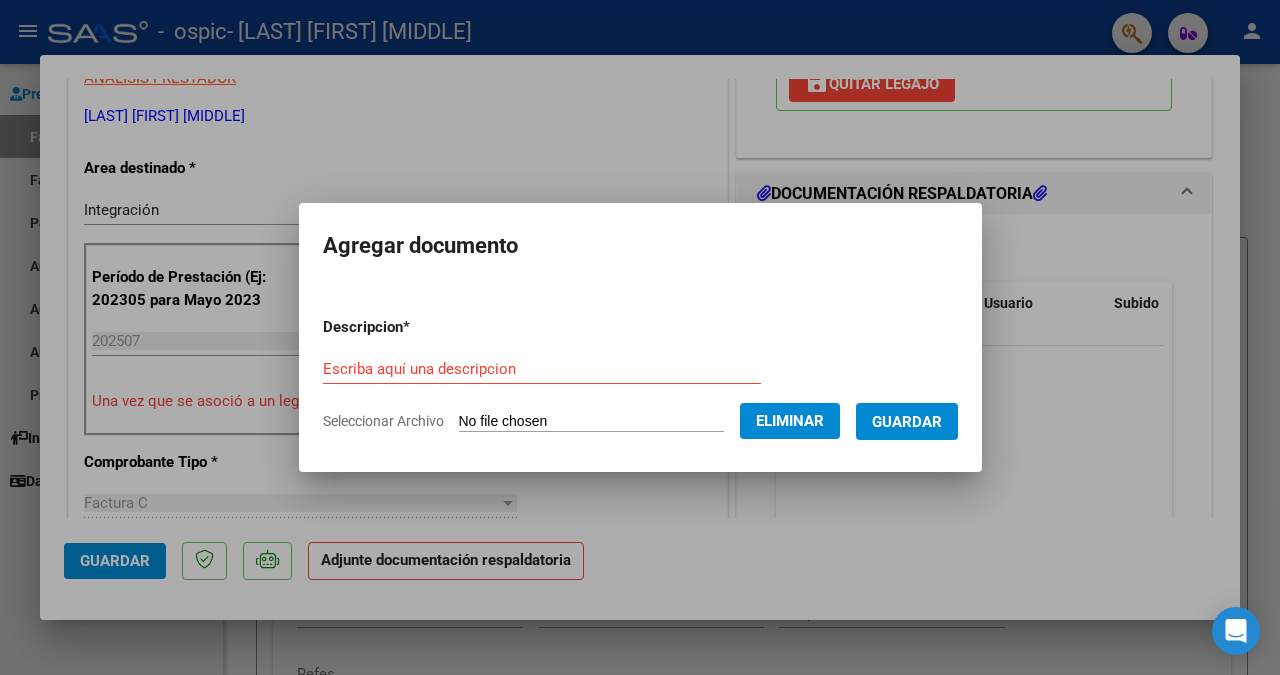 click on "Descripcion  *   Escriba aquí una descripcion  Seleccionar Archivo Eliminar Guardar" at bounding box center [640, 374] 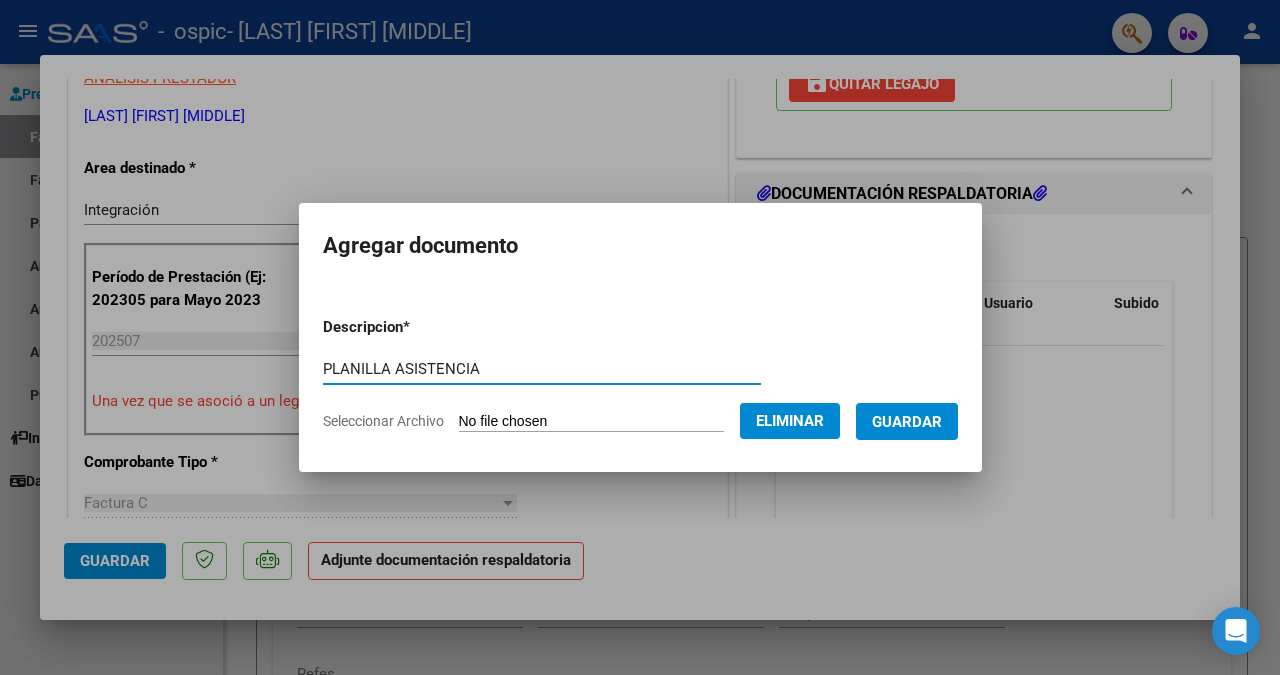 type on "PLANILLA ASISTENCIA" 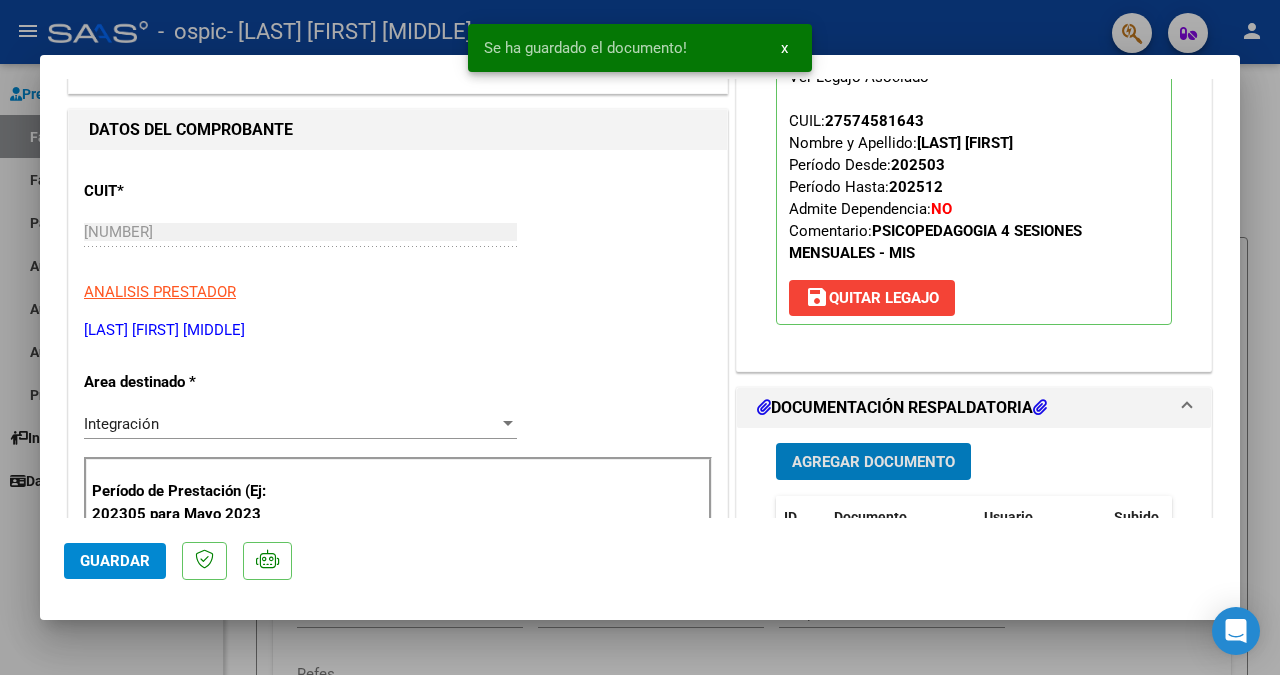 scroll, scrollTop: 216, scrollLeft: 0, axis: vertical 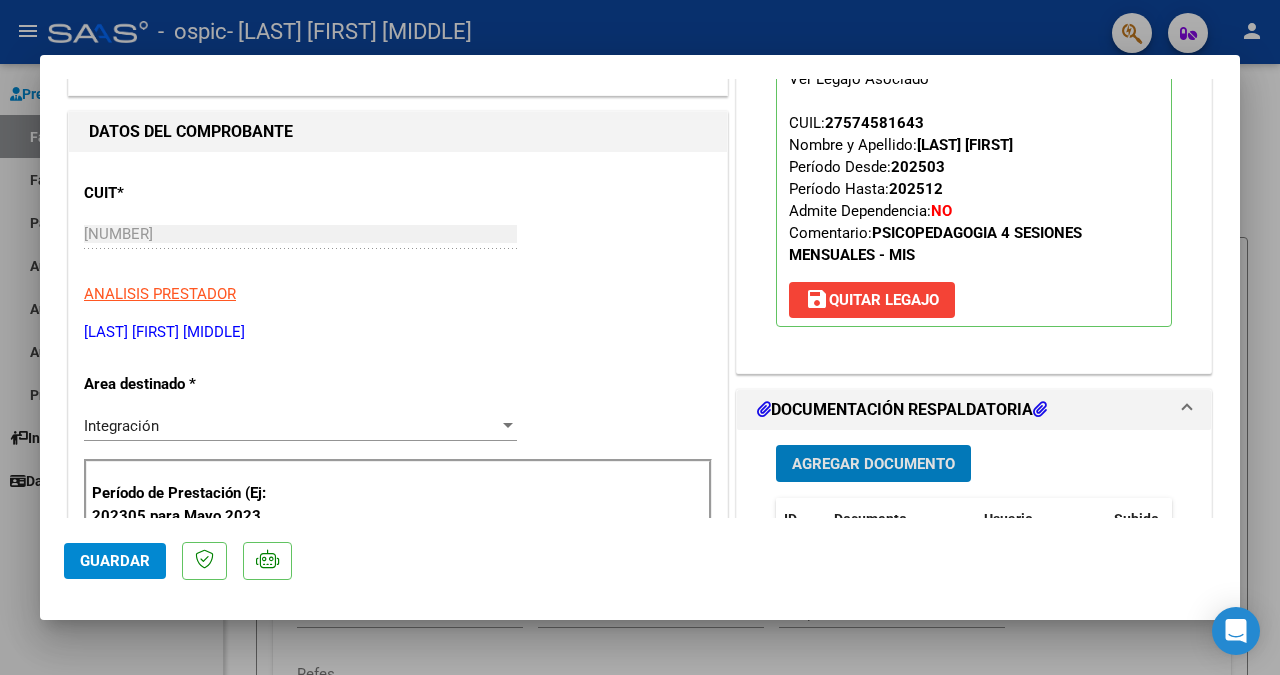 click on "Guardar" 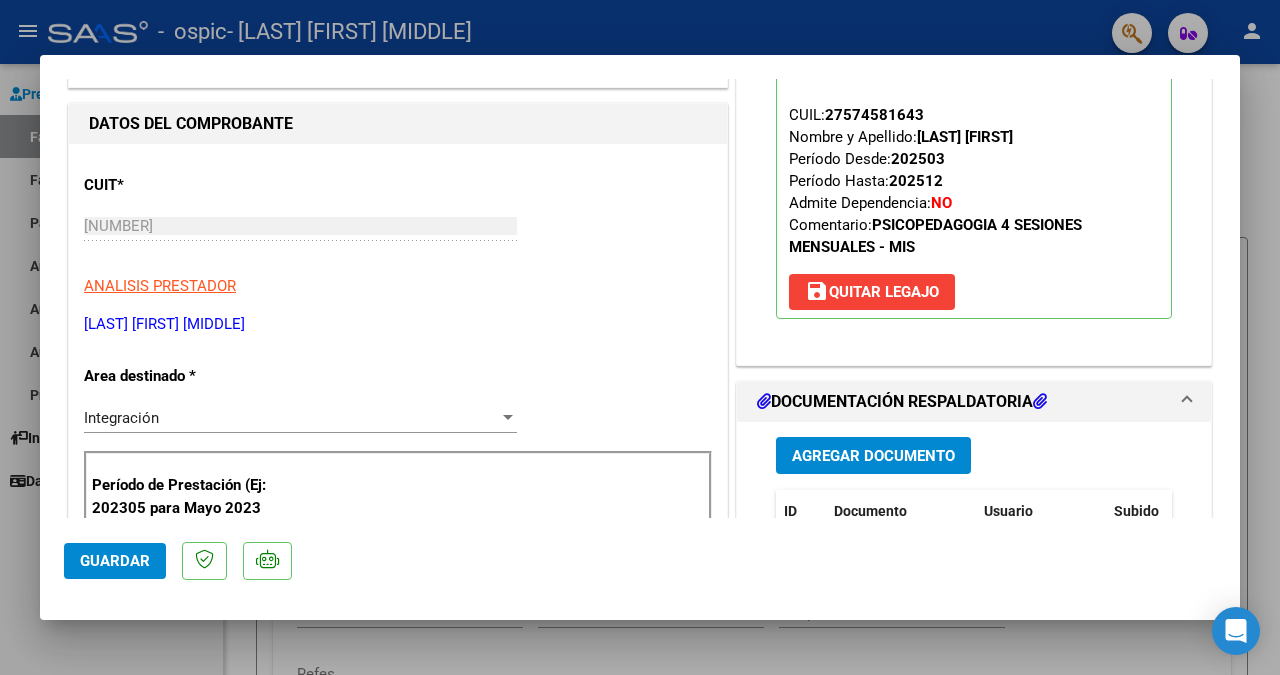 scroll, scrollTop: 108, scrollLeft: 0, axis: vertical 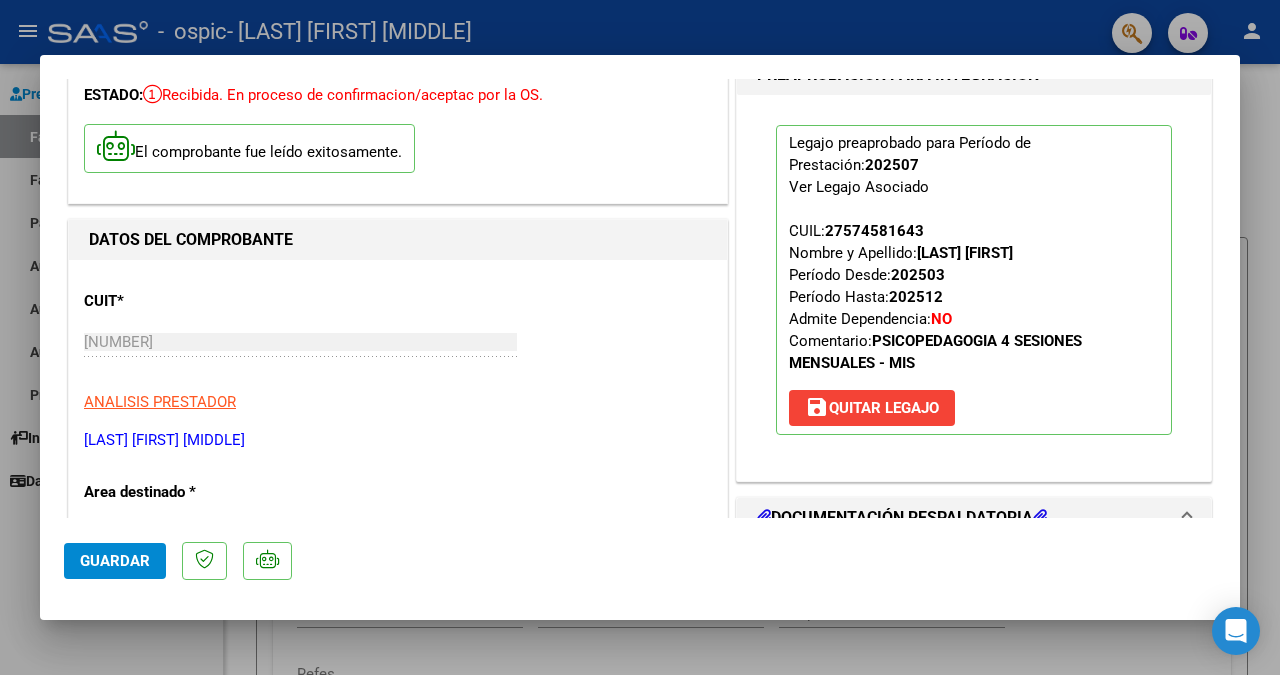 click on "Guardar" 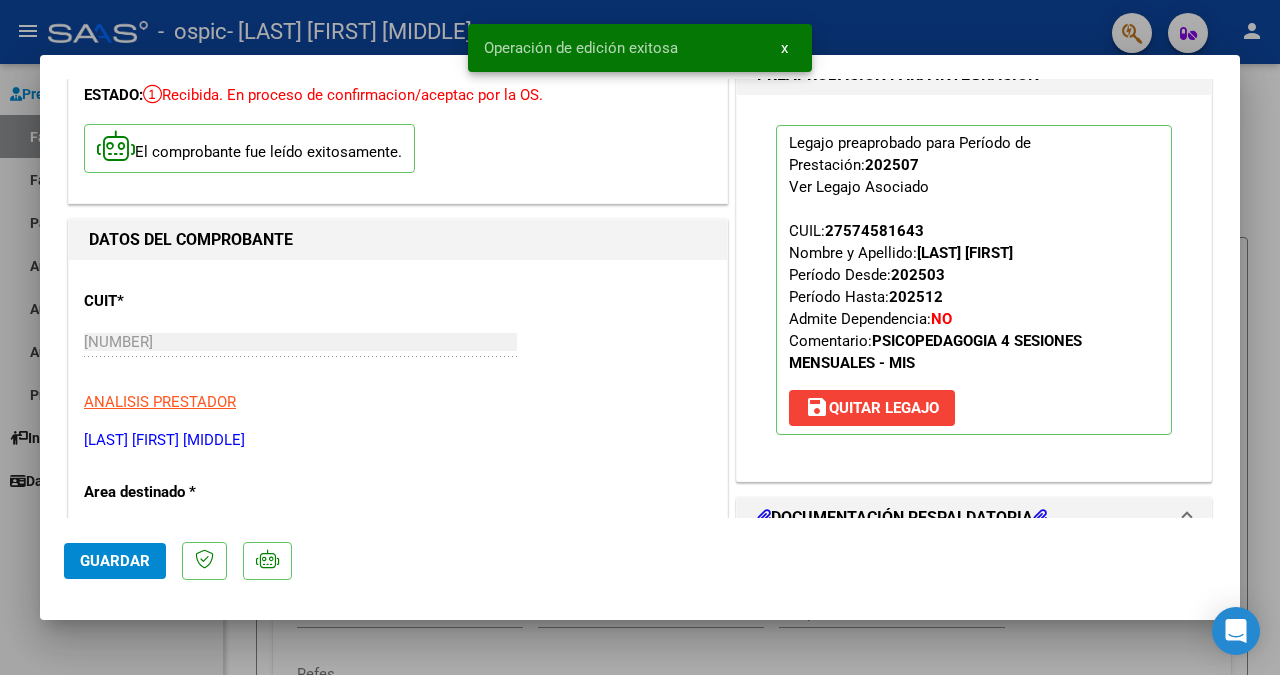 click at bounding box center [640, 337] 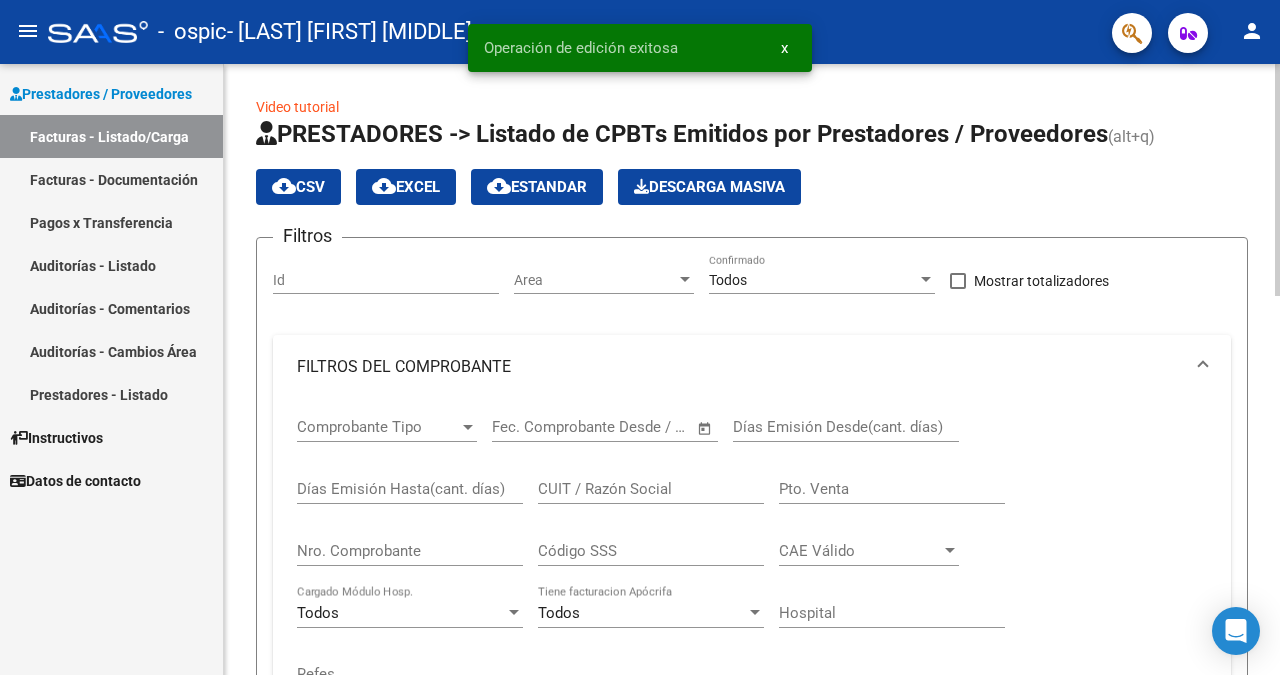 scroll, scrollTop: 0, scrollLeft: 147, axis: horizontal 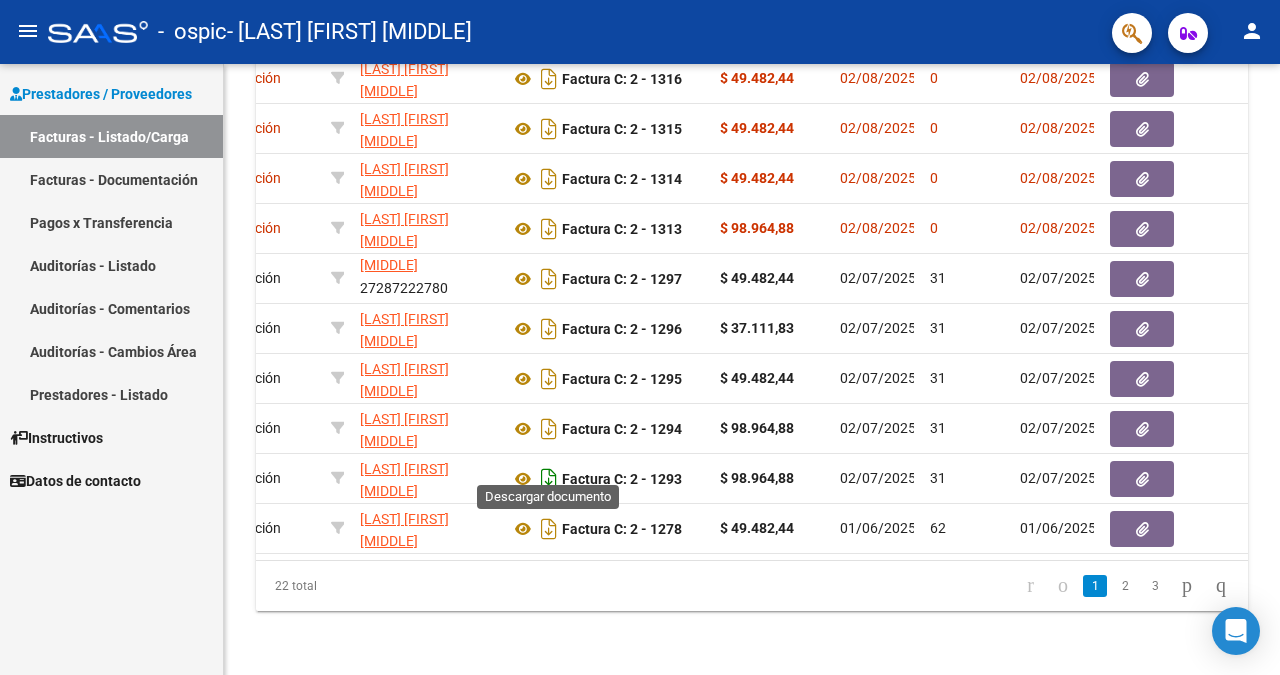 click 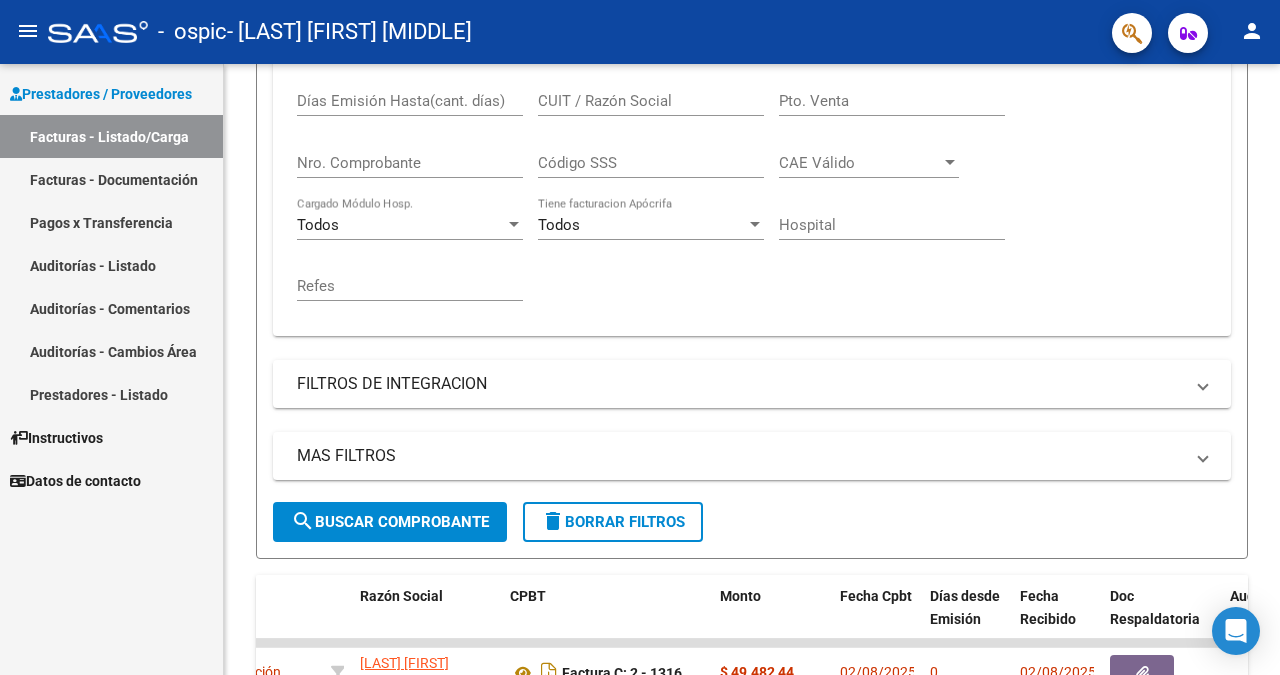 scroll, scrollTop: 0, scrollLeft: 0, axis: both 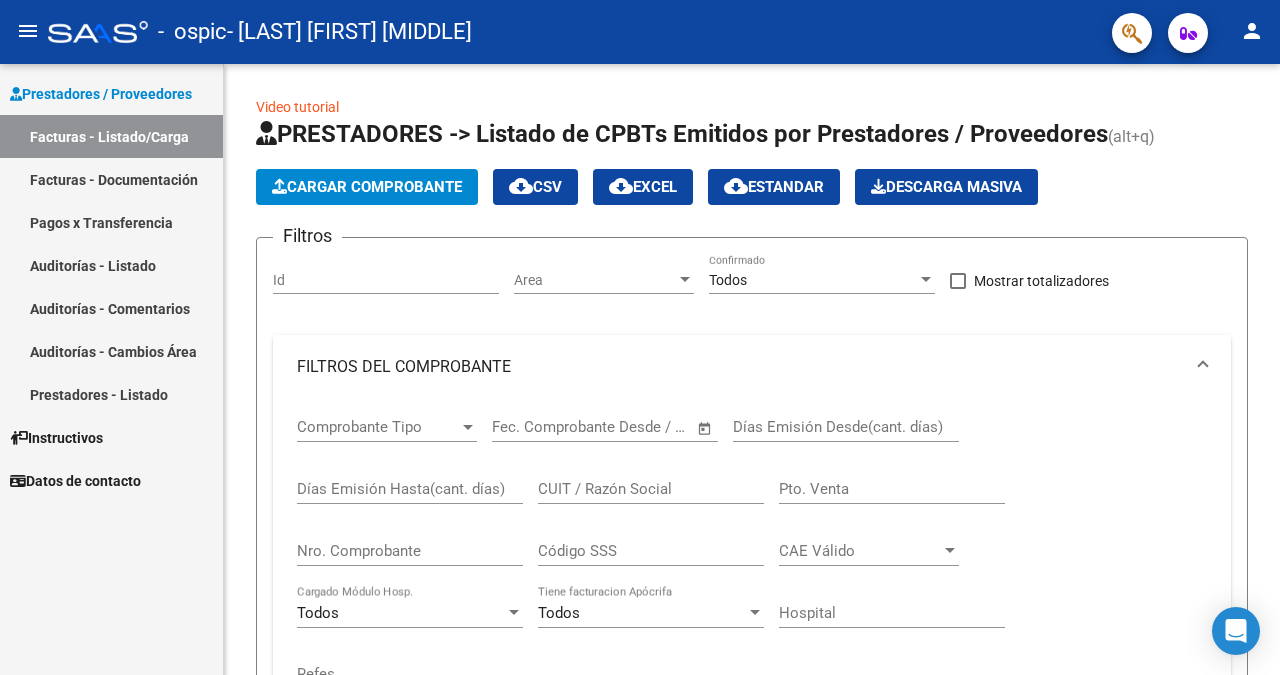 drag, startPoint x: 385, startPoint y: 174, endPoint x: 401, endPoint y: 564, distance: 390.32806 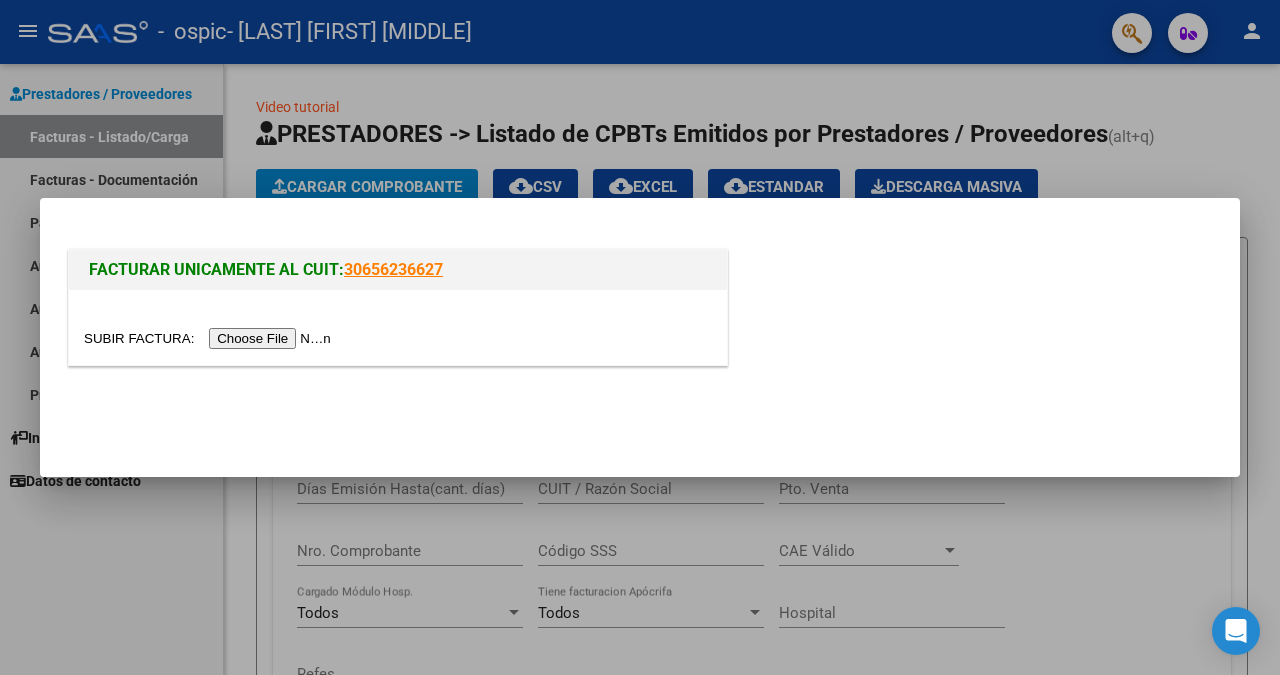 click at bounding box center [210, 338] 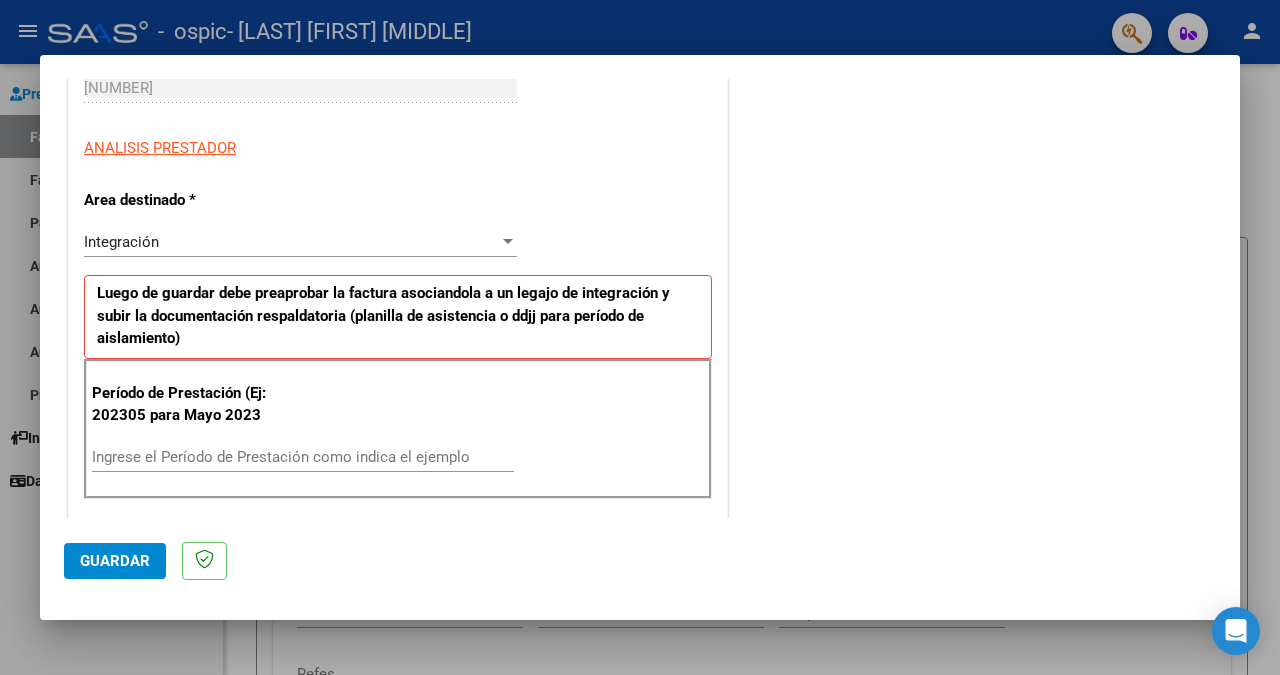 scroll, scrollTop: 432, scrollLeft: 0, axis: vertical 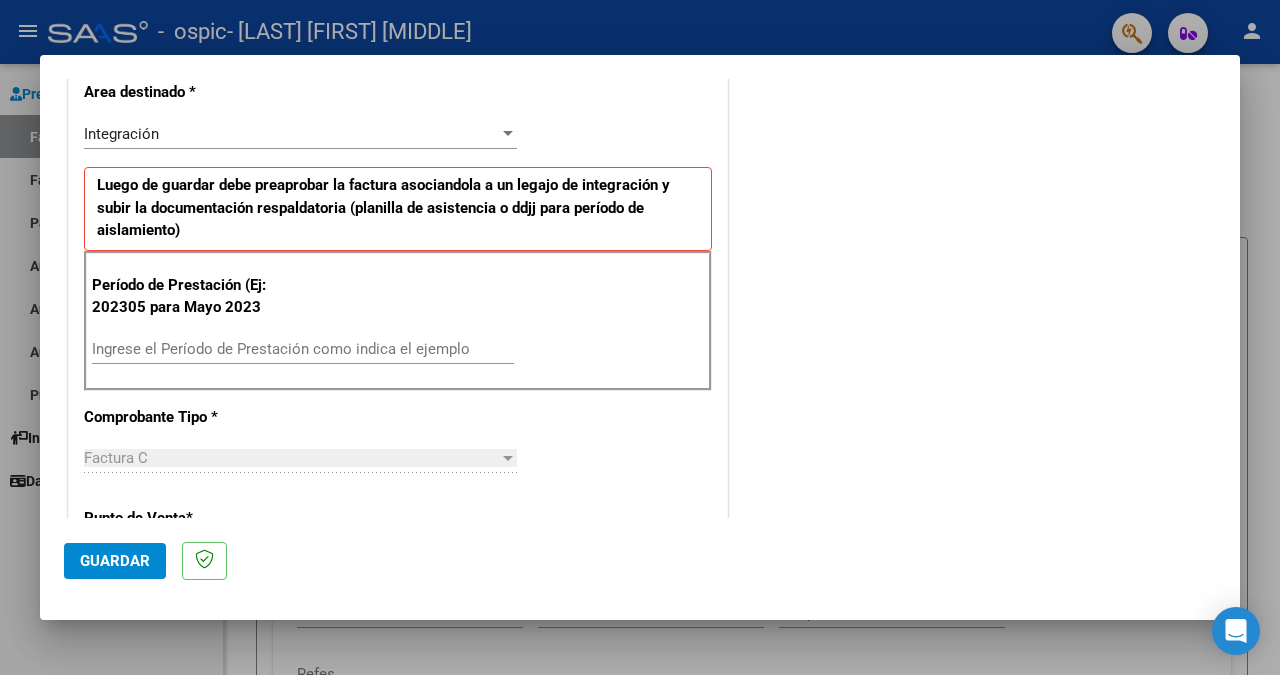 click on "Ingrese el Período de Prestación como indica el ejemplo" at bounding box center (303, 349) 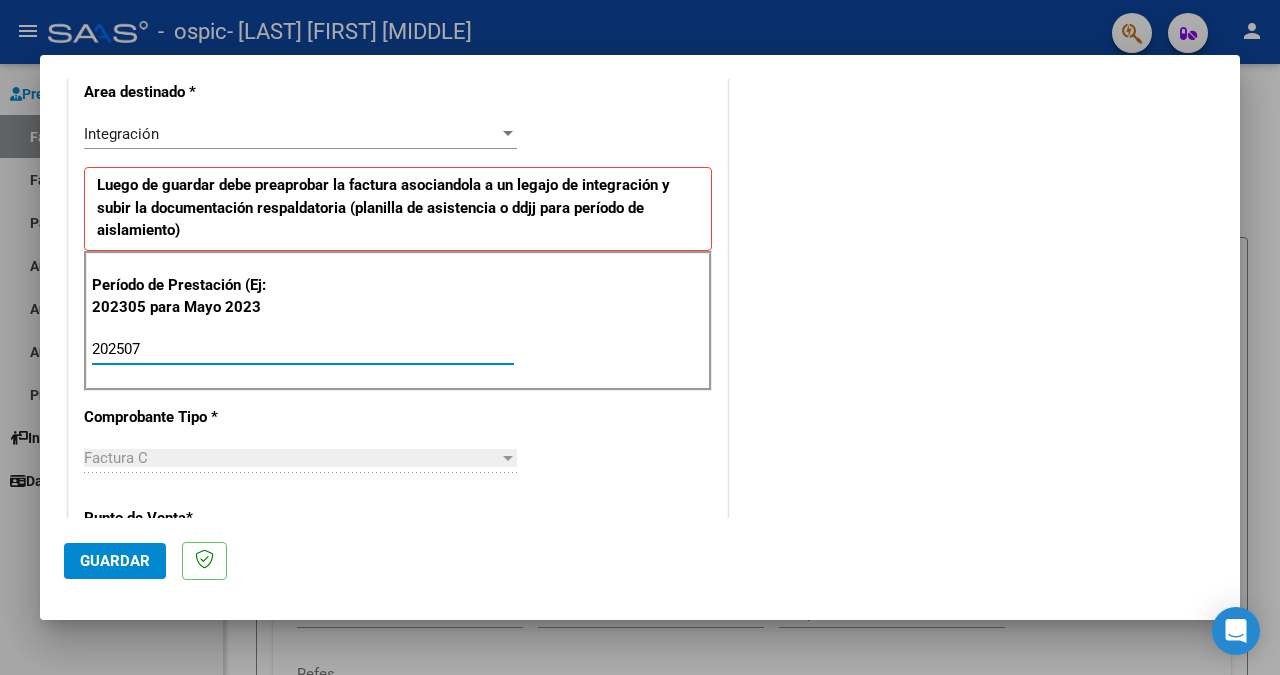 type on "202507" 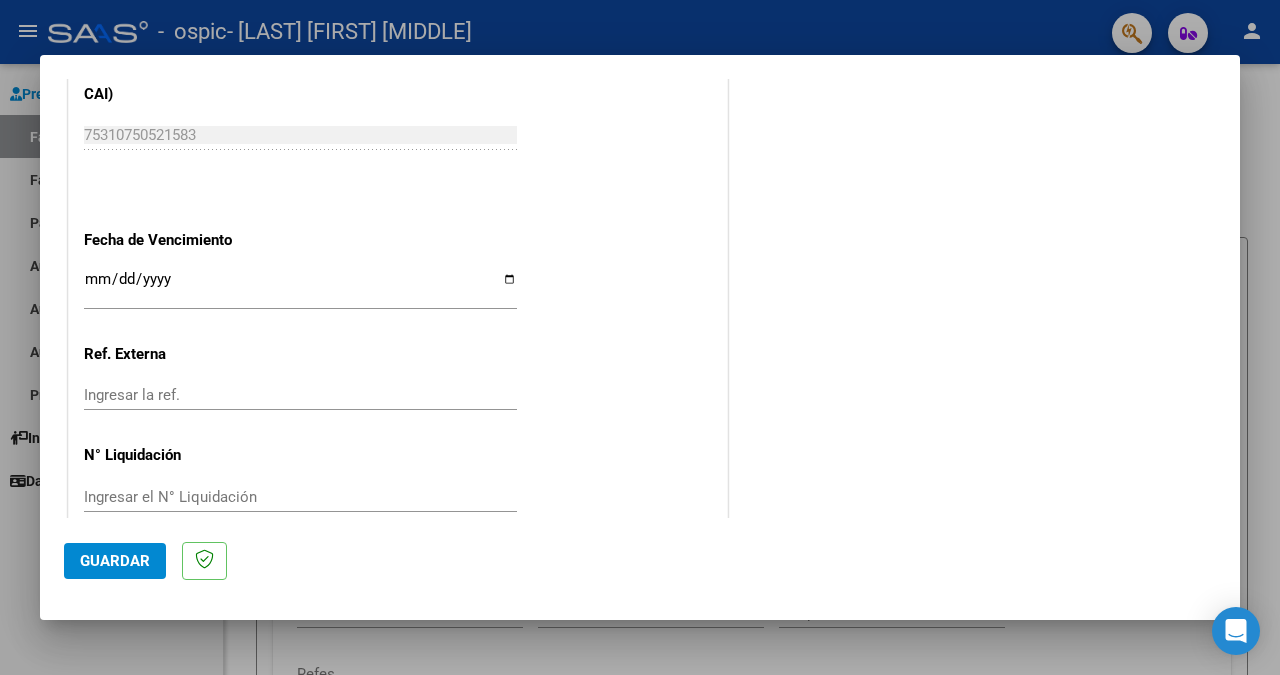 scroll, scrollTop: 1304, scrollLeft: 0, axis: vertical 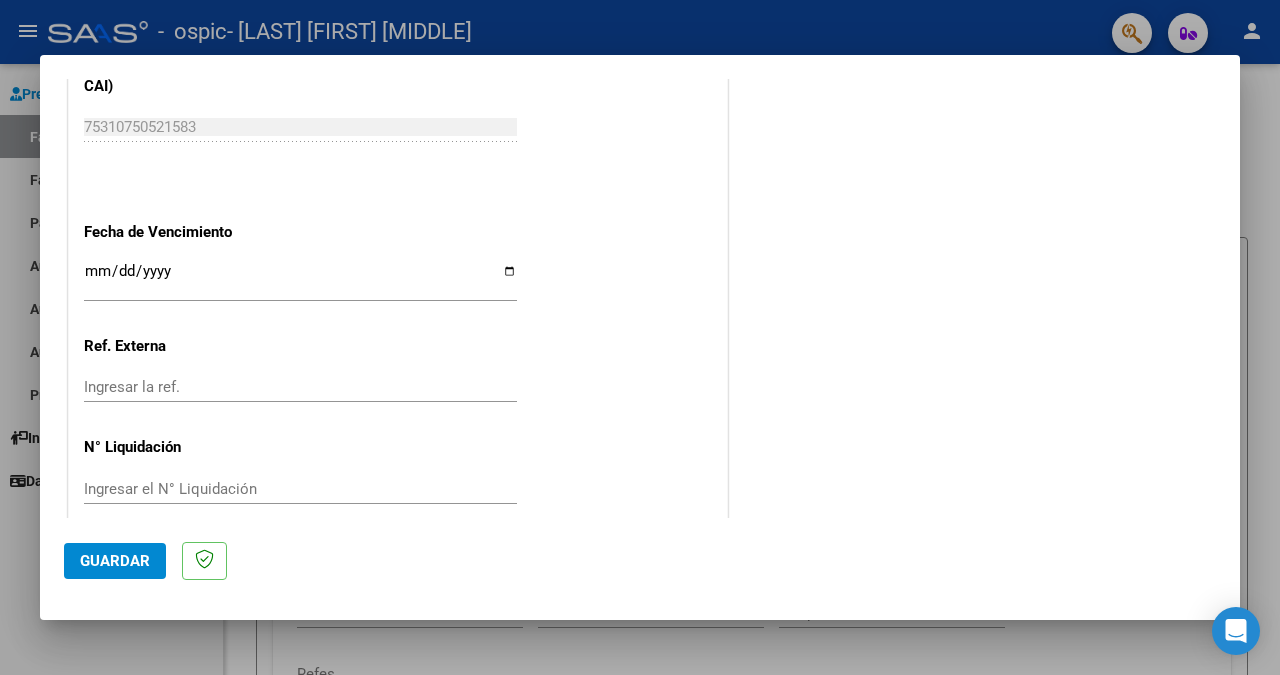 click on "Guardar" 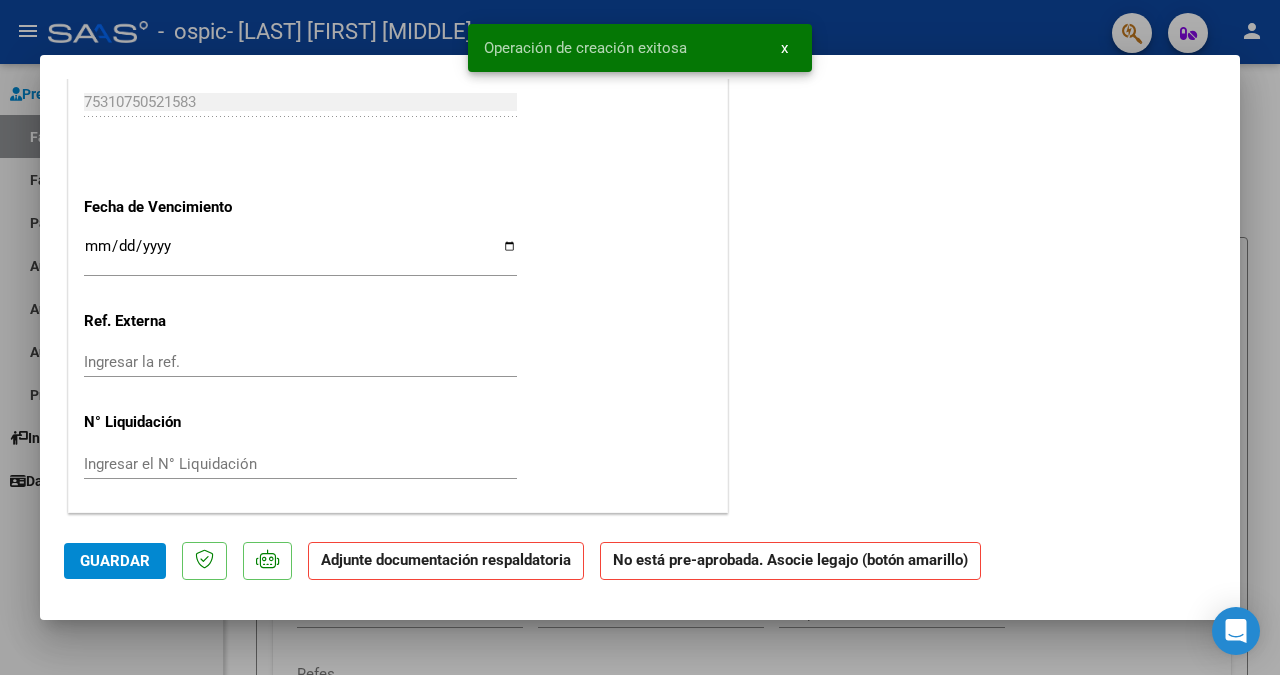 scroll, scrollTop: 0, scrollLeft: 0, axis: both 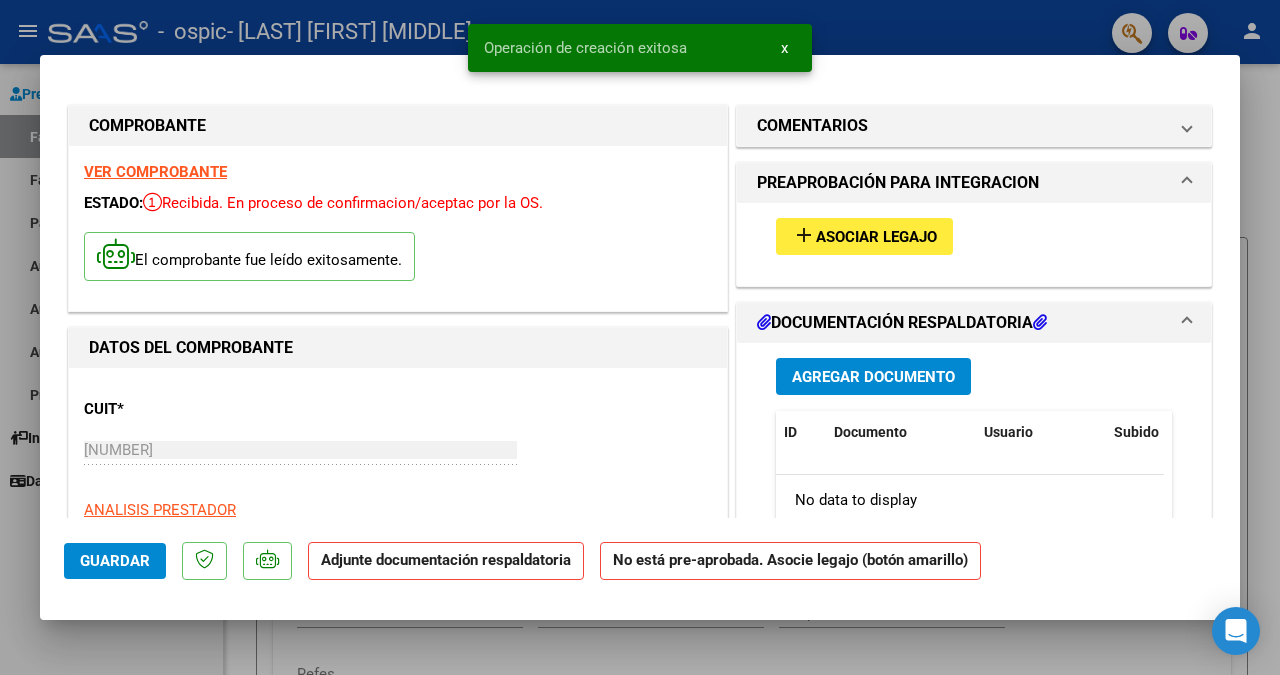 click on "Asociar Legajo" at bounding box center [876, 237] 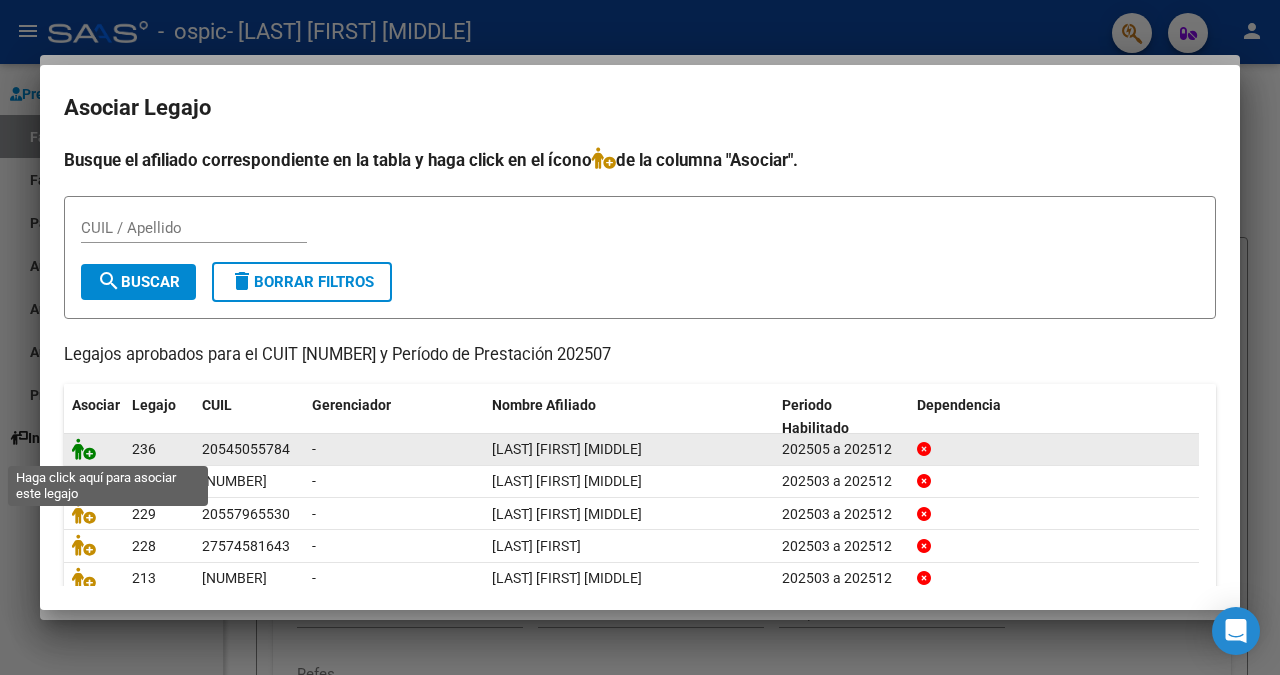 click 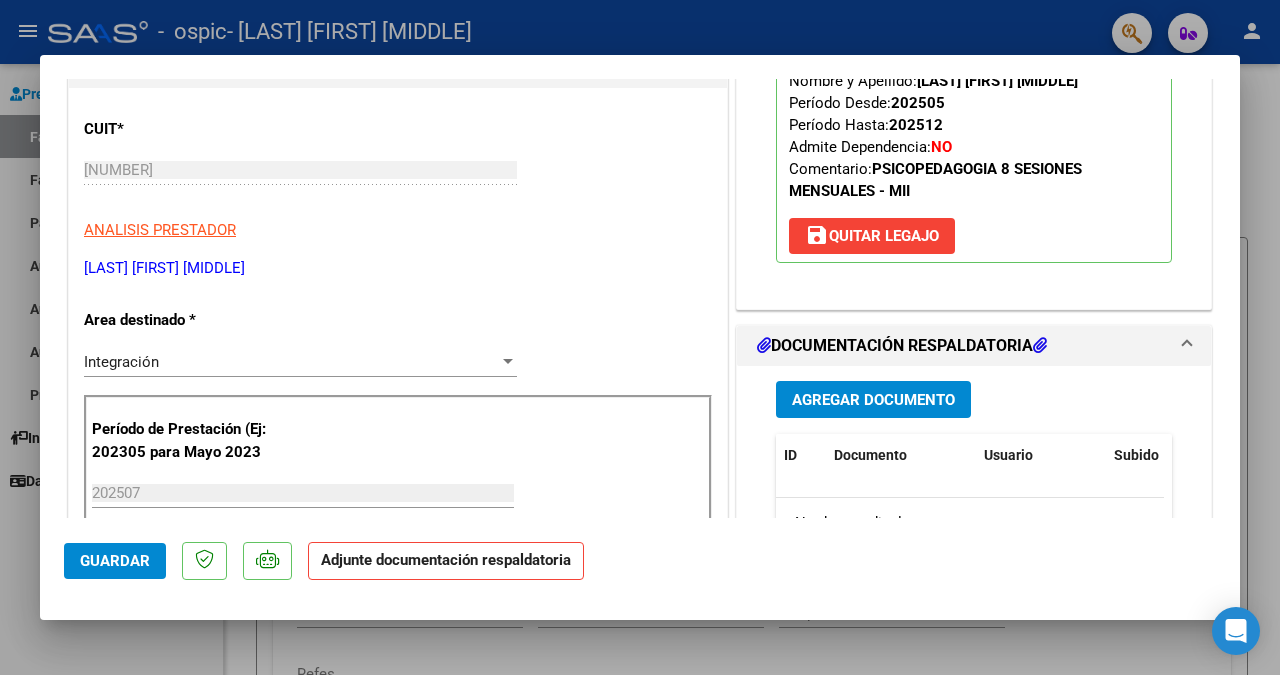 scroll, scrollTop: 324, scrollLeft: 0, axis: vertical 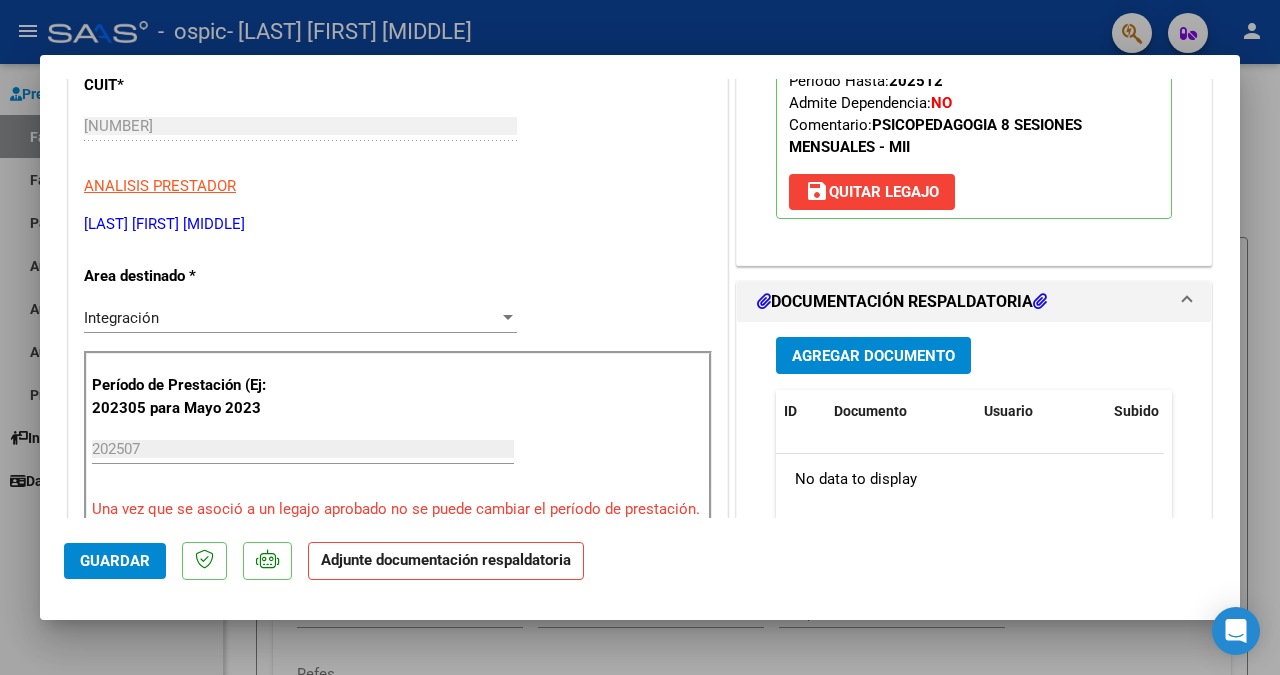 click on "Agregar Documento" at bounding box center (873, 356) 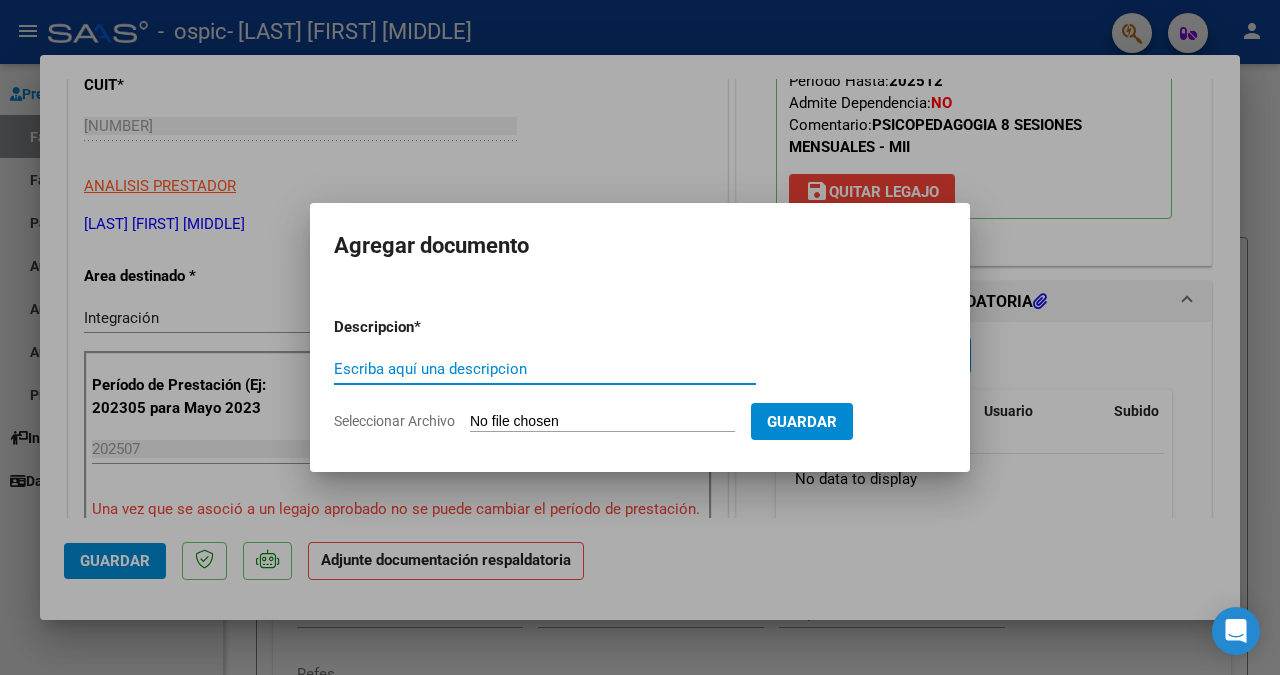 click on "Seleccionar Archivo" at bounding box center (602, 422) 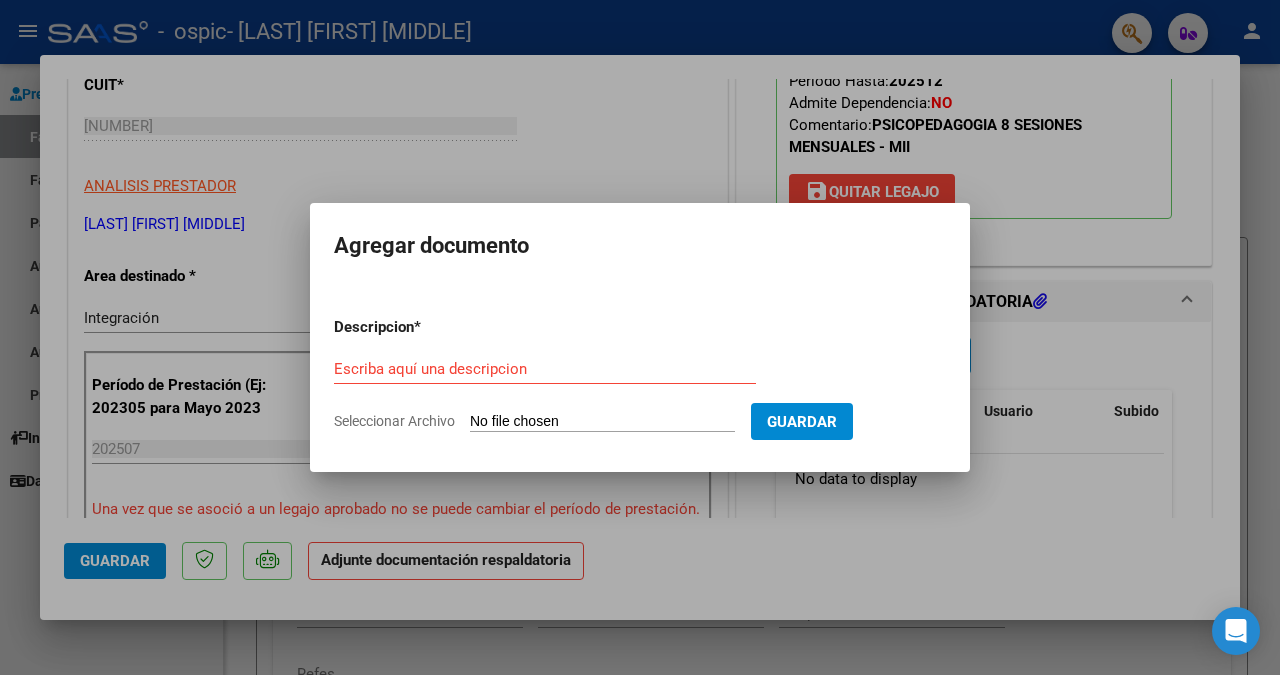 type on "C:\fakepath\ASISTENCIA.pdf" 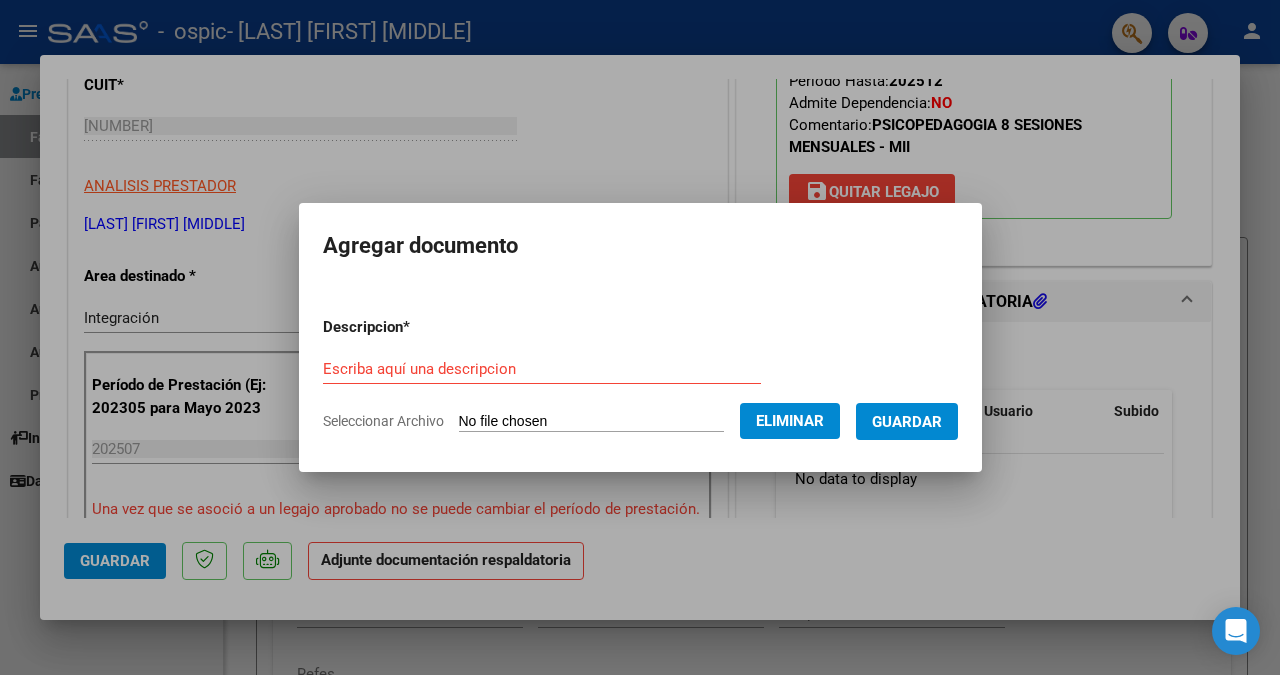 click on "Escriba aquí una descripcion" at bounding box center (542, 369) 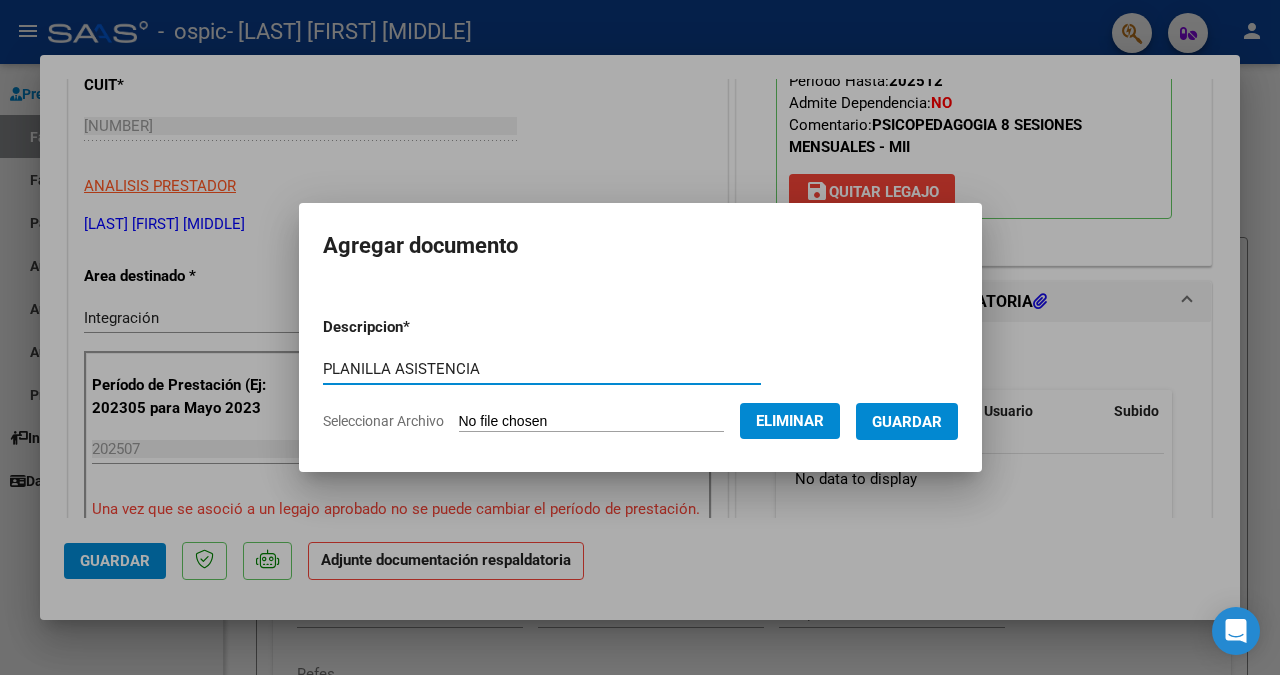 type on "PLANILLA ASISTENCIA" 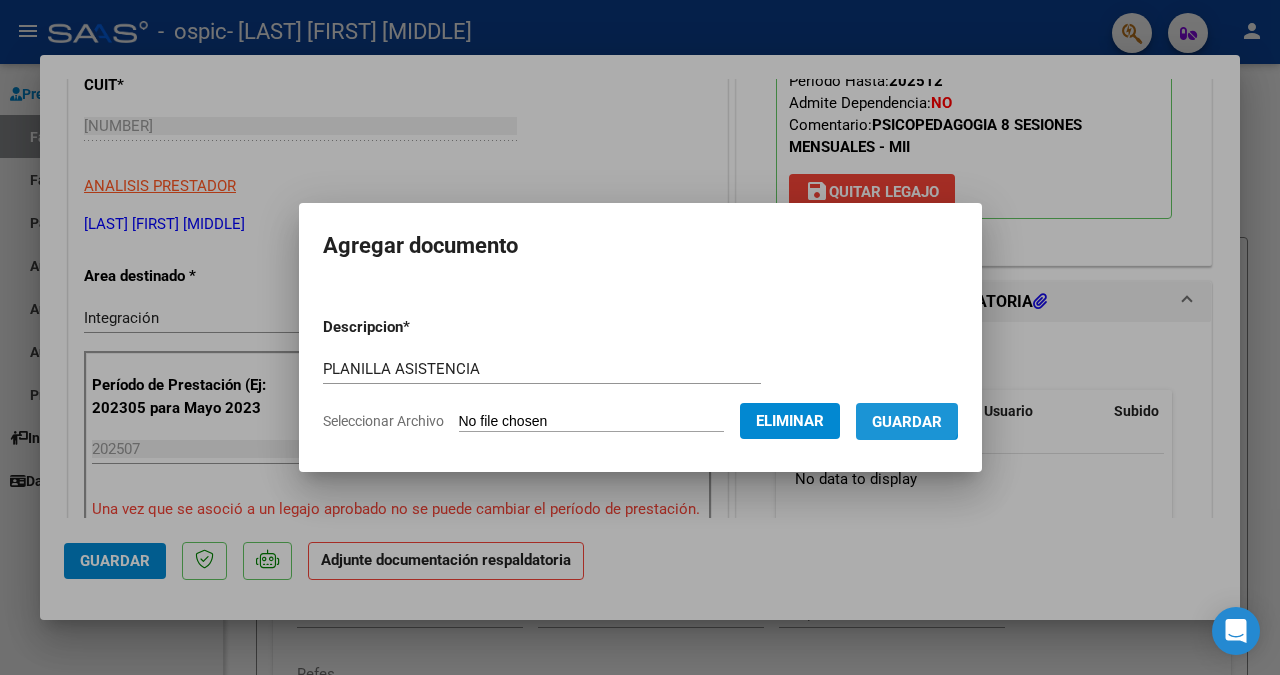 click on "Guardar" at bounding box center [907, 421] 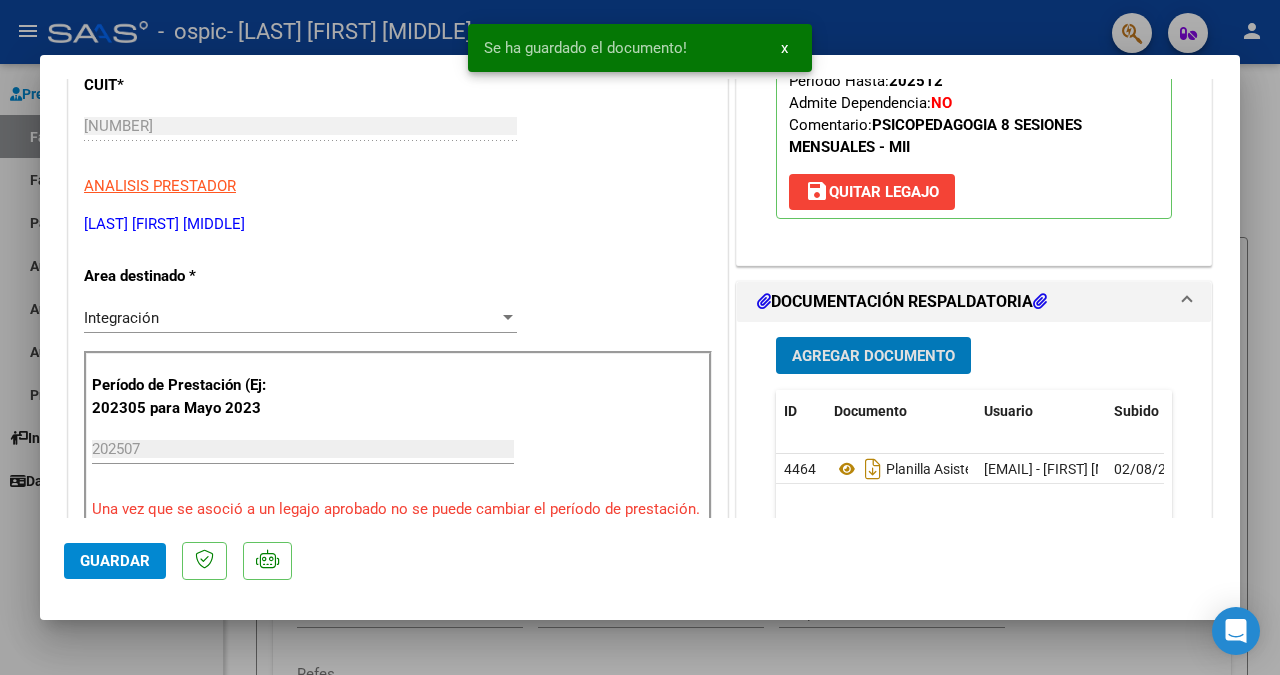 click on "Guardar" 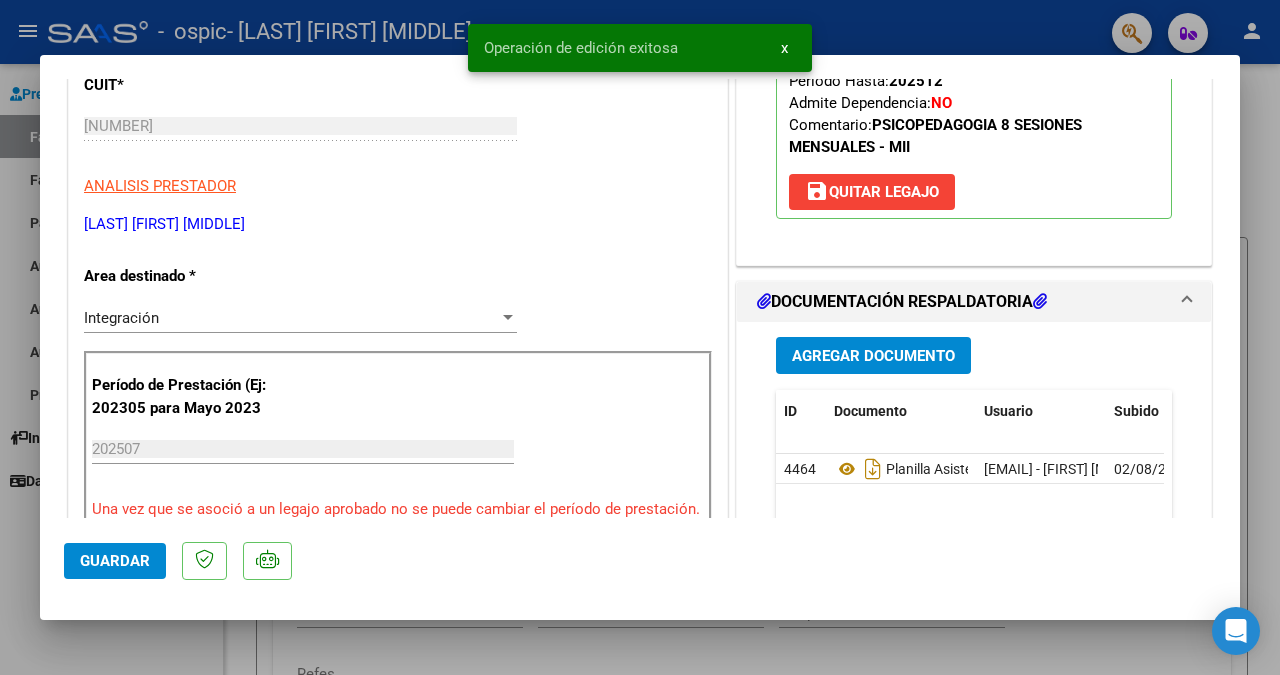 click at bounding box center (640, 337) 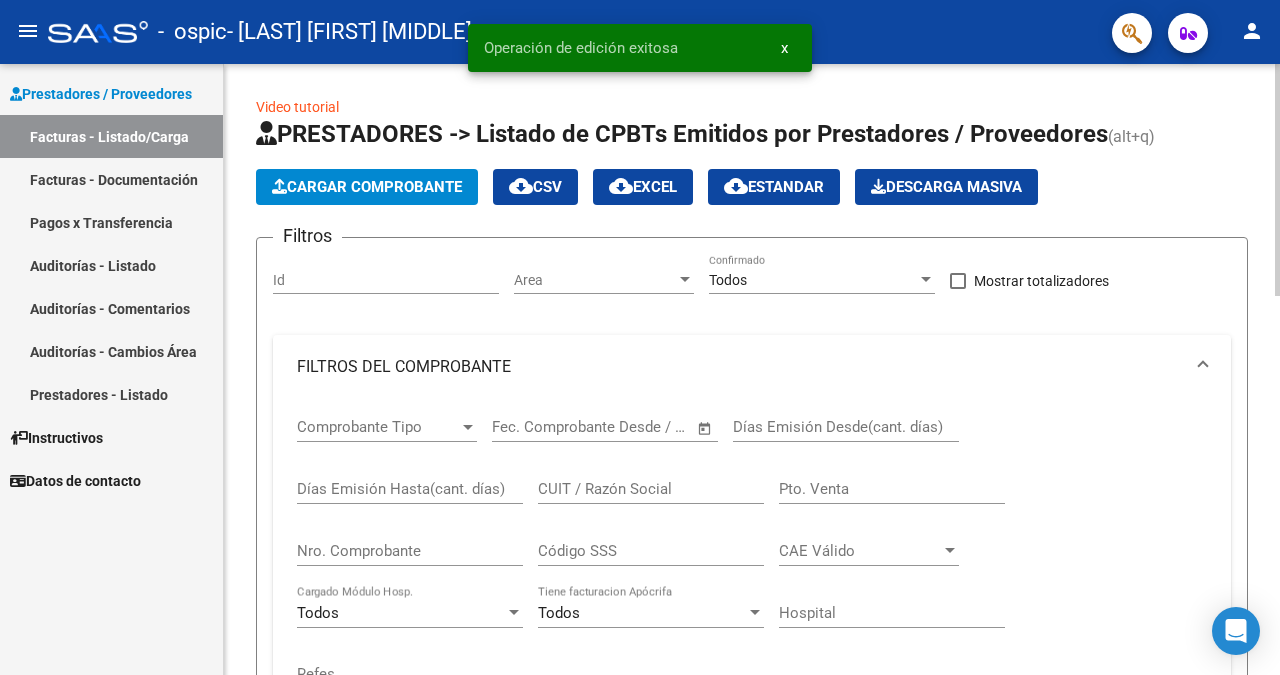 scroll, scrollTop: 26, scrollLeft: 0, axis: vertical 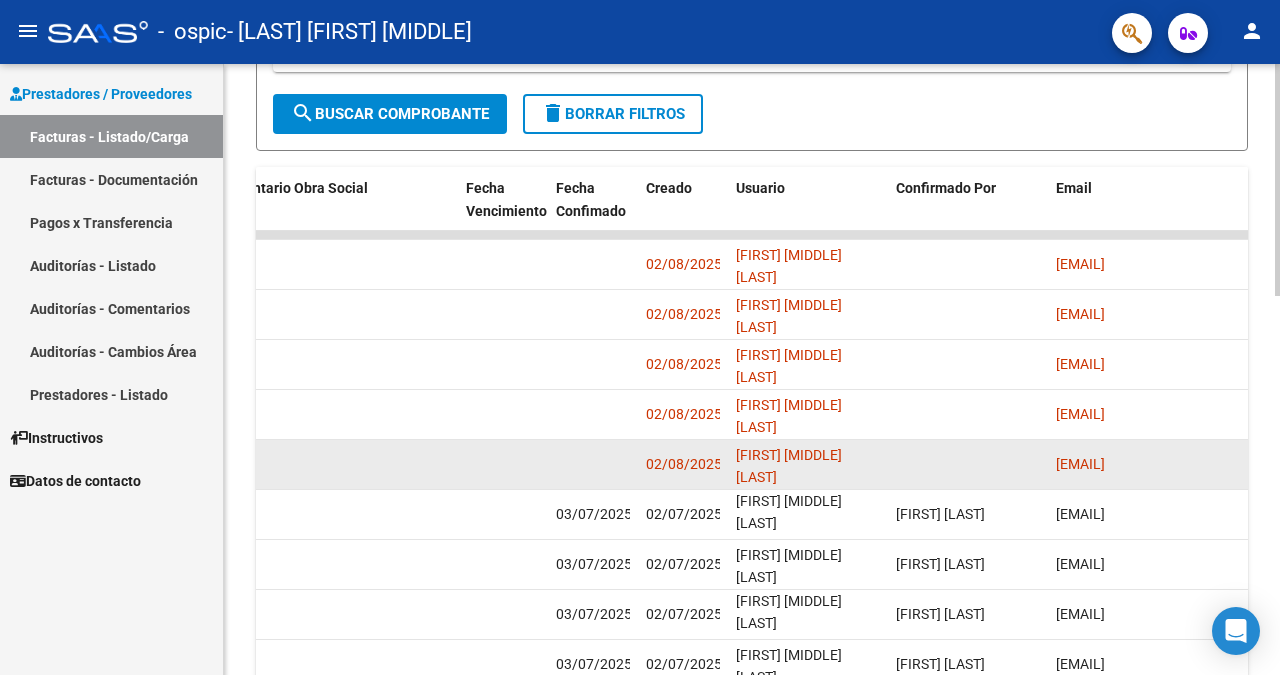 click 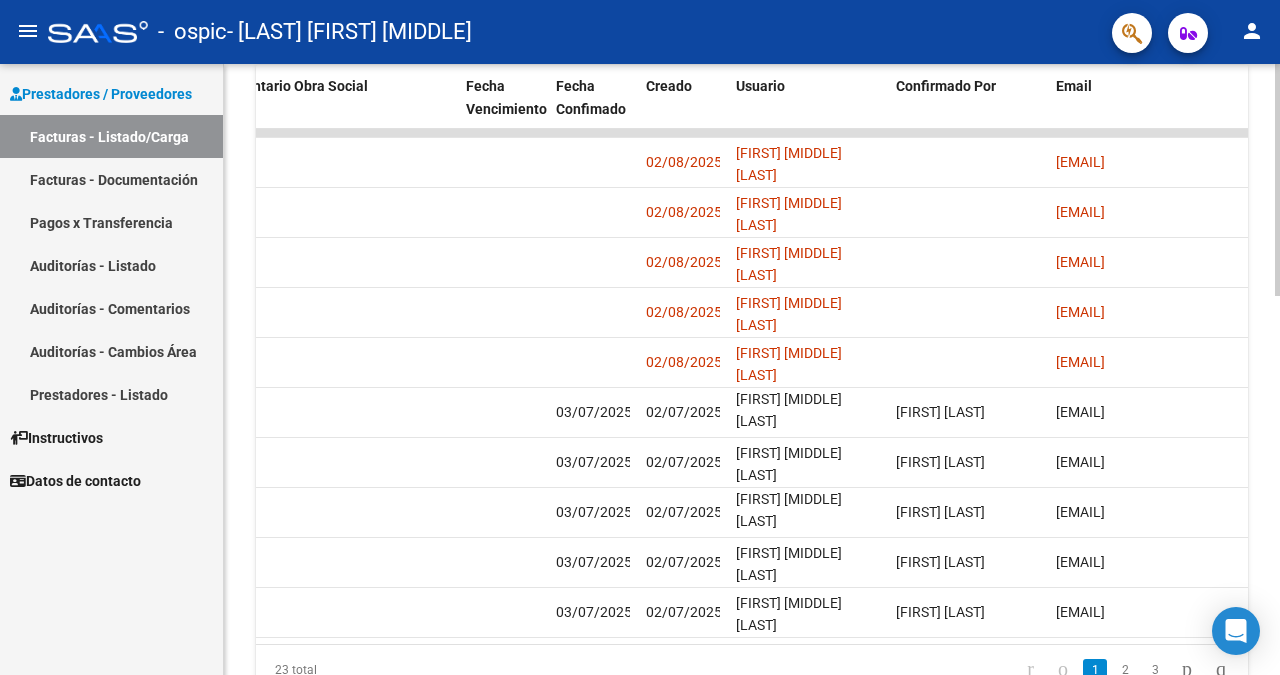 scroll, scrollTop: 1000, scrollLeft: 0, axis: vertical 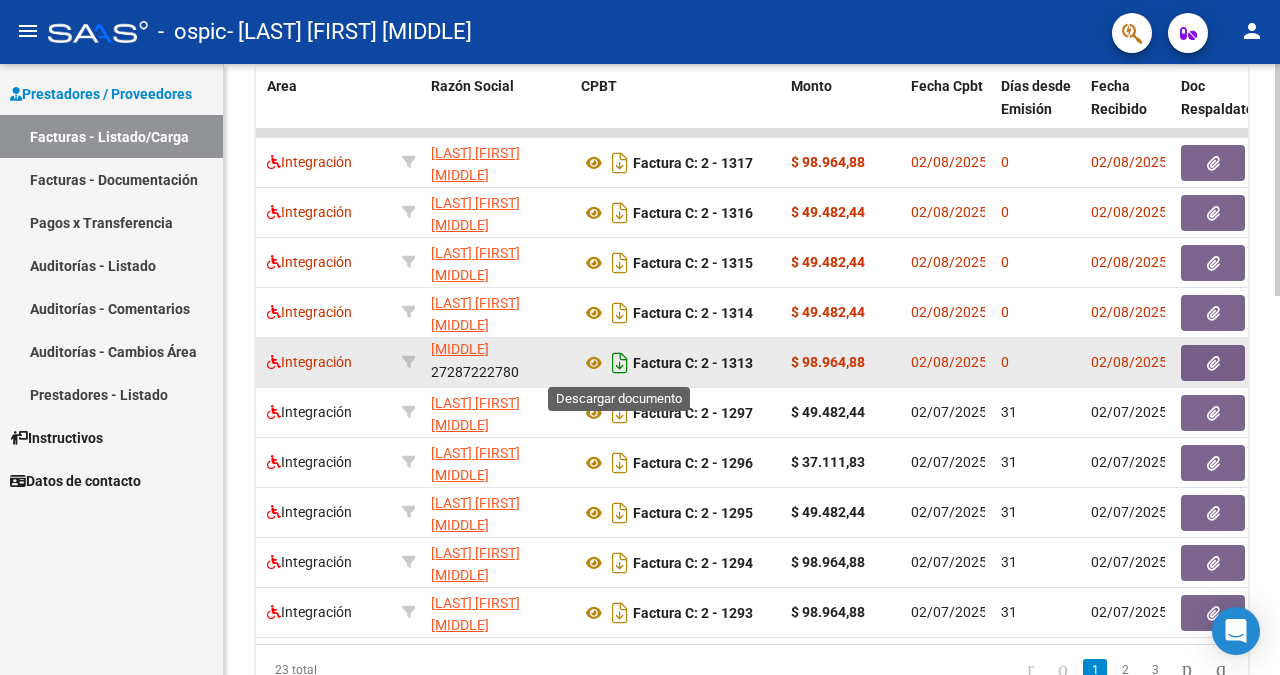 click 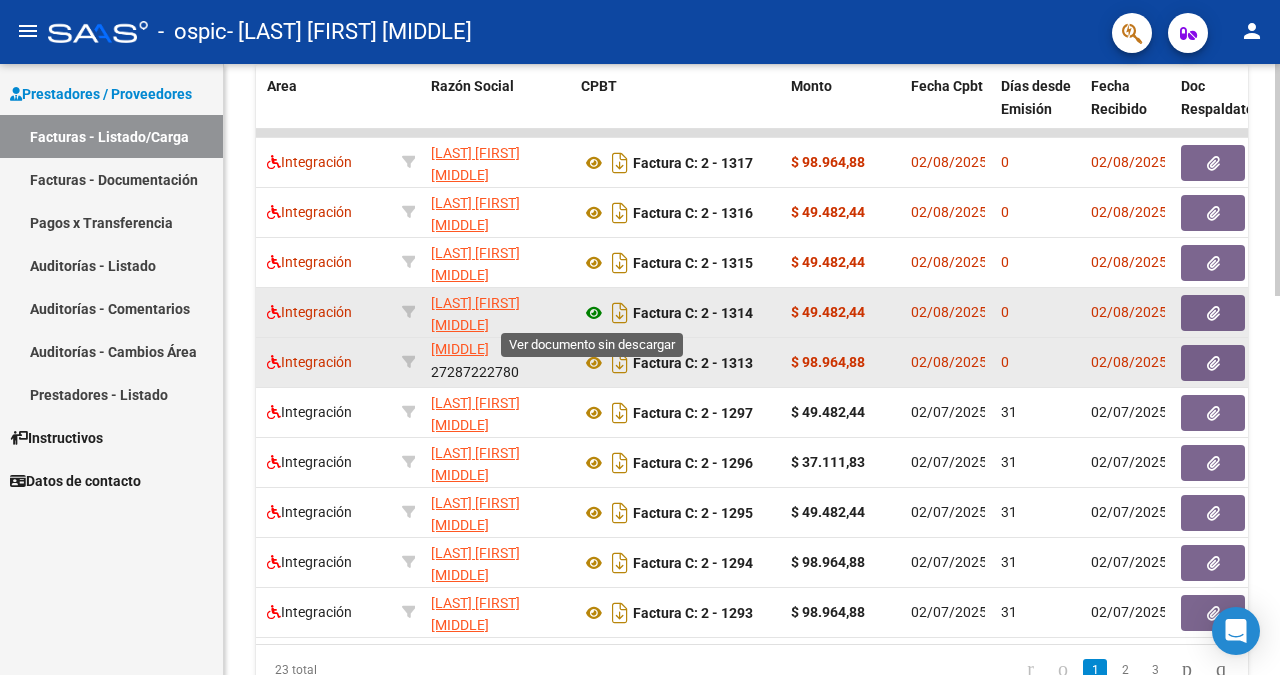 click 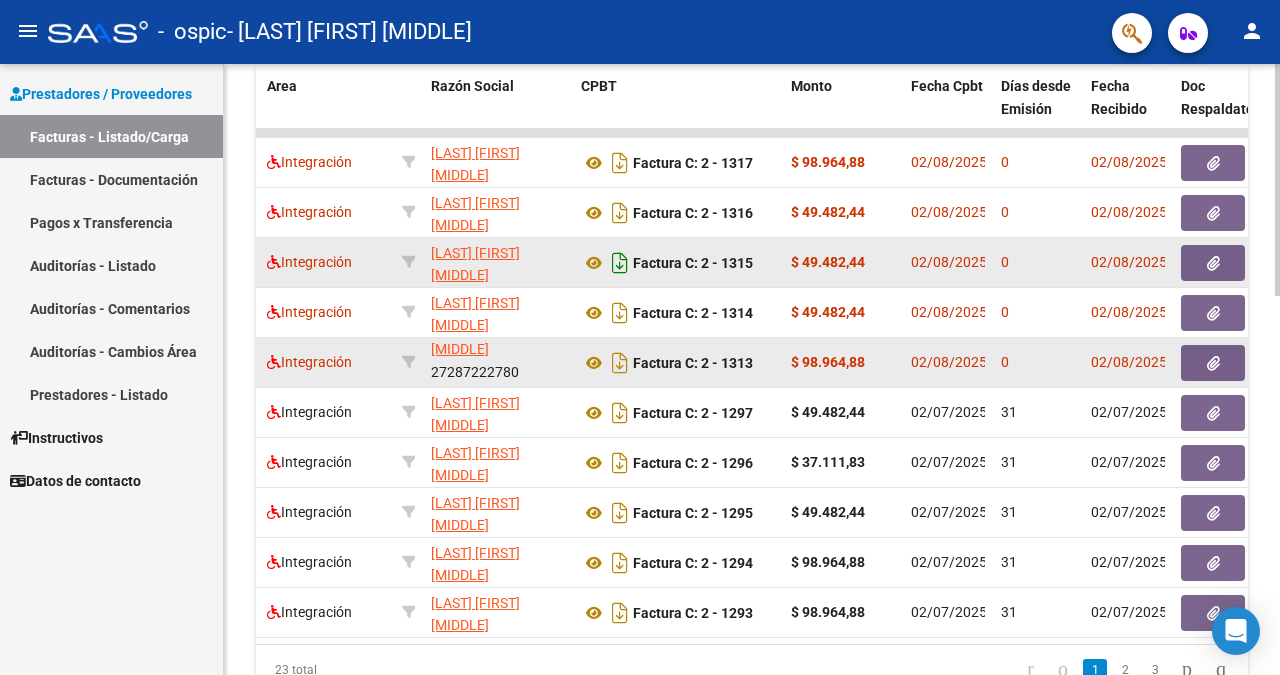 click 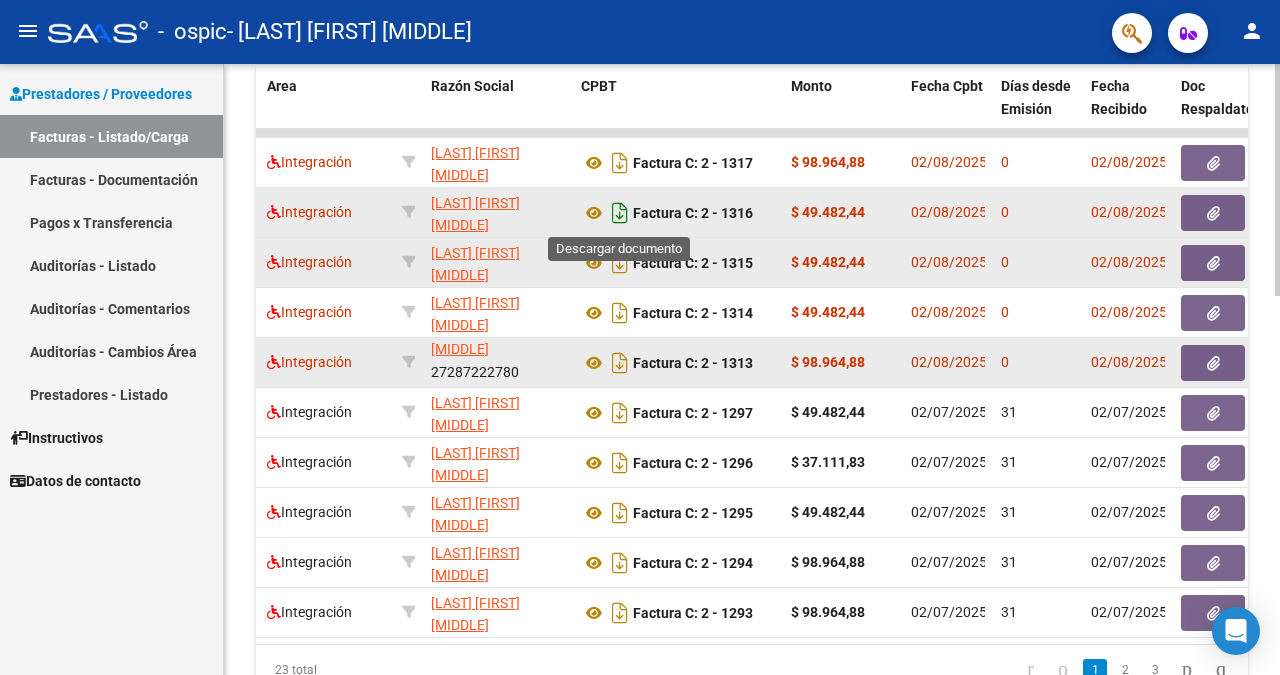 click 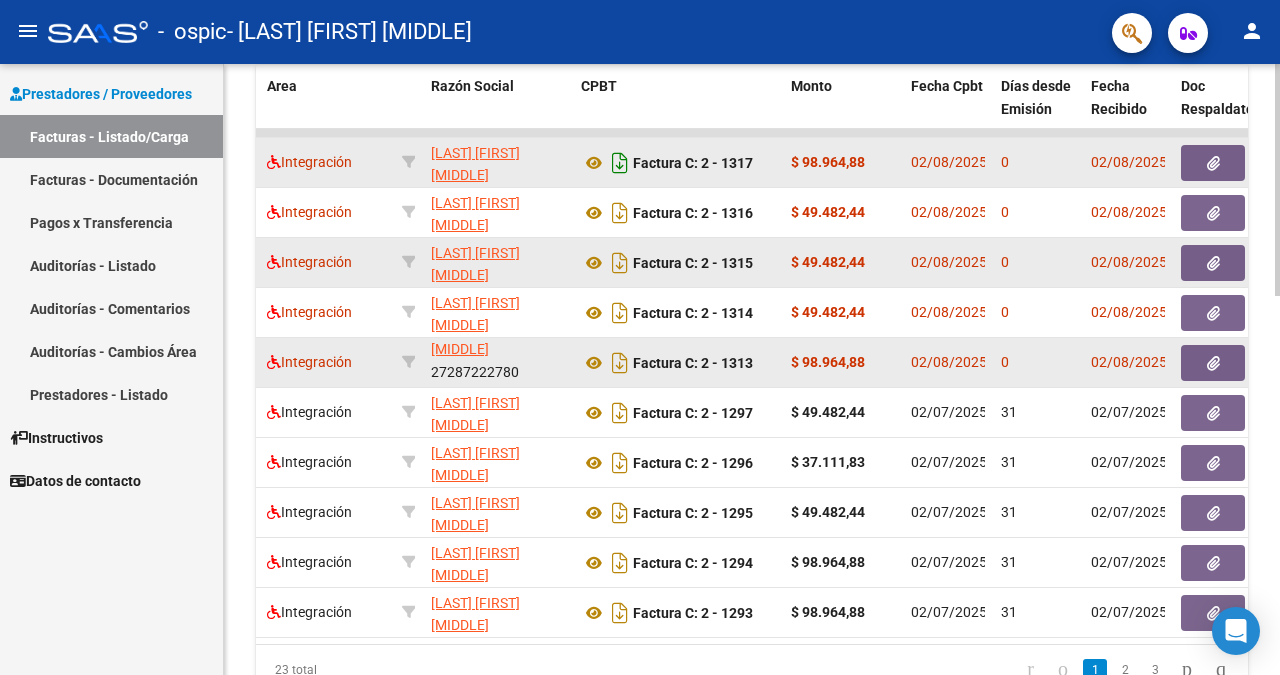 click 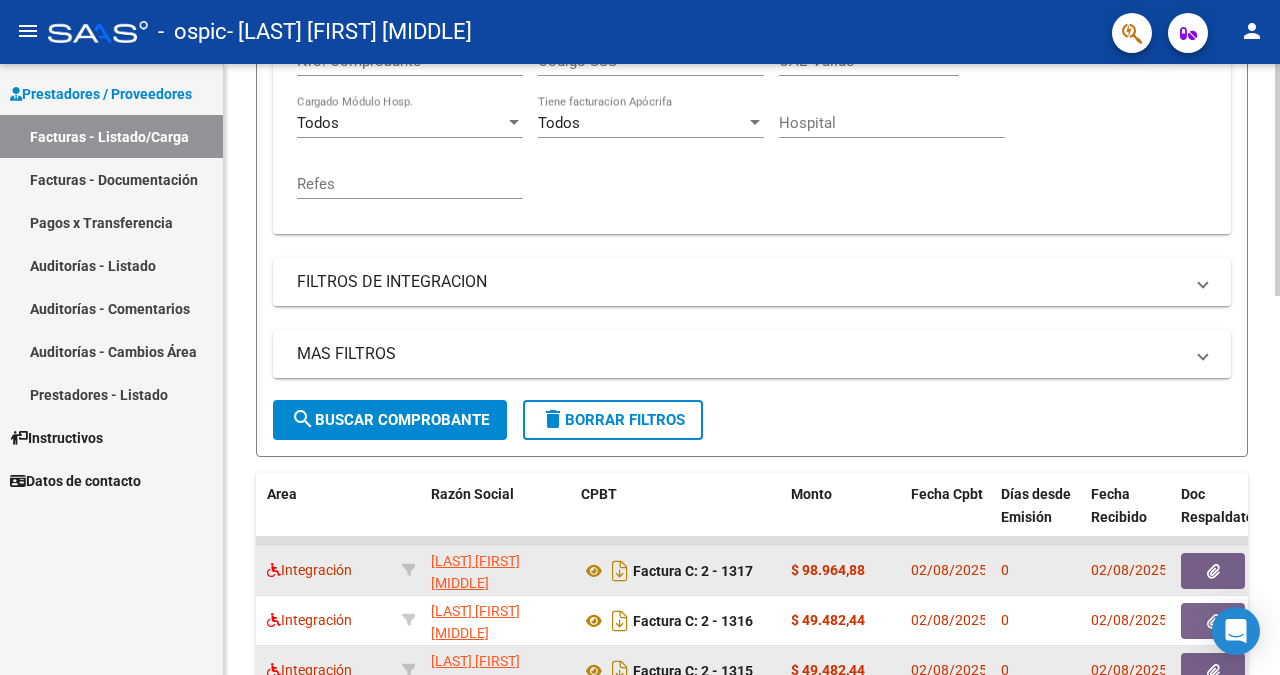 scroll, scrollTop: 0, scrollLeft: 0, axis: both 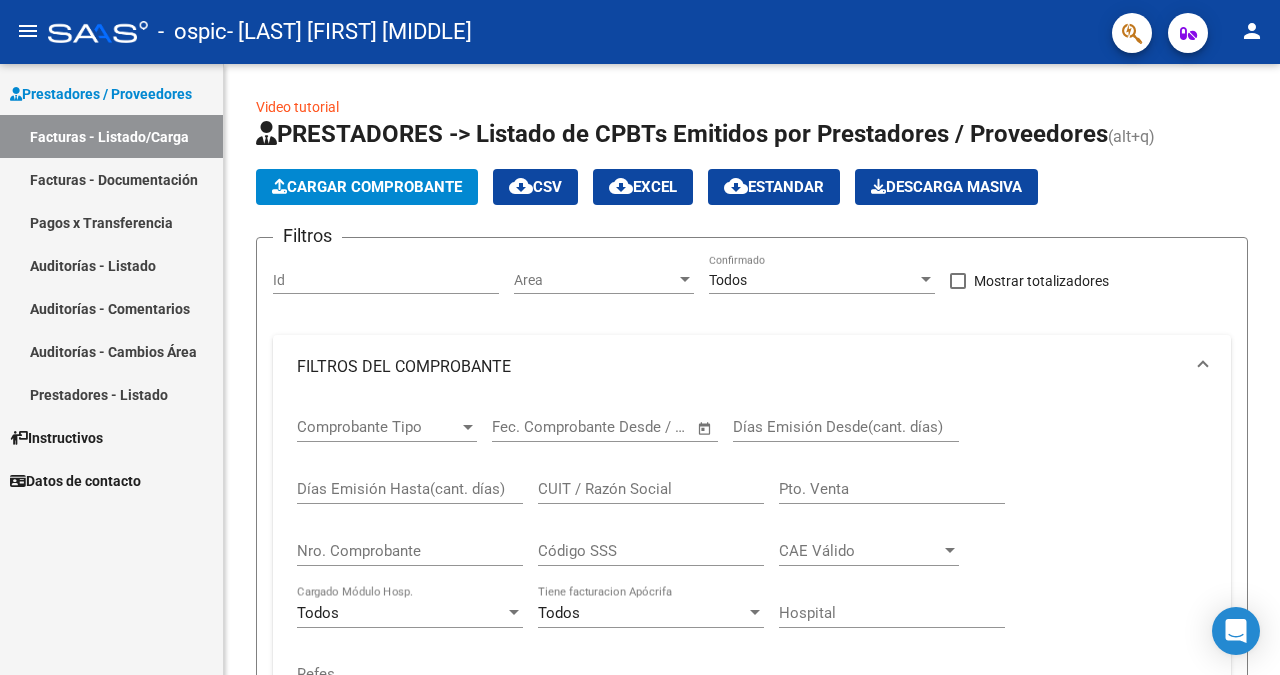 click on "person" 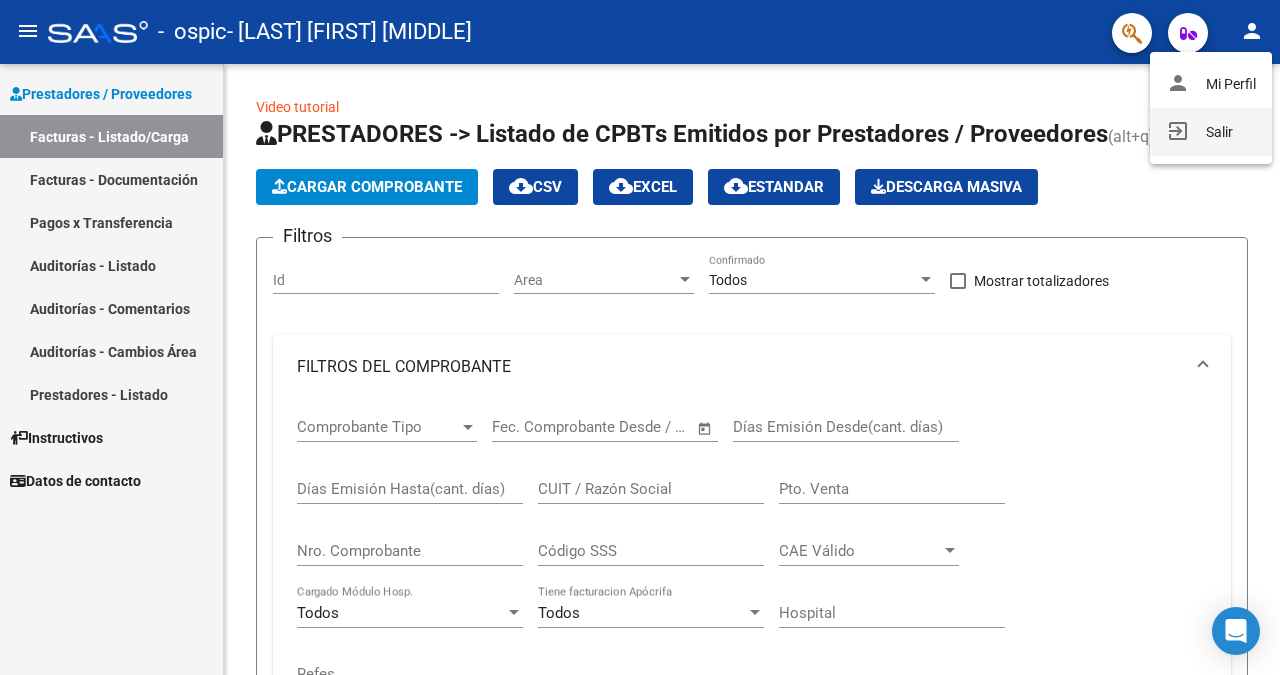 click on "exit_to_app  Salir" at bounding box center (1211, 132) 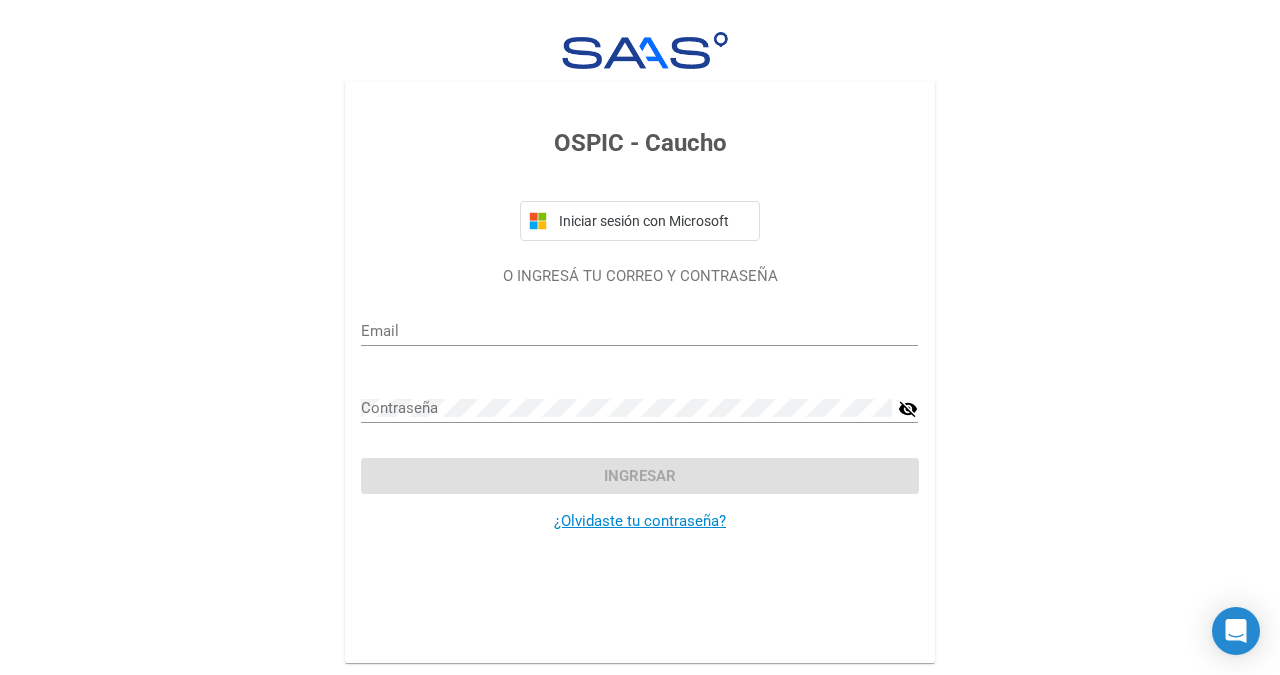 type on "[EMAIL]" 